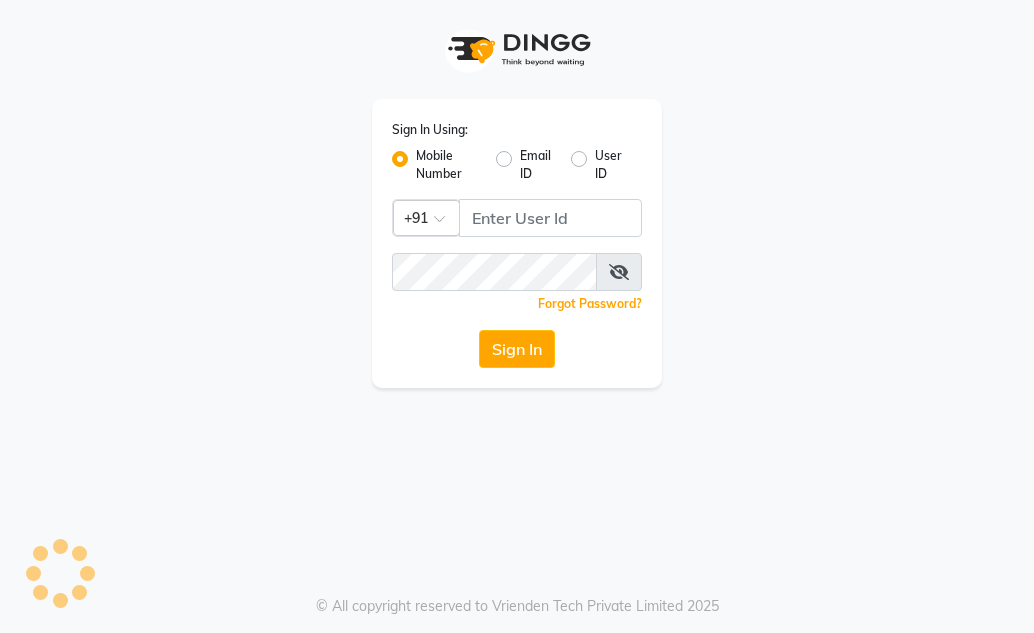 scroll, scrollTop: 0, scrollLeft: 0, axis: both 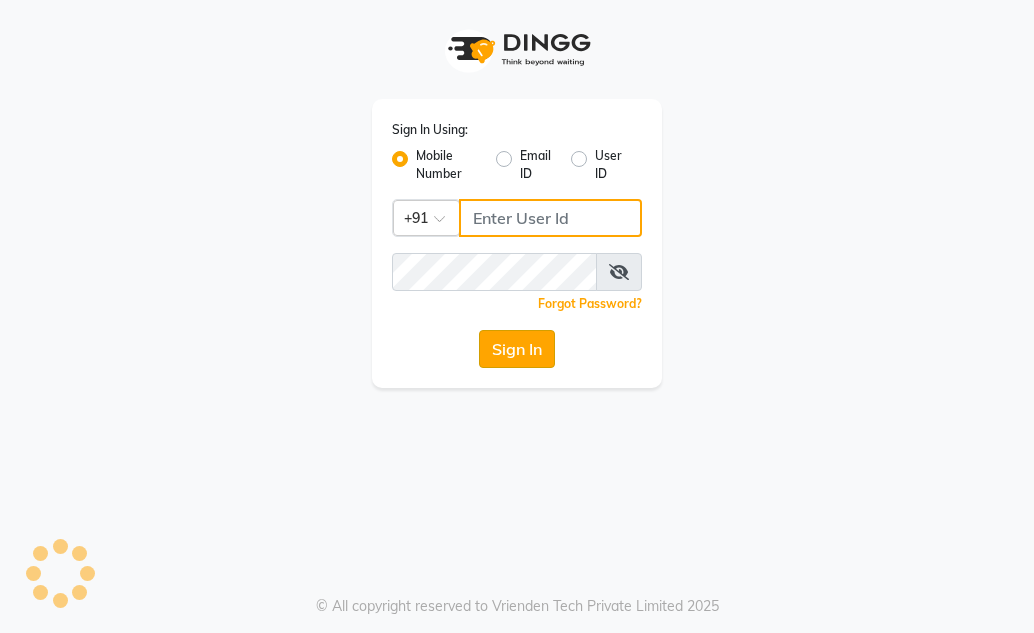 type on "7814061962" 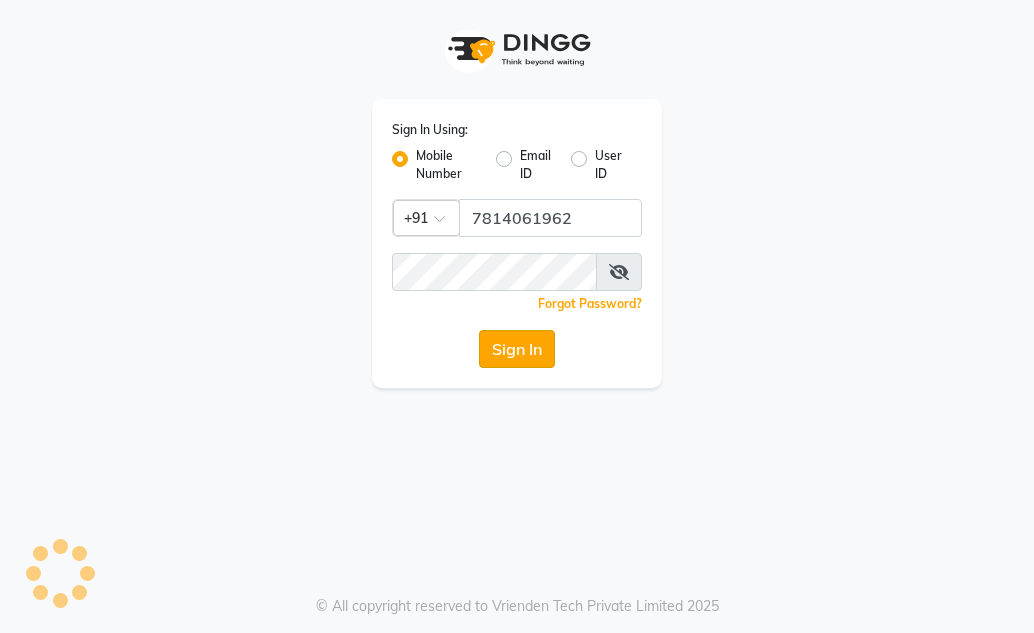click on "Sign In" 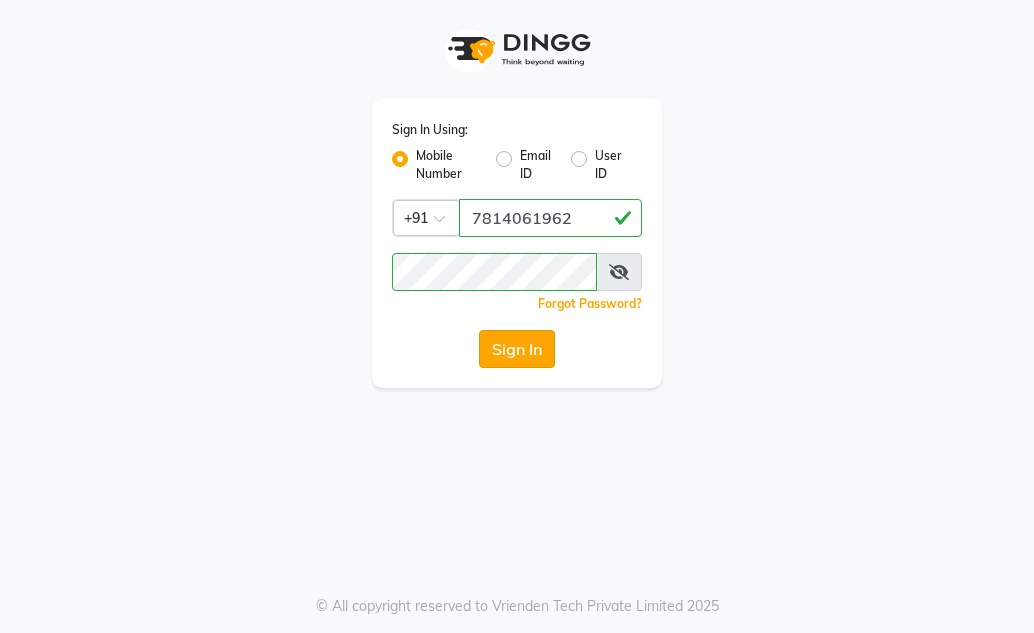 click on "Sign In" 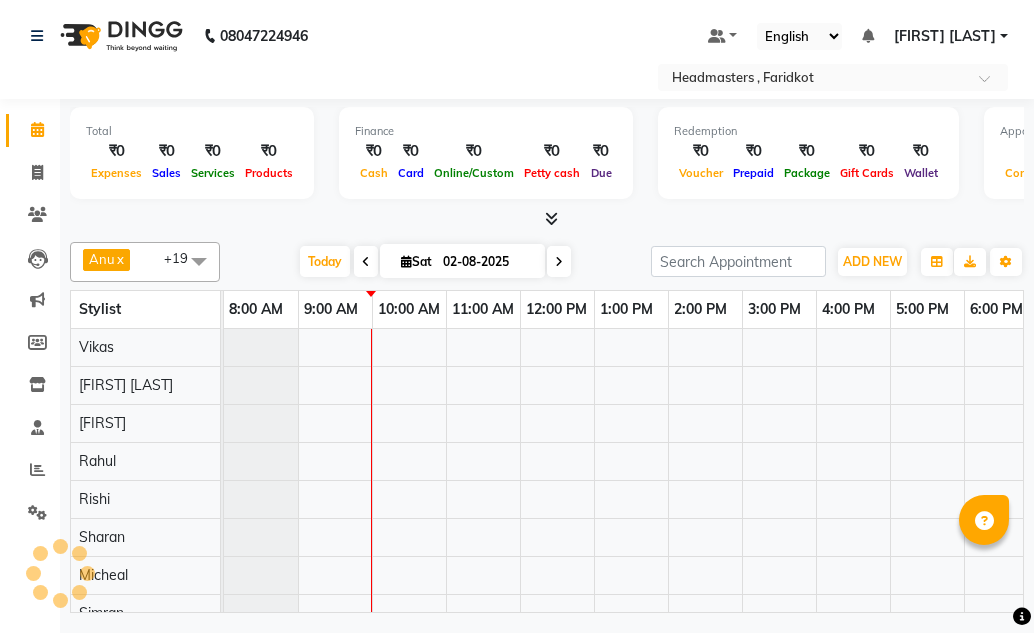 scroll, scrollTop: 0, scrollLeft: 0, axis: both 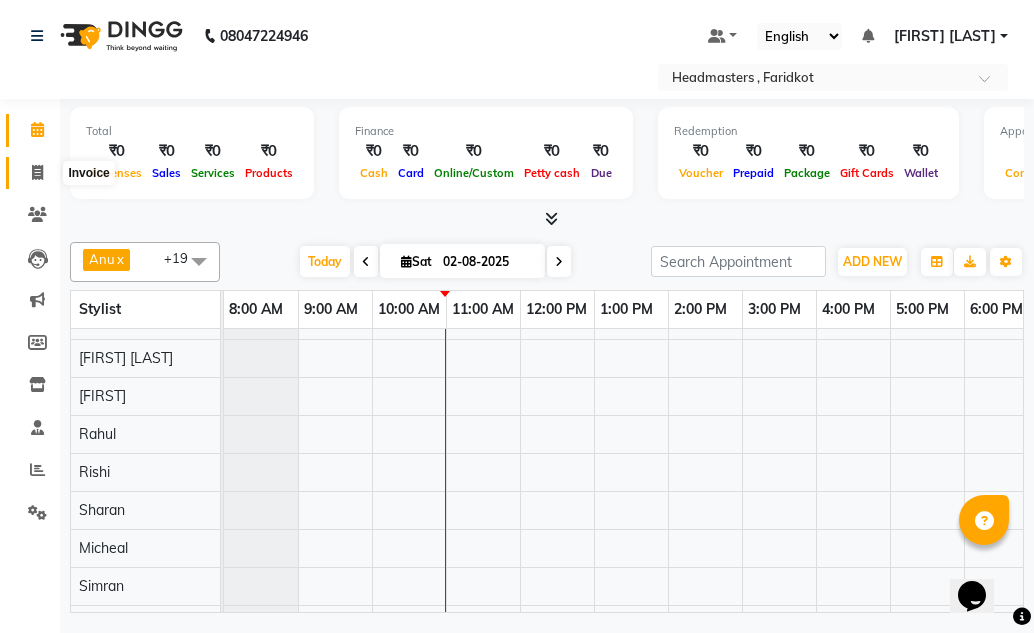 click 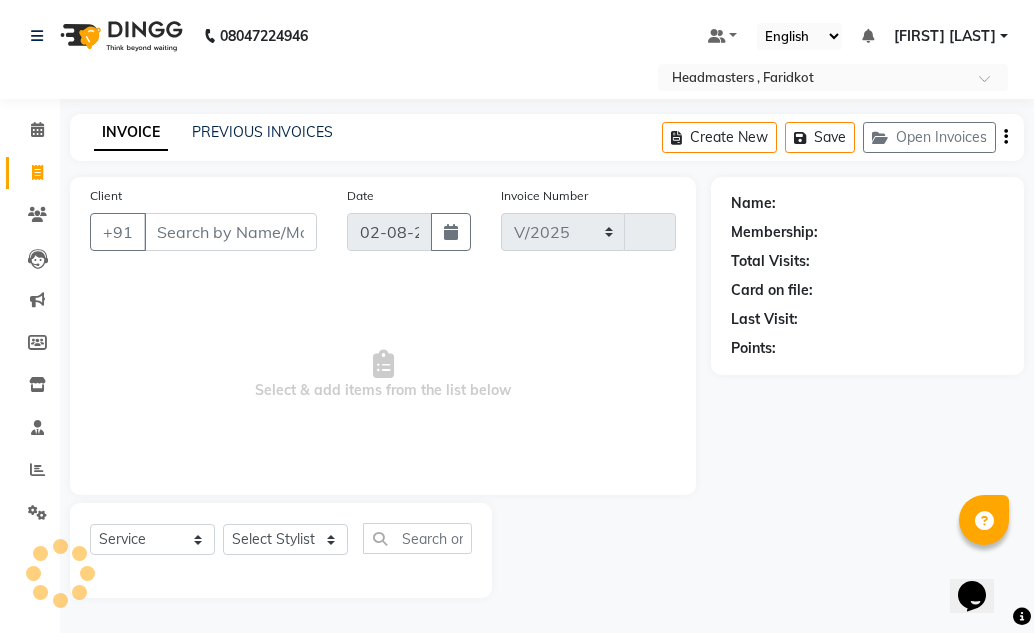 click on "PREVIOUS INVOICES" 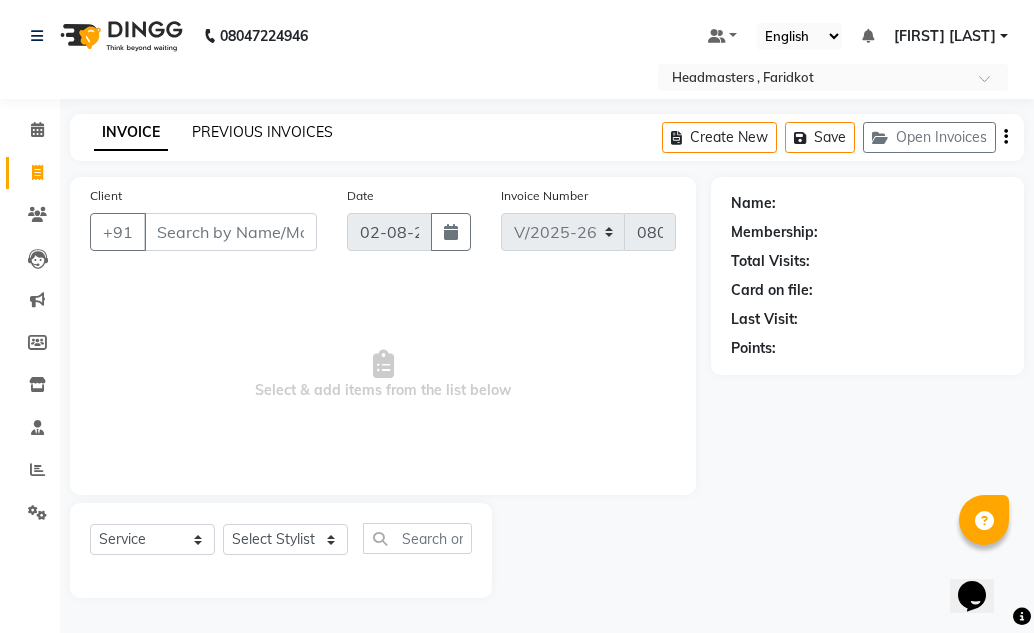 click on "PREVIOUS INVOICES" 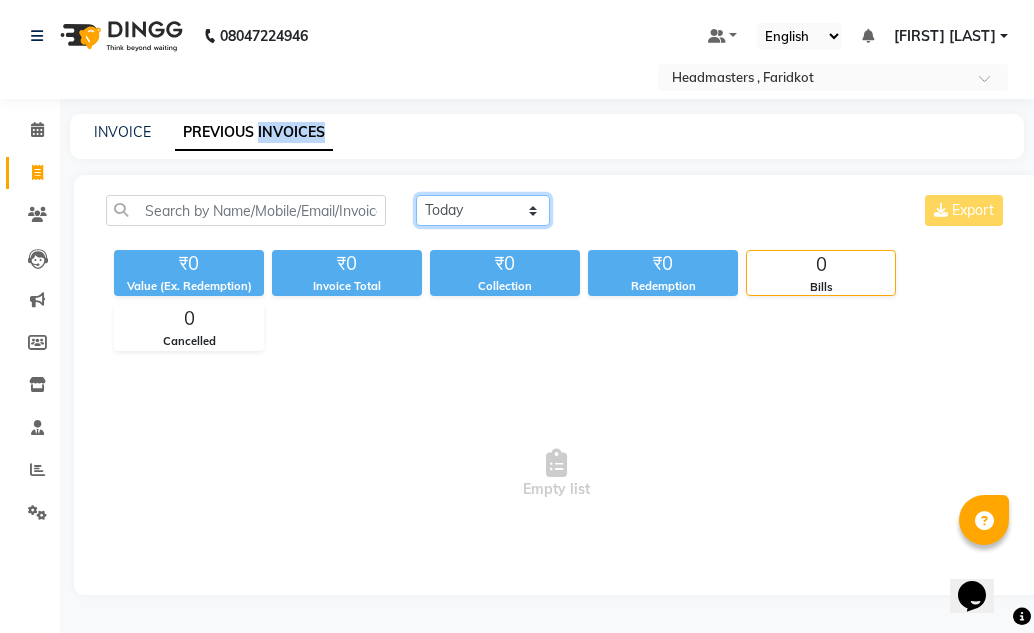 click on "Today Yesterday Custom Range" 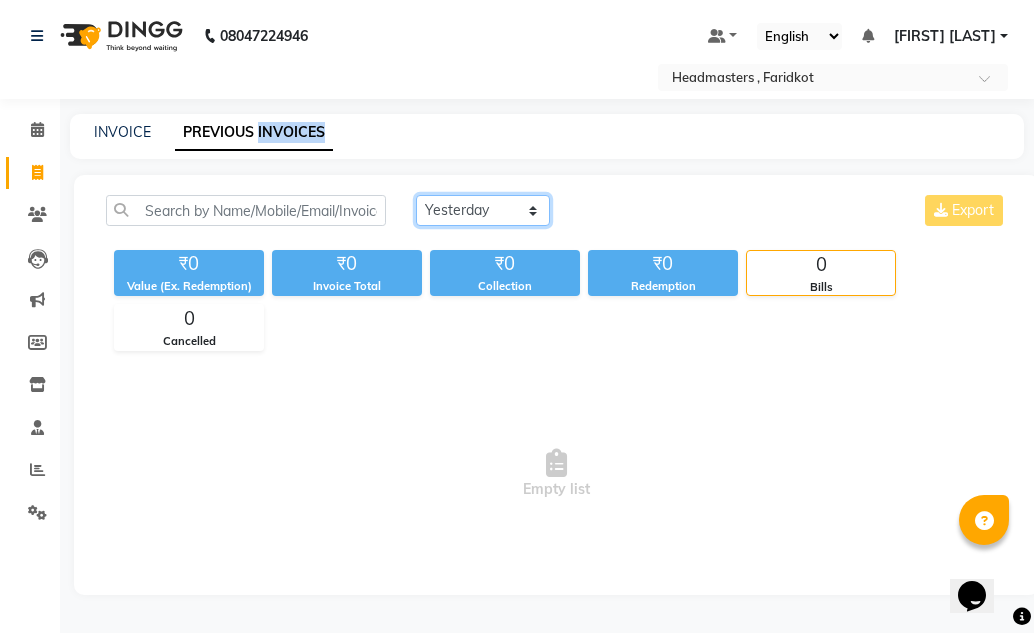 click on "Today Yesterday Custom Range" 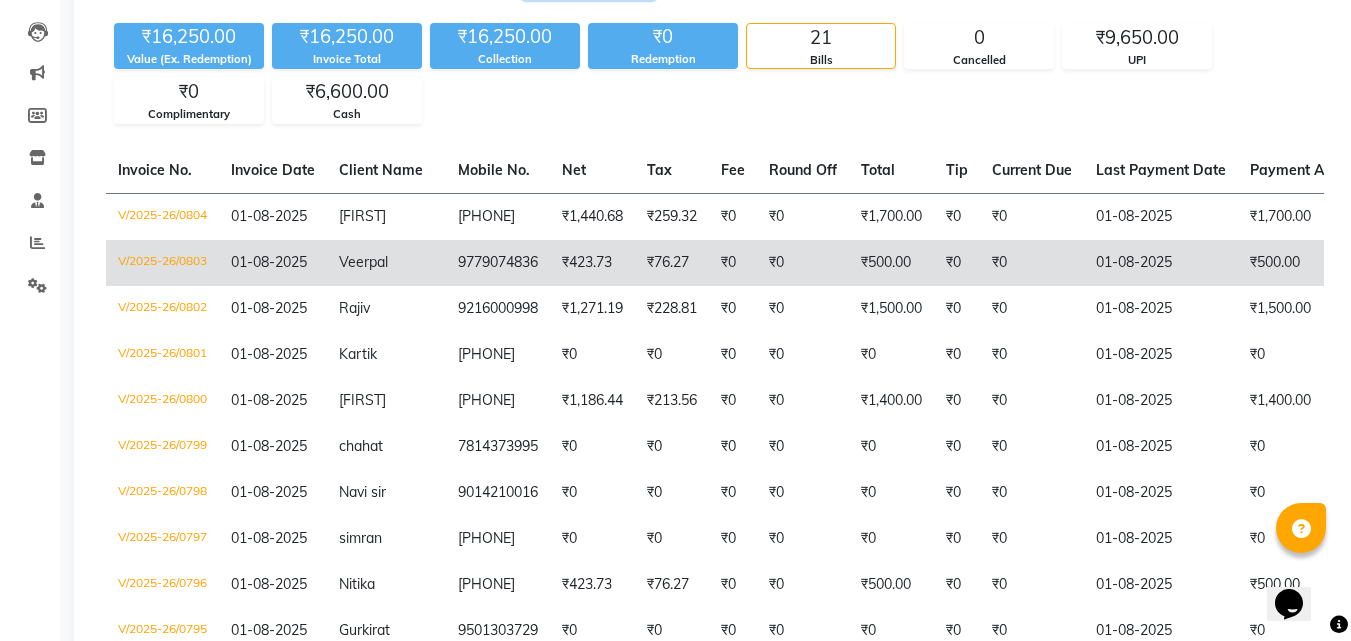 scroll, scrollTop: 300, scrollLeft: 0, axis: vertical 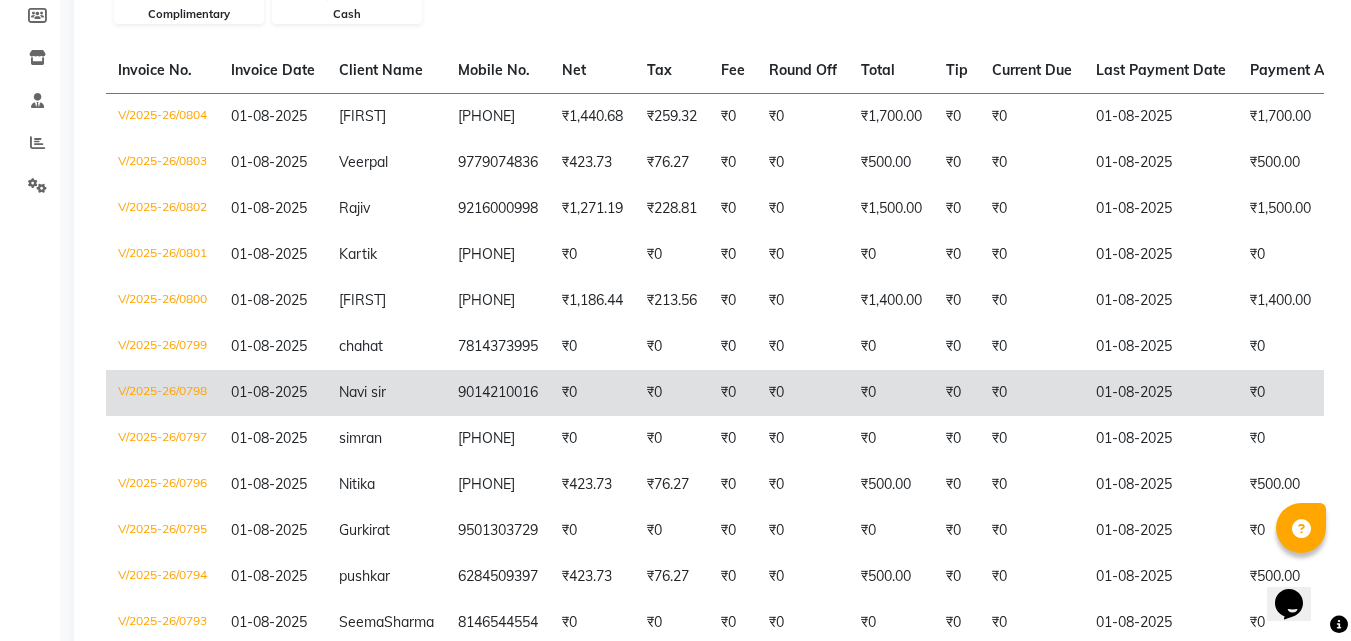 click on "₹0" 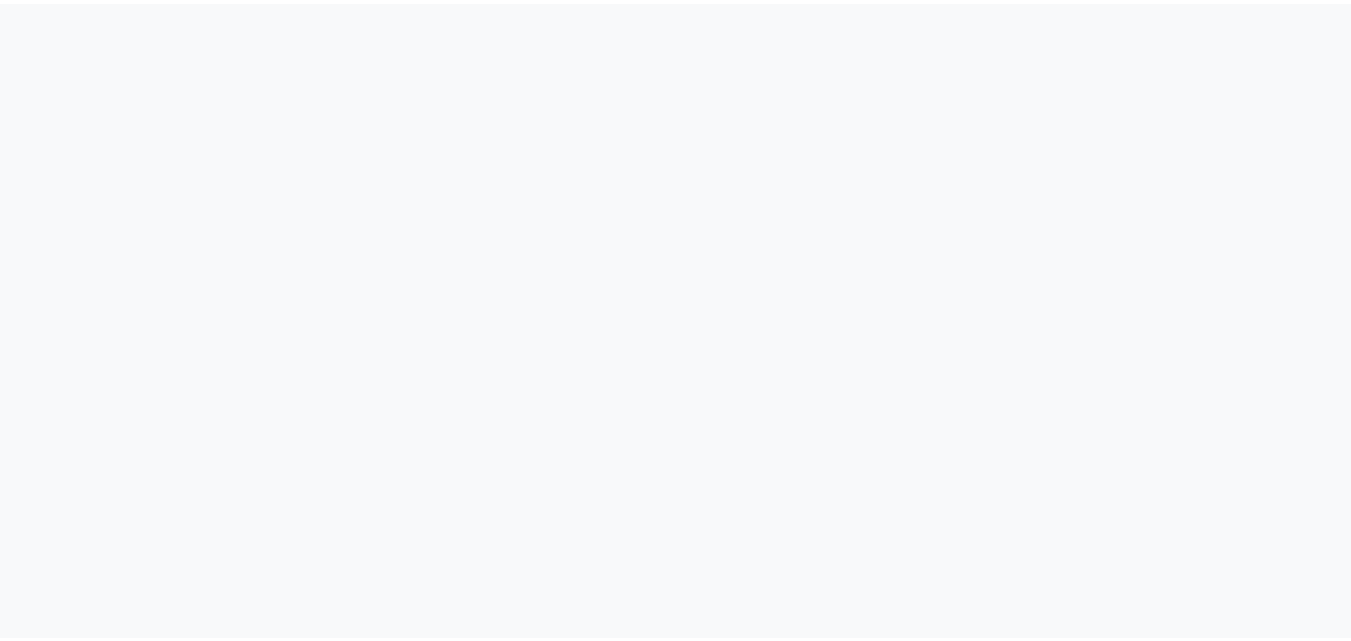 scroll, scrollTop: 0, scrollLeft: 0, axis: both 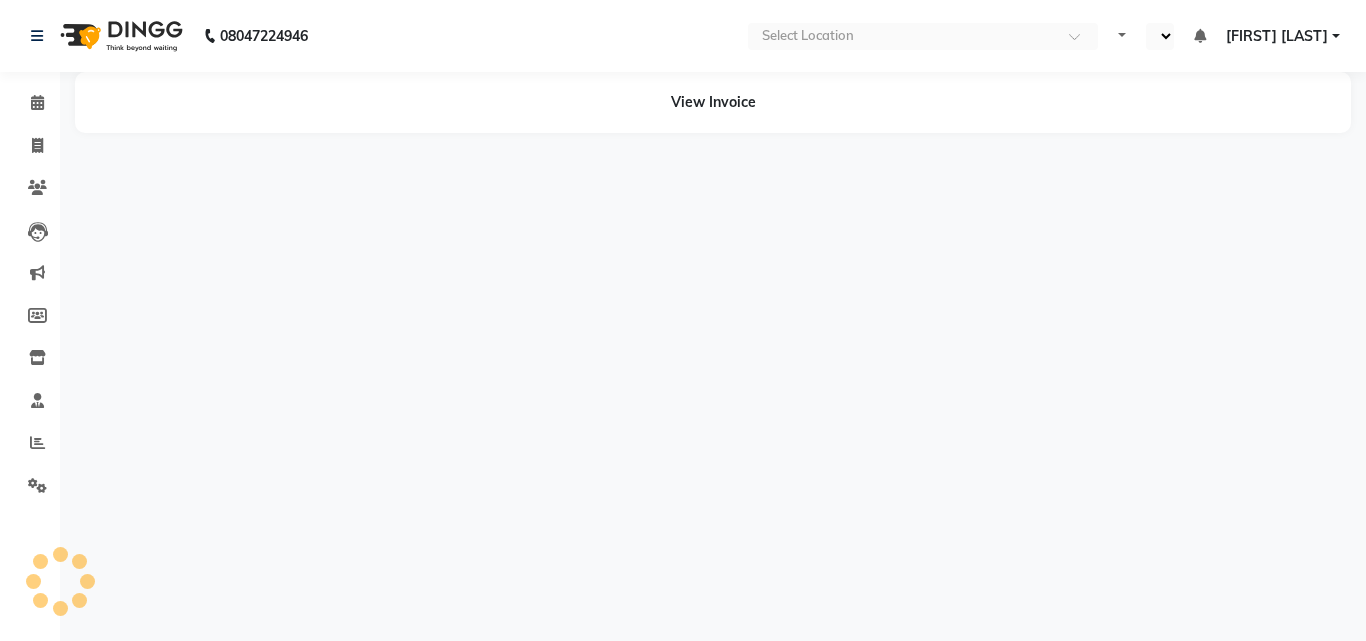 select on "en" 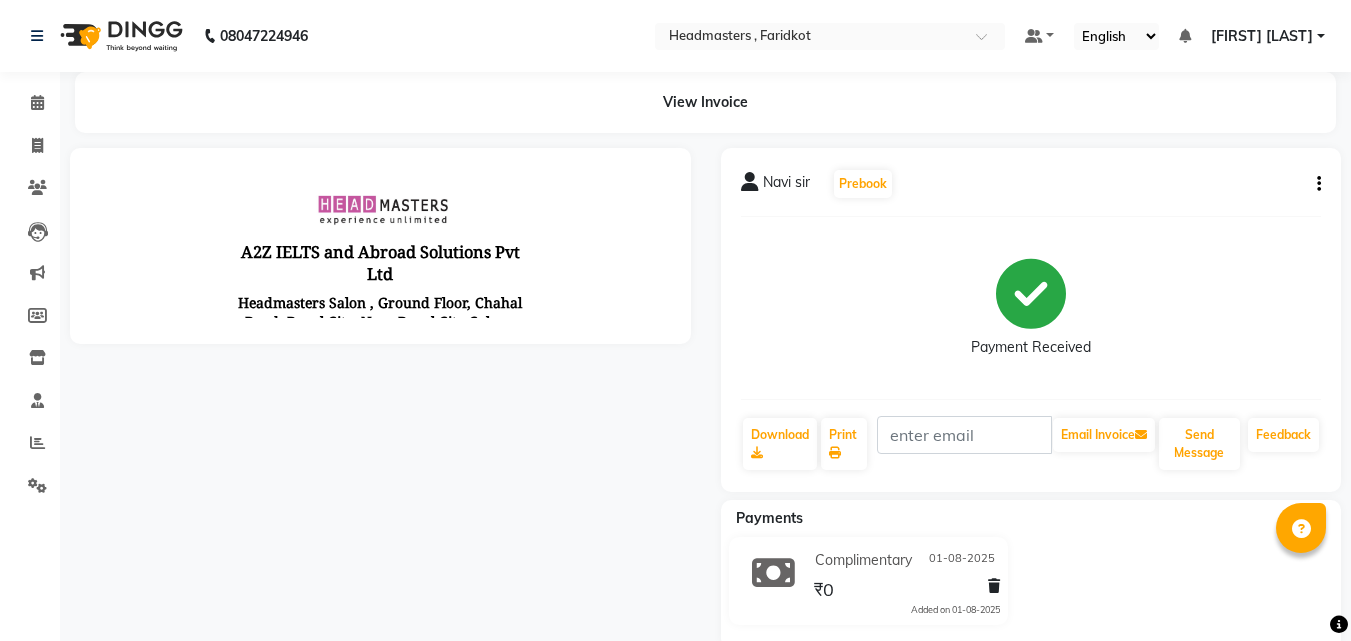 scroll, scrollTop: 0, scrollLeft: 0, axis: both 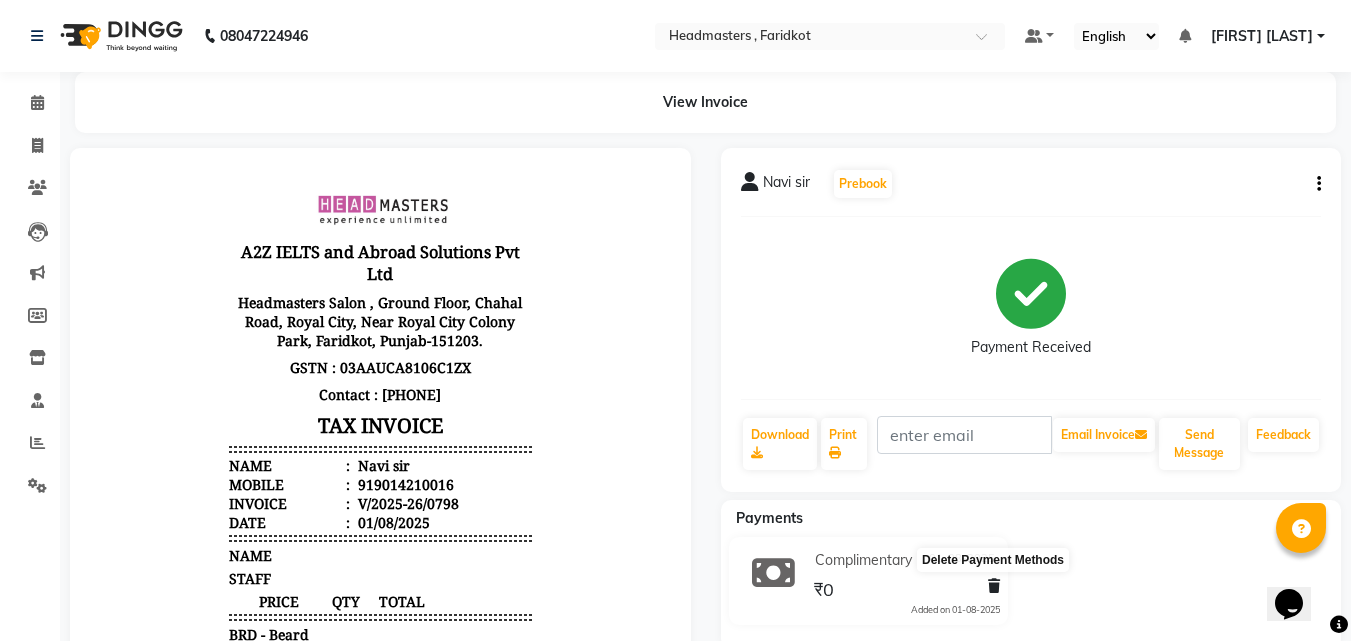 click 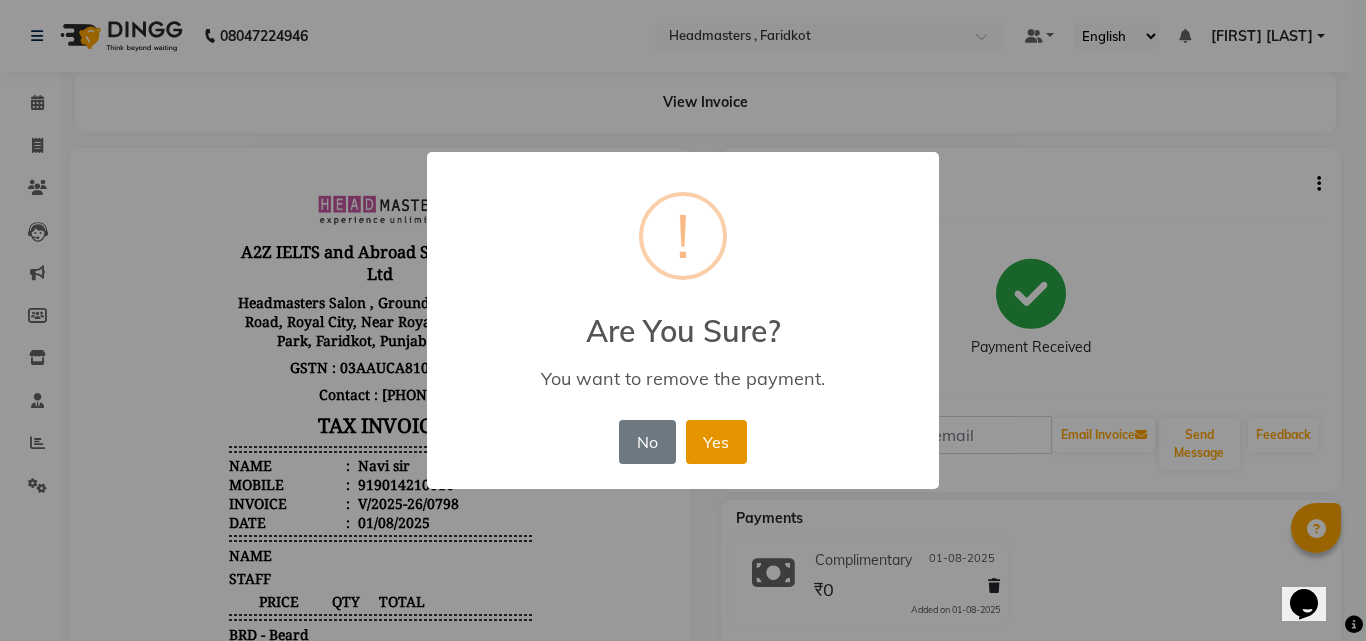 click on "Yes" at bounding box center [716, 442] 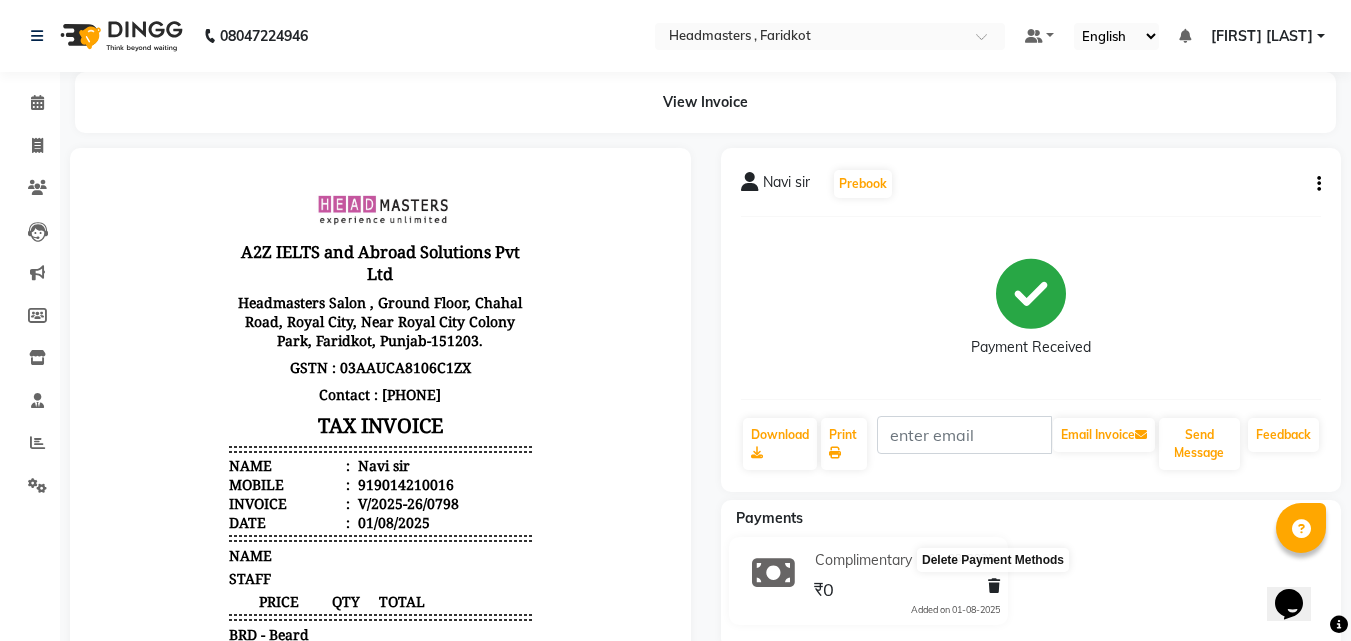 click 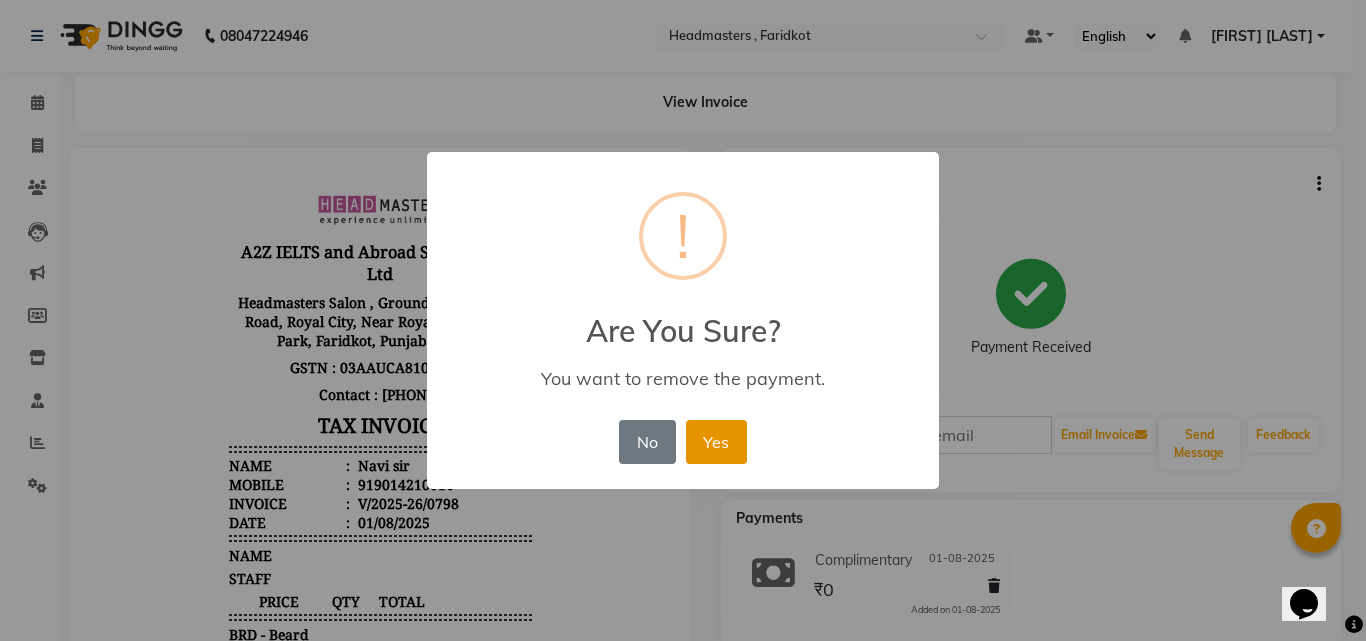 click on "Yes" at bounding box center [716, 442] 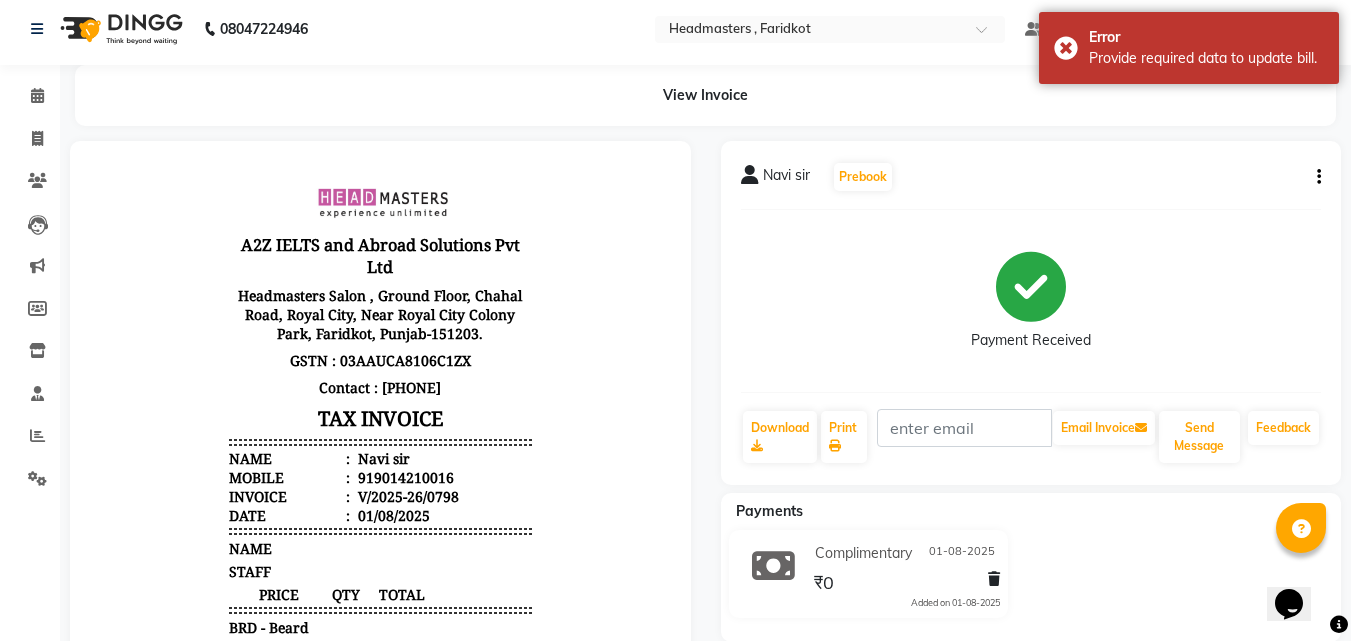 scroll, scrollTop: 0, scrollLeft: 0, axis: both 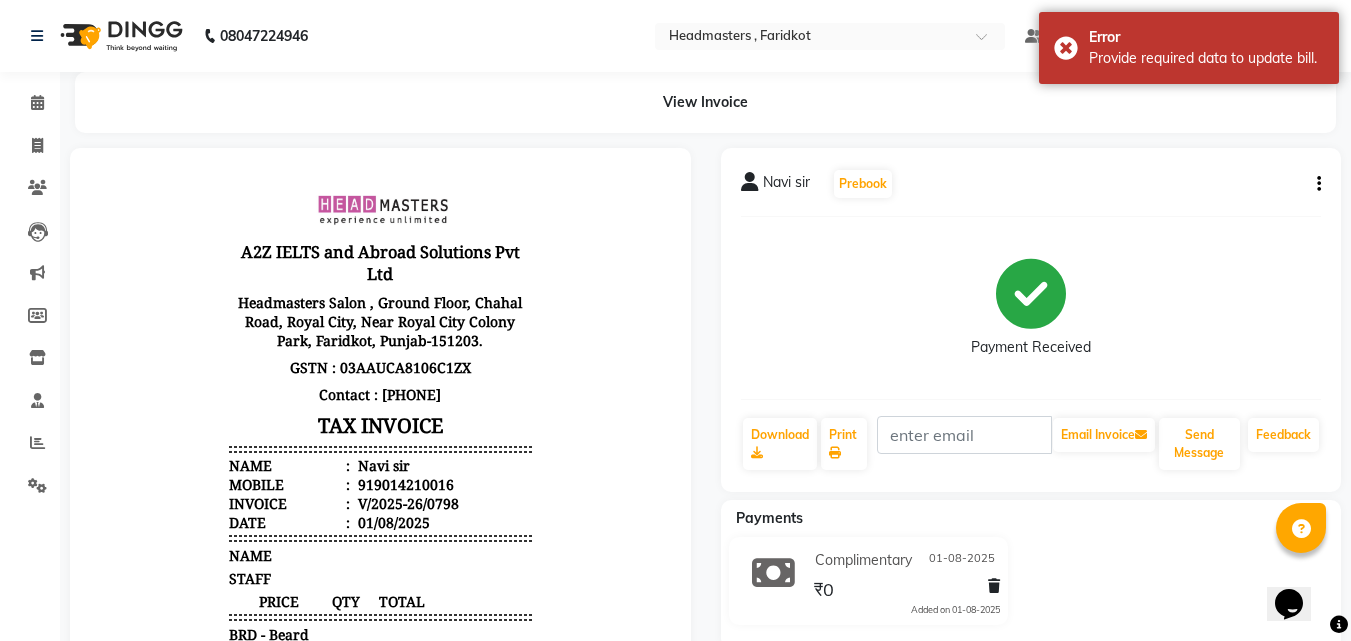 click 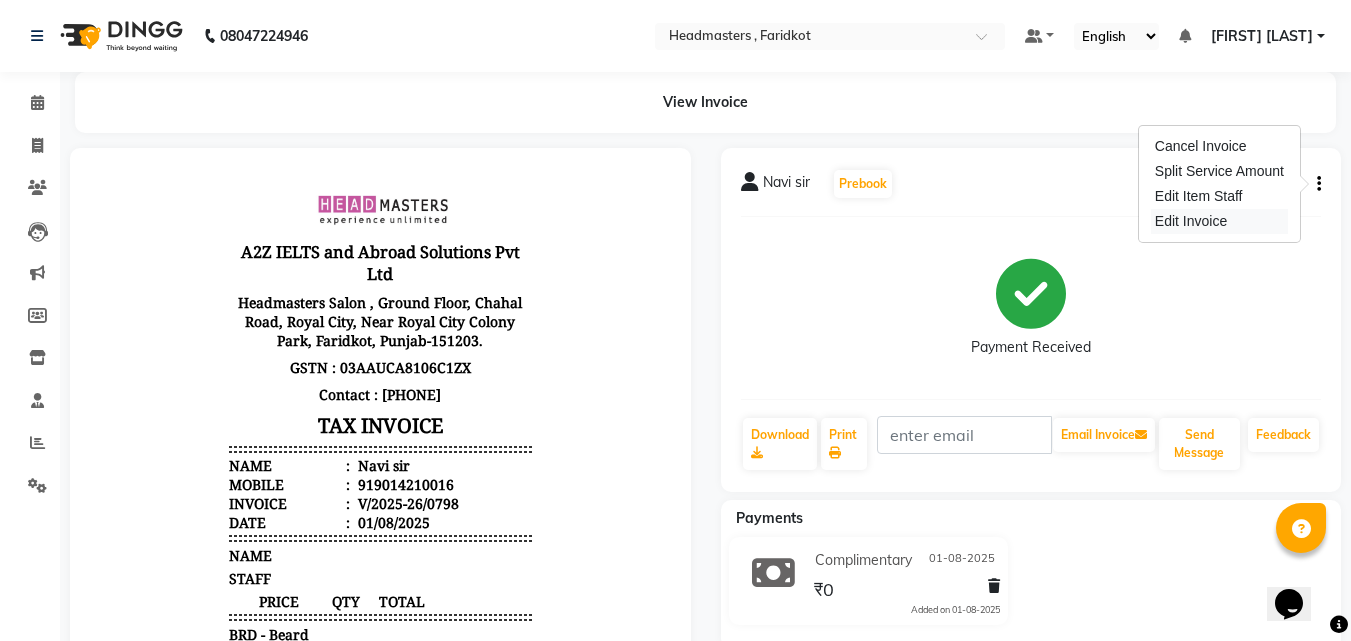click on "Edit Invoice" at bounding box center (1219, 221) 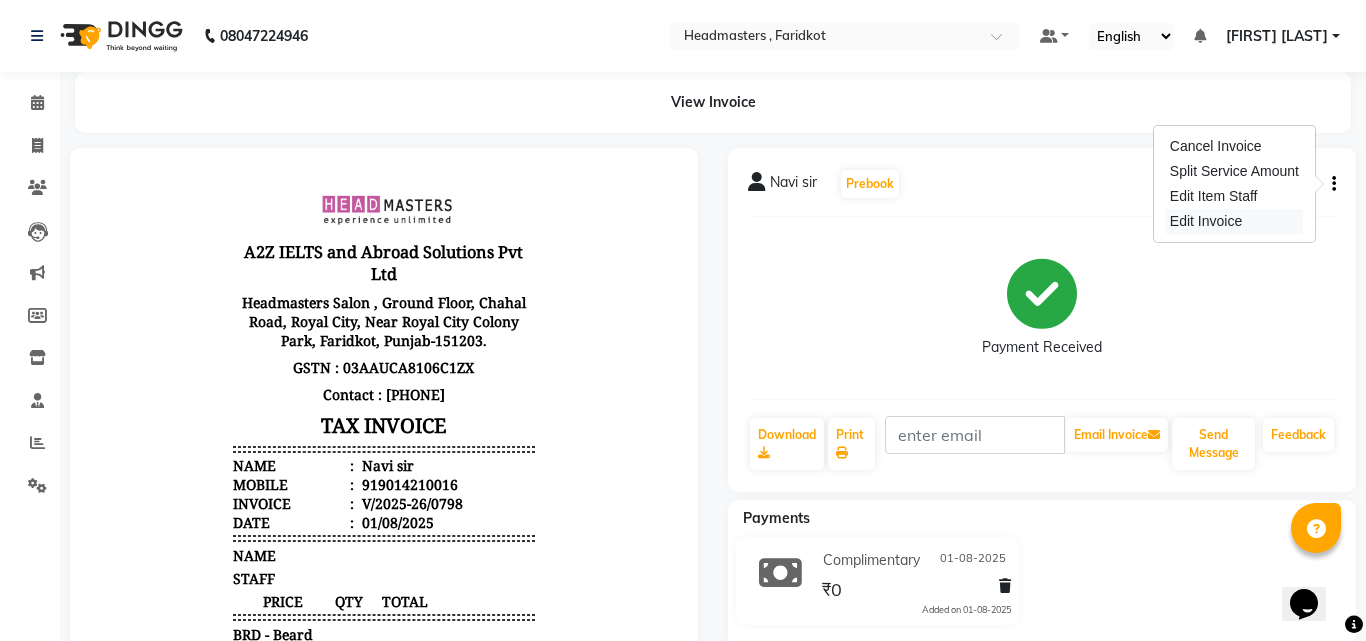 select on "service" 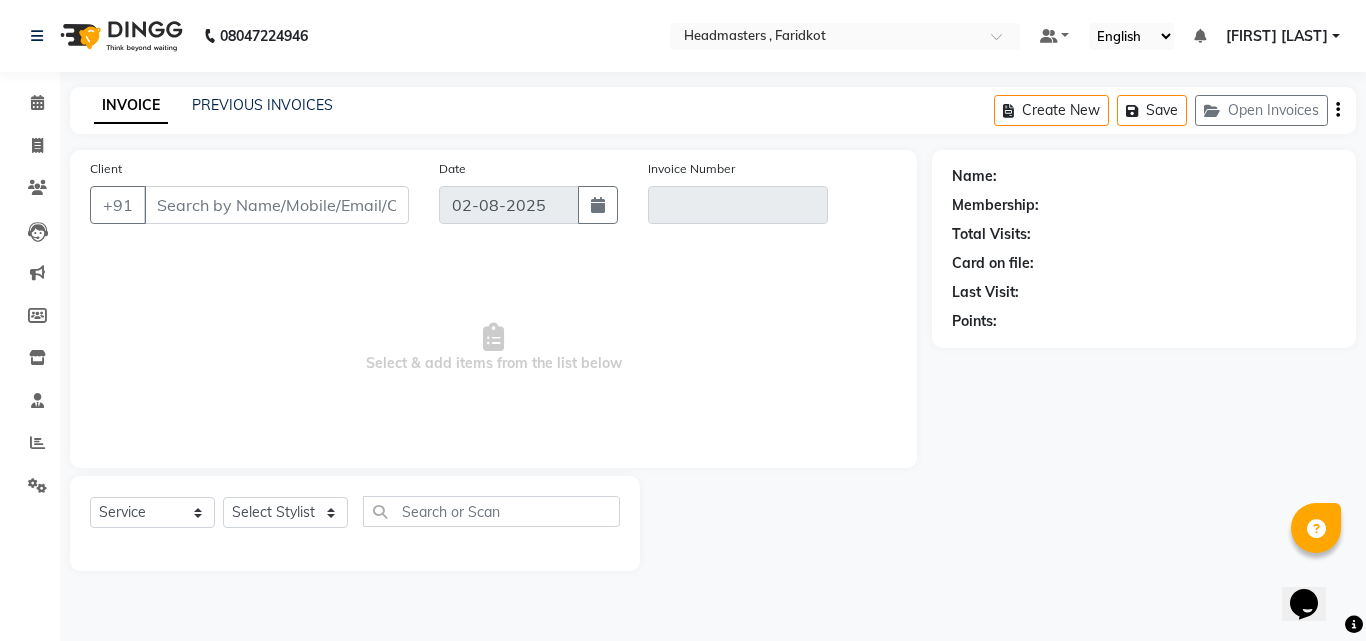 type on "9014210016" 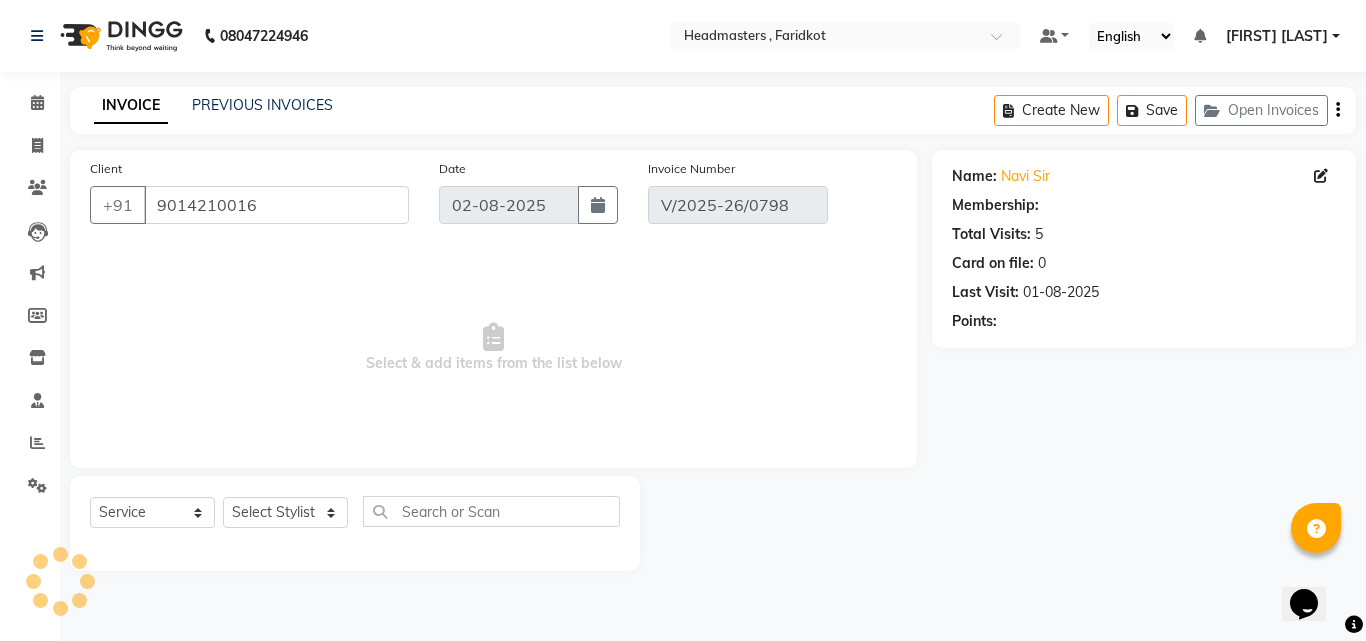 type on "01-08-2025" 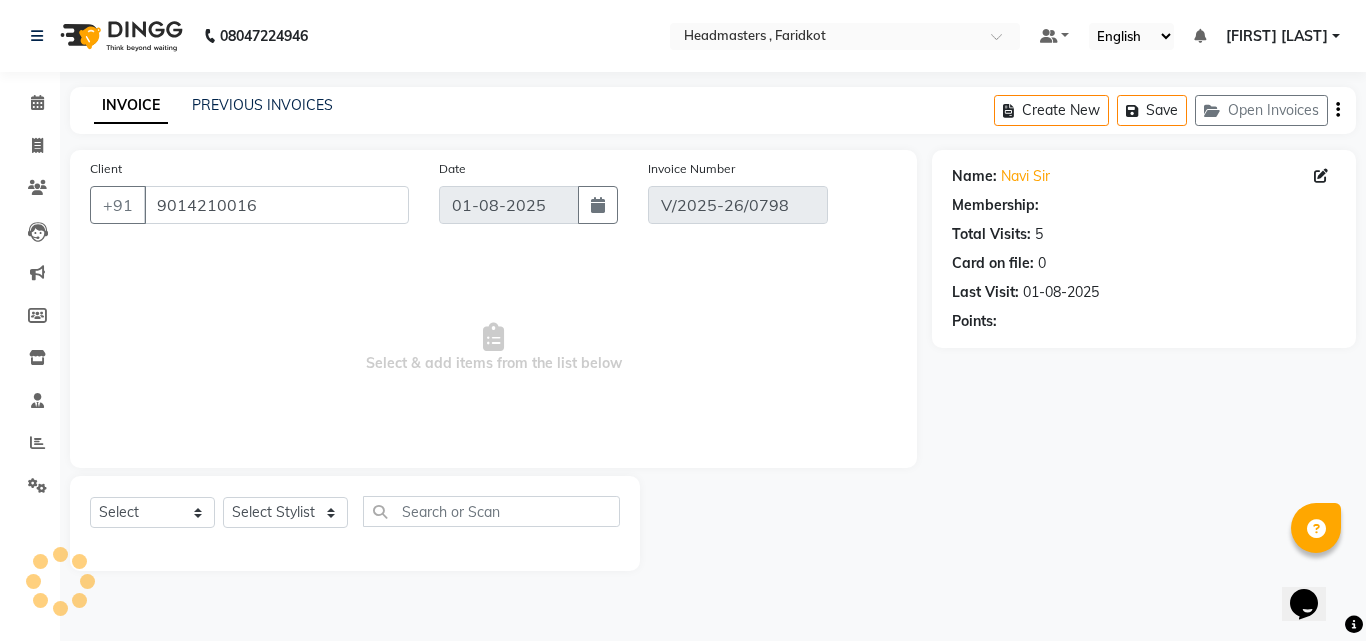 select on "5: Object" 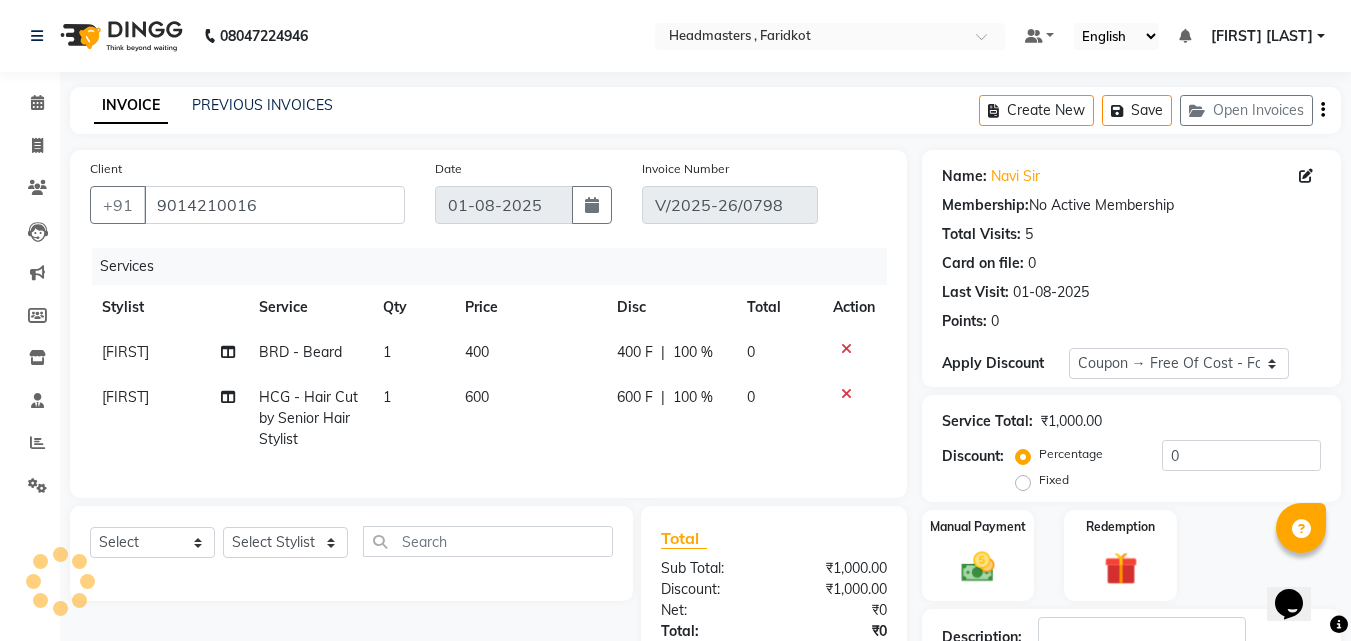 type on "100" 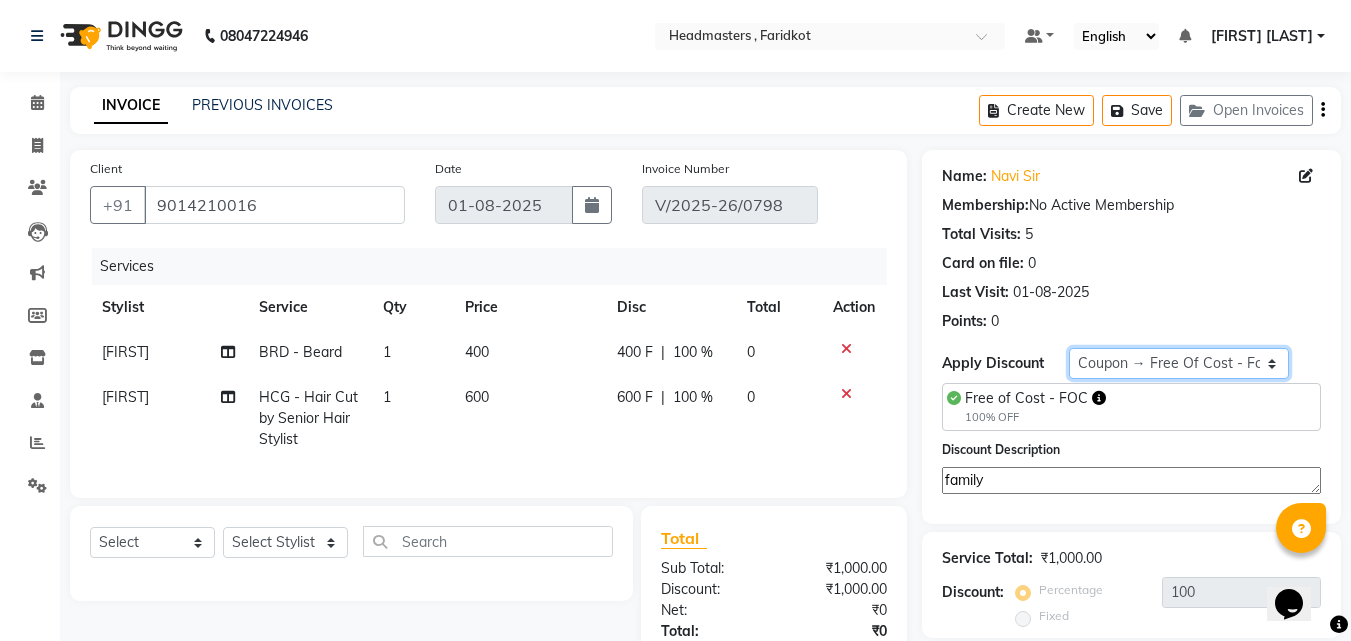 click on "Select Coupon → Wrong Job Card  Coupon → Complimentary Coupon → Correction  Coupon → First Wash  Coupon → Free Of Cost - Foc  Coupon → Staff Service  Coupon → Service Not Done  Coupon → Double Job Card  Coupon → Pending Payment" 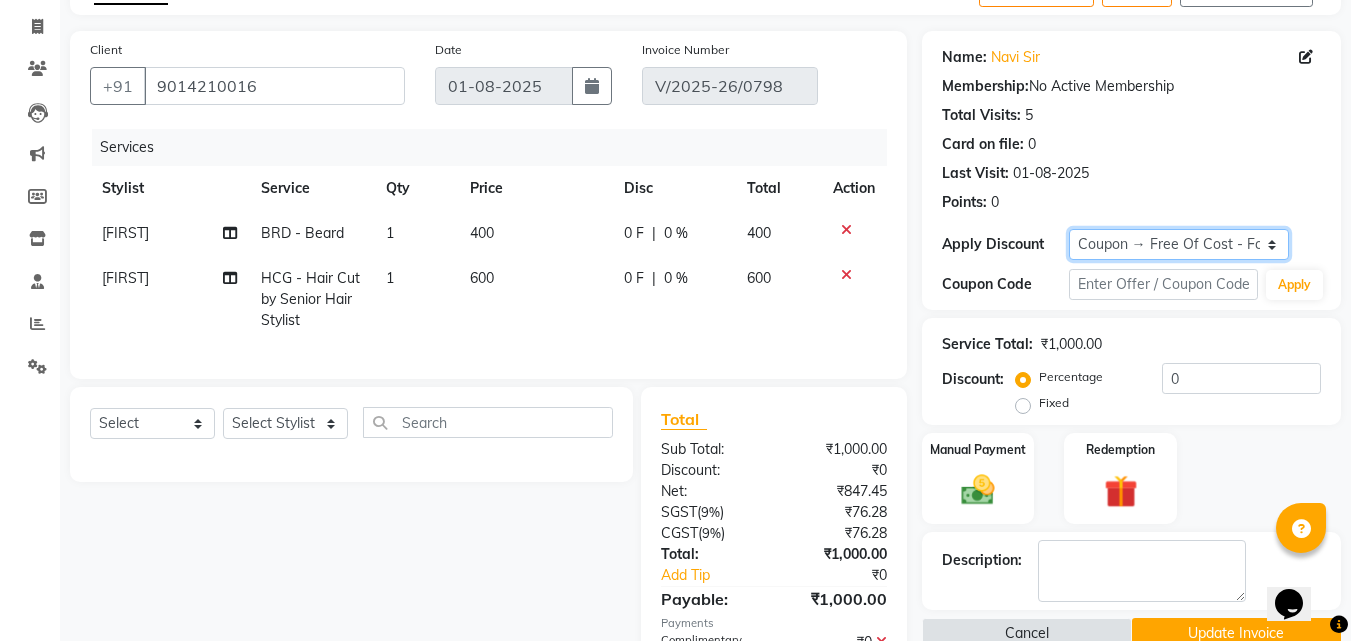 scroll, scrollTop: 246, scrollLeft: 0, axis: vertical 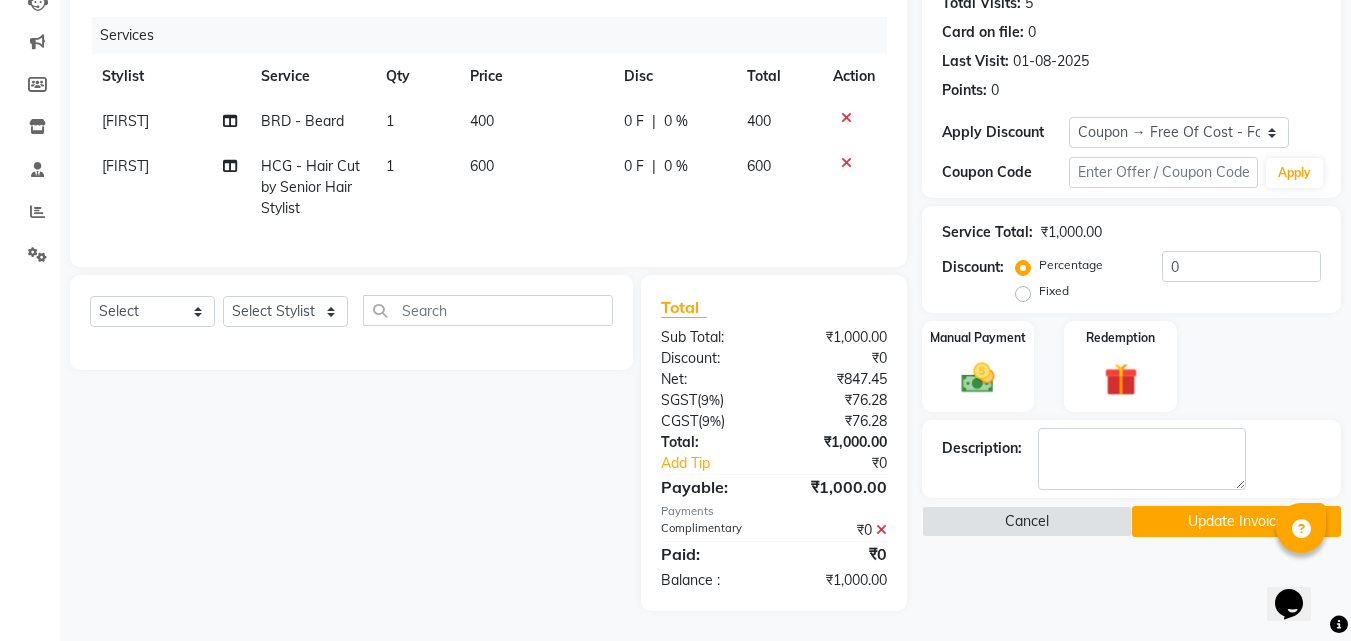 click 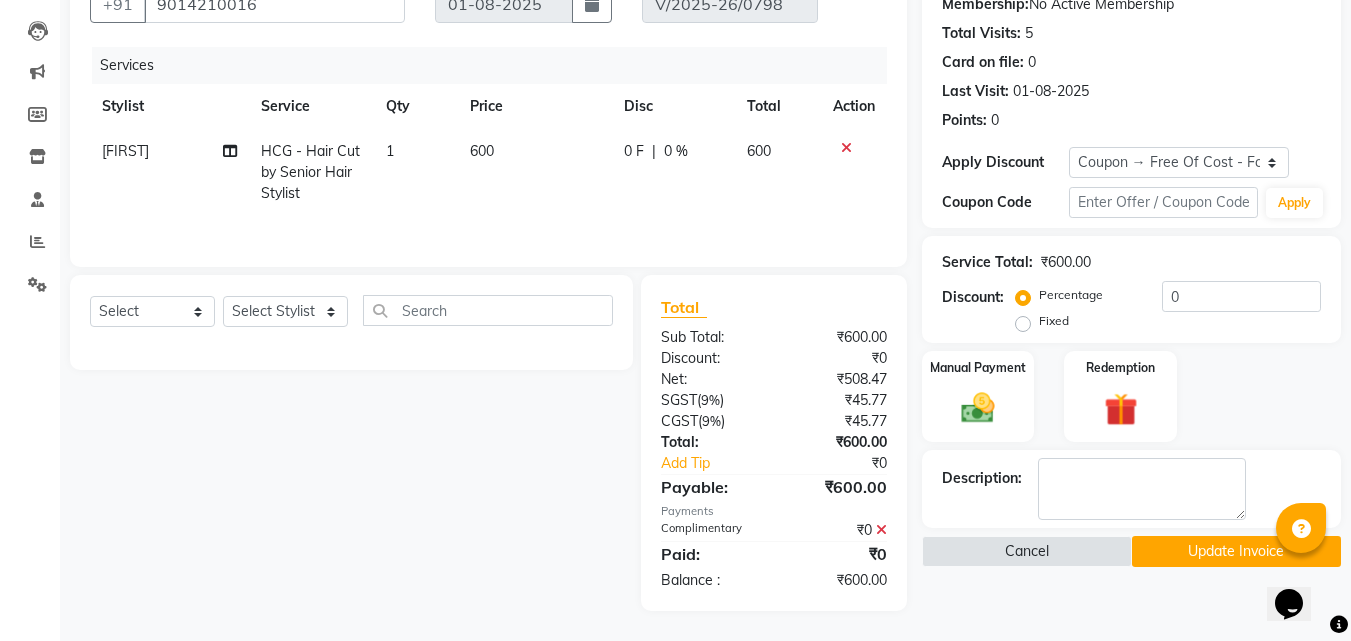 scroll, scrollTop: 201, scrollLeft: 0, axis: vertical 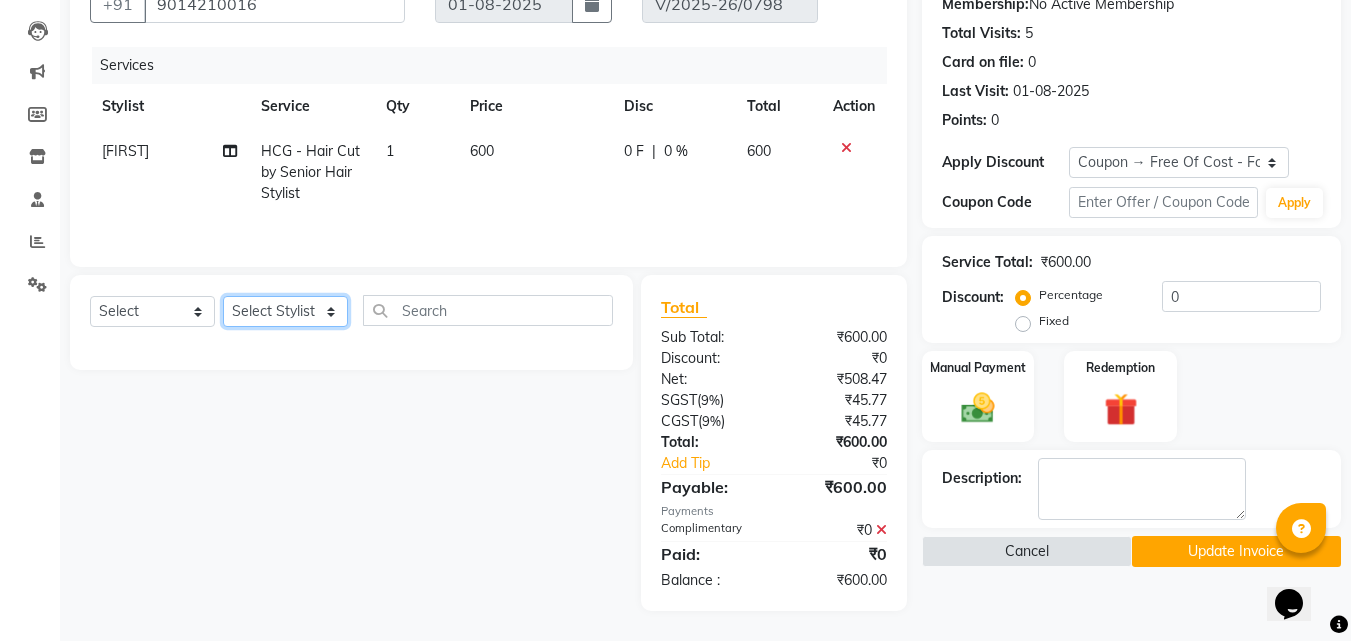 click on "Select Stylist Anu Azam Geetanjali Gulzar Jagdeep Singh Jagjeet Jasdeep Jashan Lovepreet Malkeet Micheal Rahul Rishi sanjay Sharan Simran Simran kaur Stalin tarun Vikas" 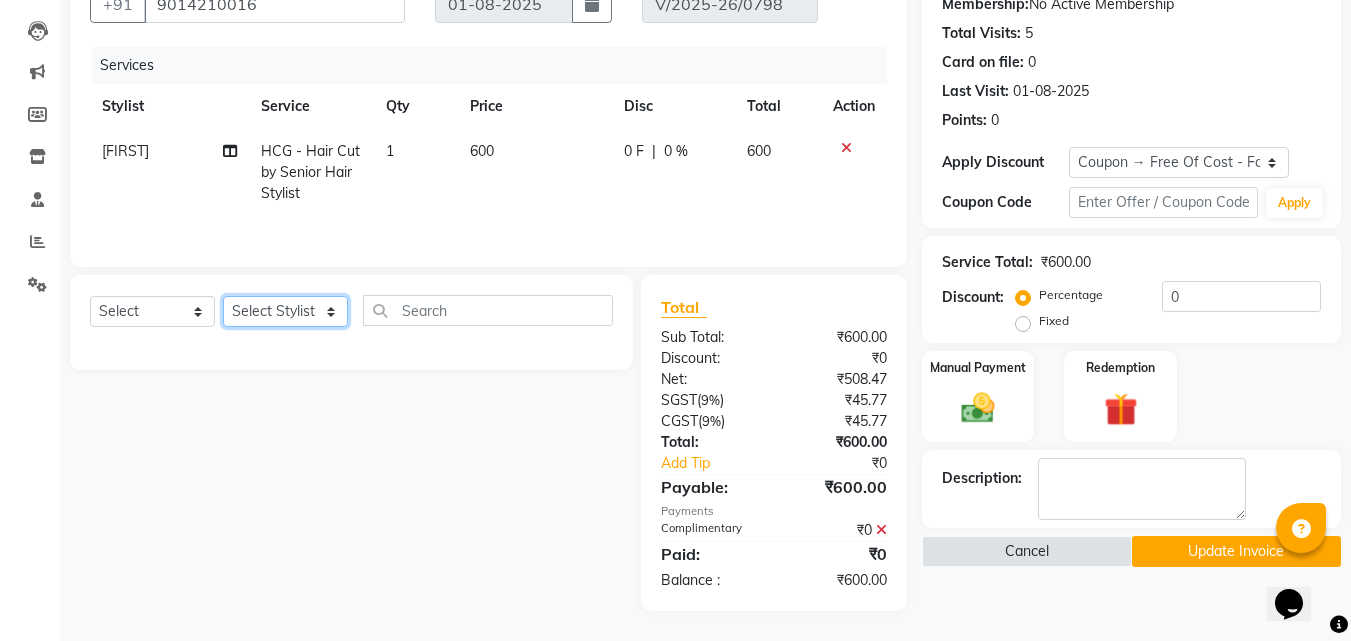 select on "71454" 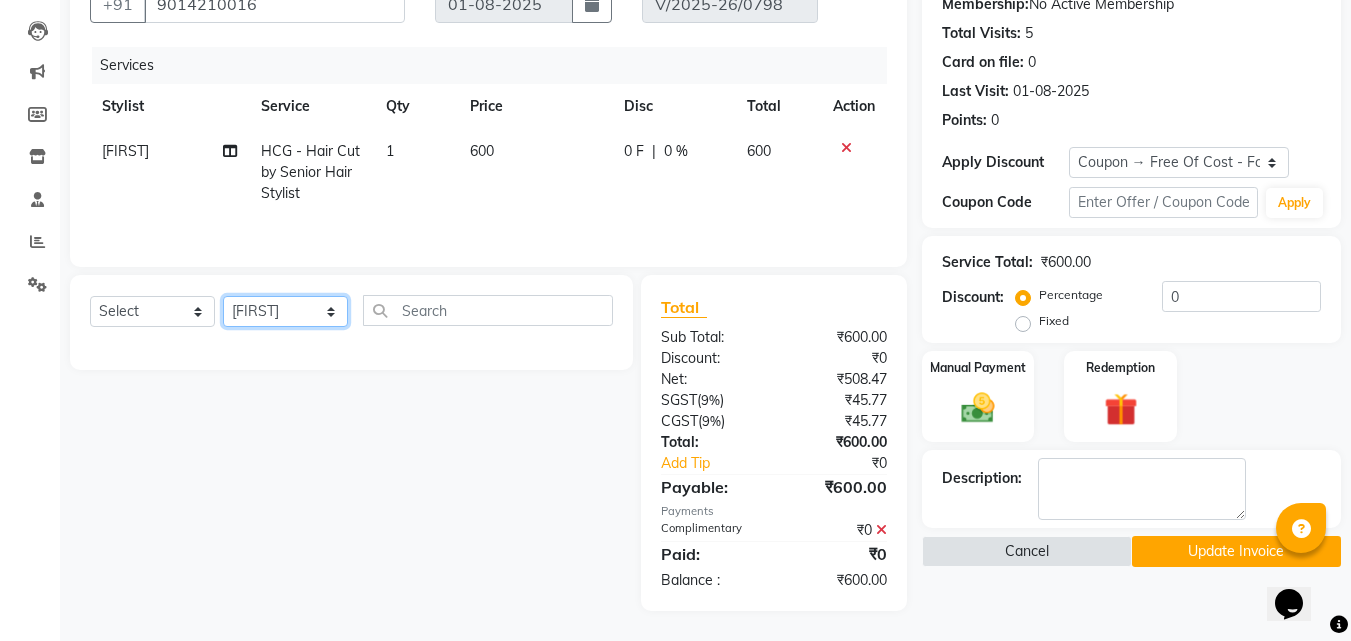click on "Select Stylist Anu Azam Geetanjali Gulzar Jagdeep Singh Jagjeet Jasdeep Jashan Lovepreet Malkeet Micheal Rahul Rishi sanjay Sharan Simran Simran kaur Stalin tarun Vikas" 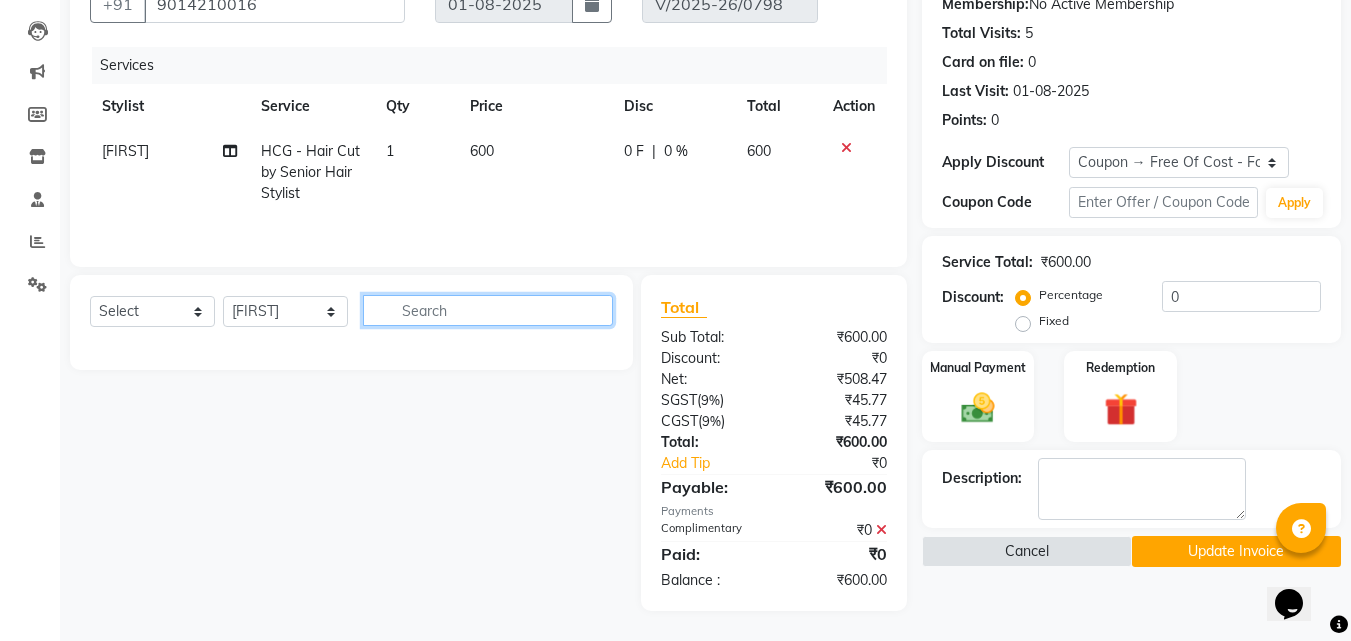 click 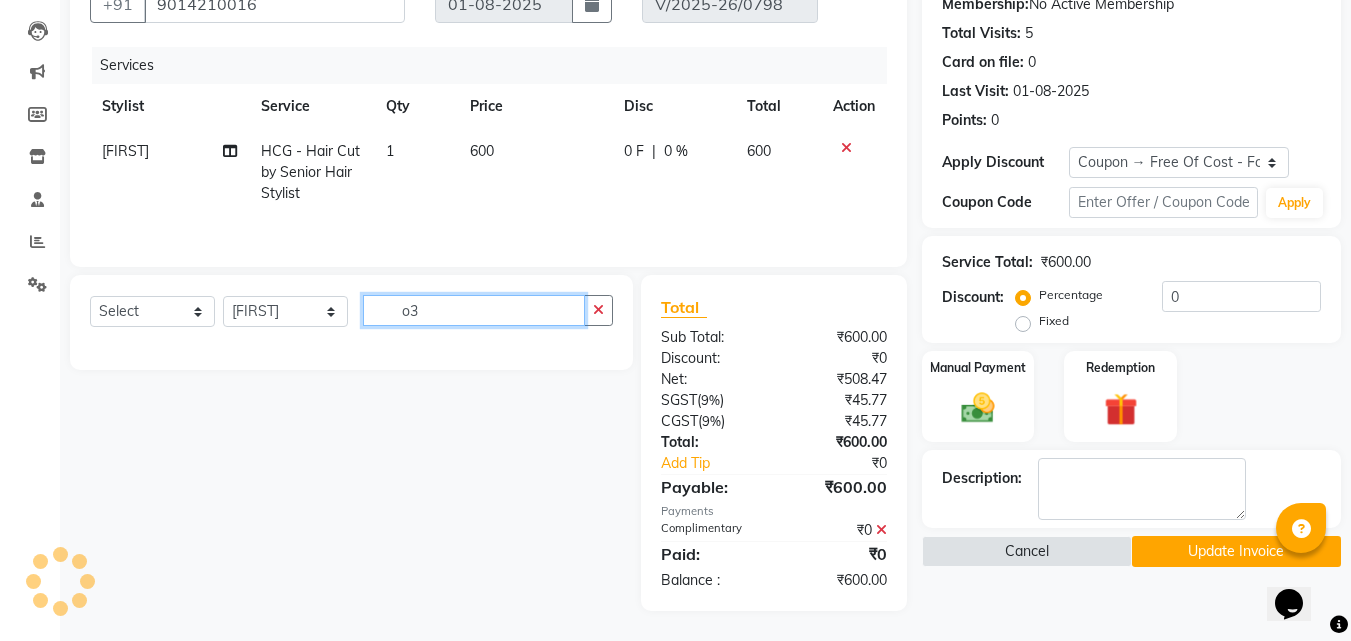 type on "o" 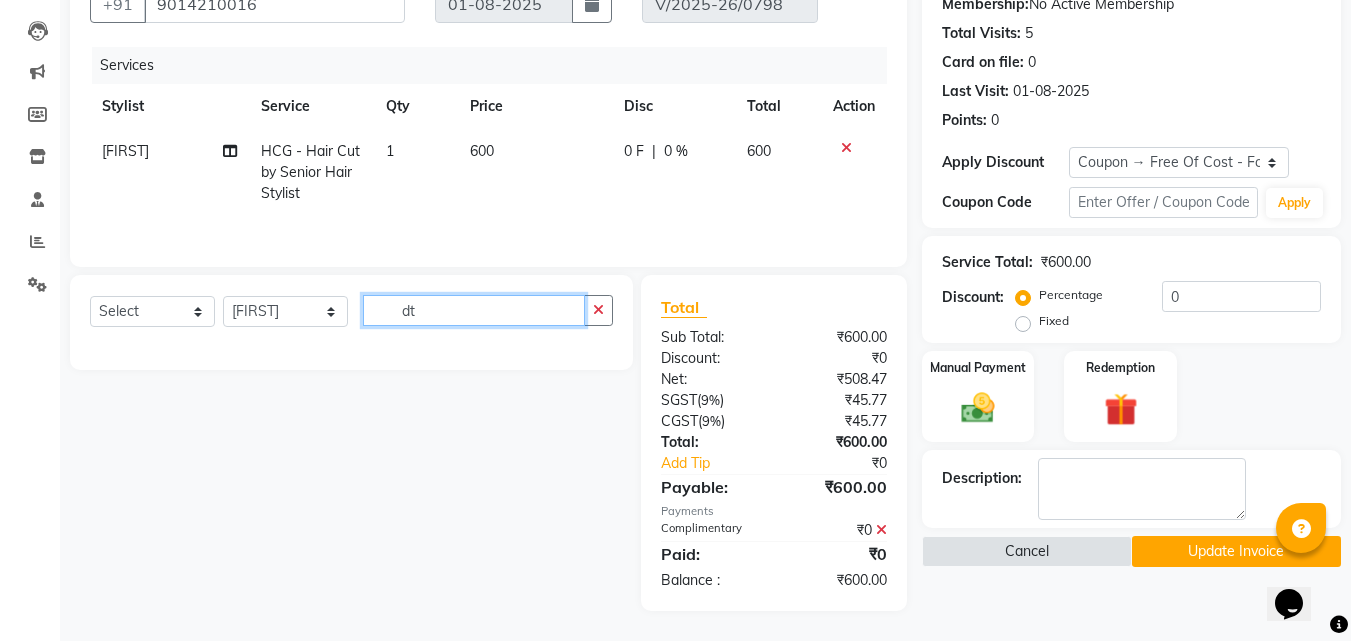 type on "d" 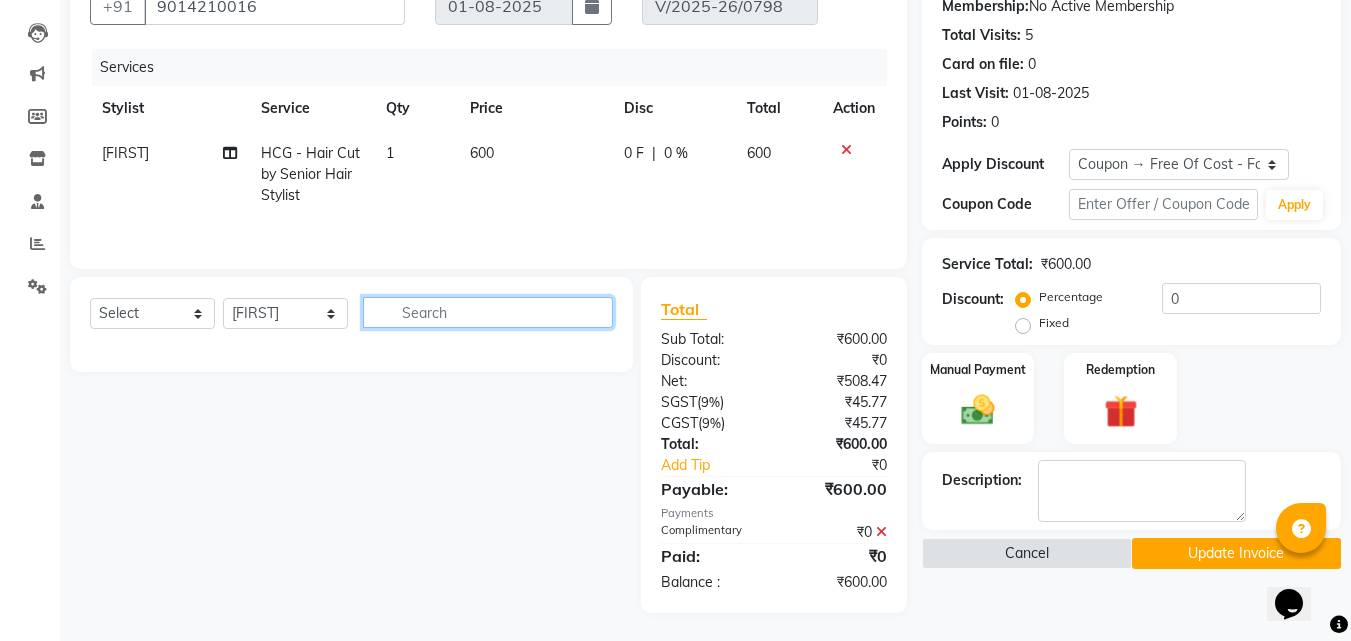 scroll, scrollTop: 201, scrollLeft: 0, axis: vertical 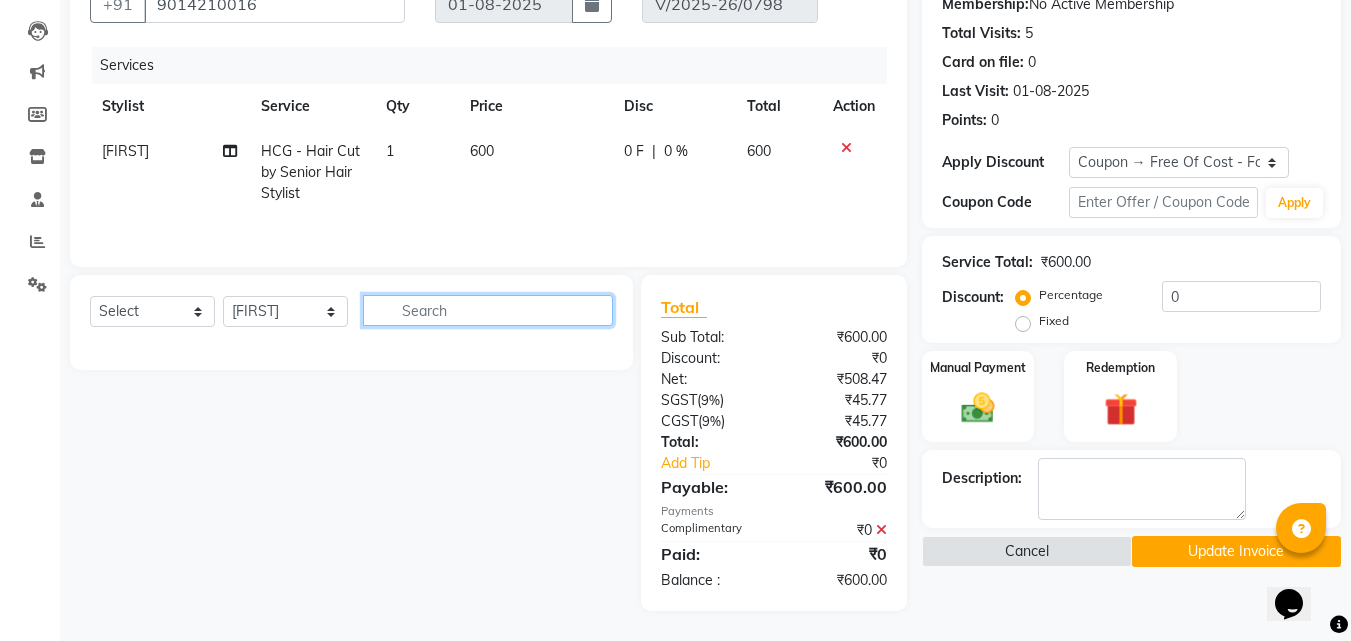 click 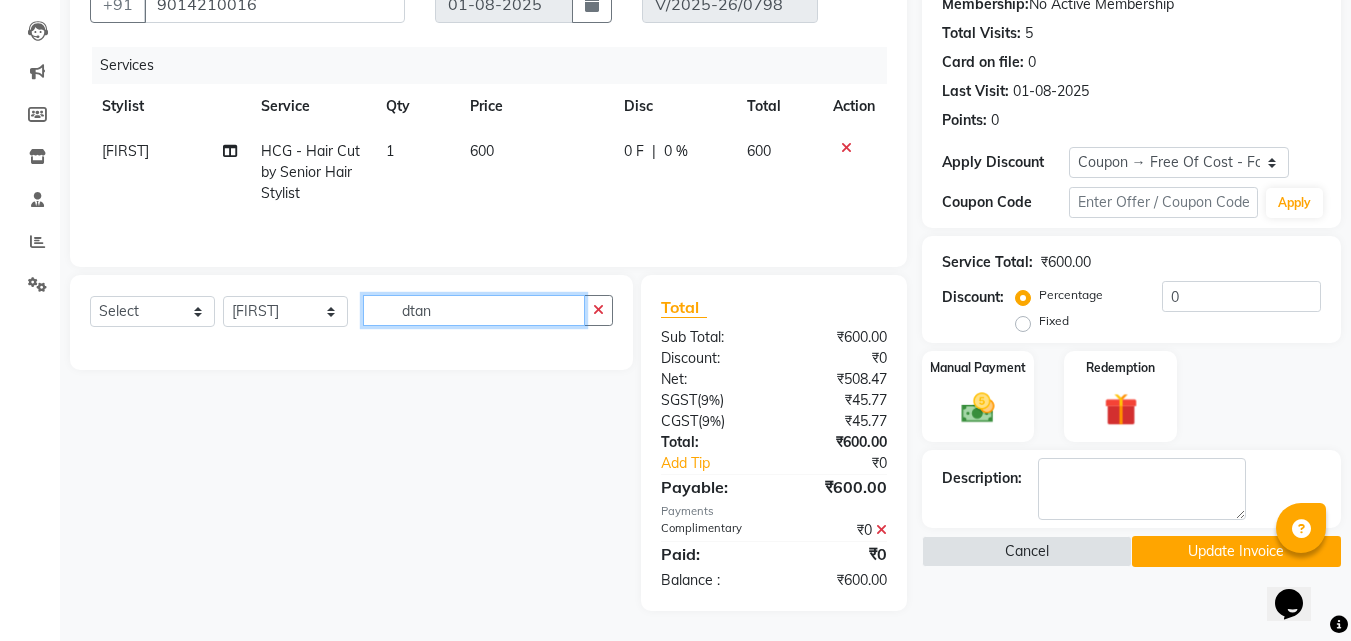 type on "dtan" 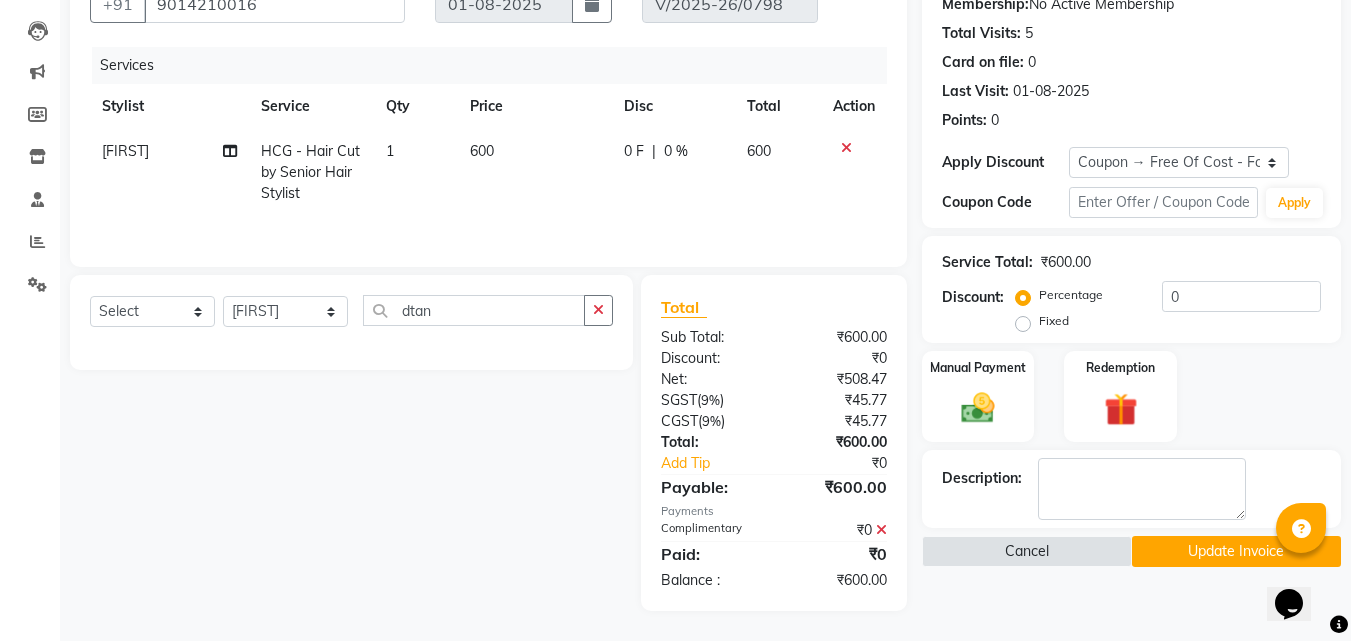 click on "Select Service Product Membership Package Voucher Prepaid Gift Card Select Stylist [NAME] [NAME] [NAME] [NAME] [NAME] [NAME] [NAME] [NAME] [NAME] [NAME] [NAME] [NAME] [NAME] [NAME] [NAME] [NAME] [NAME] [NAME] [NAME]" 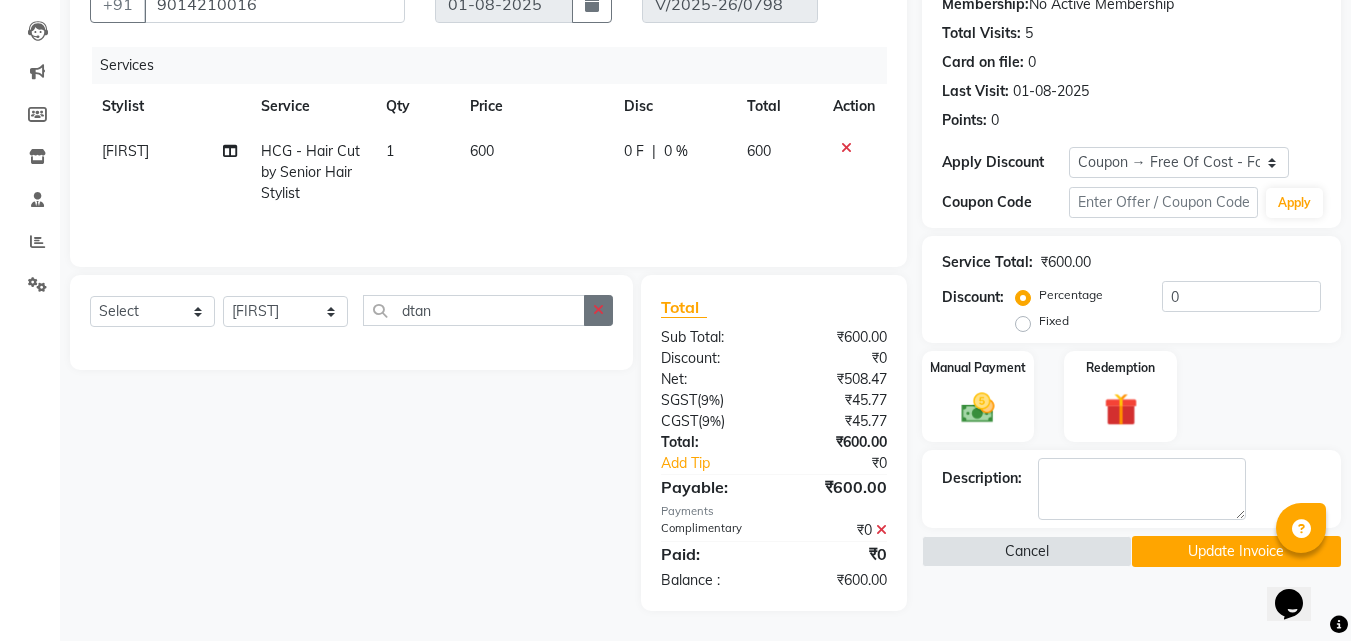 click 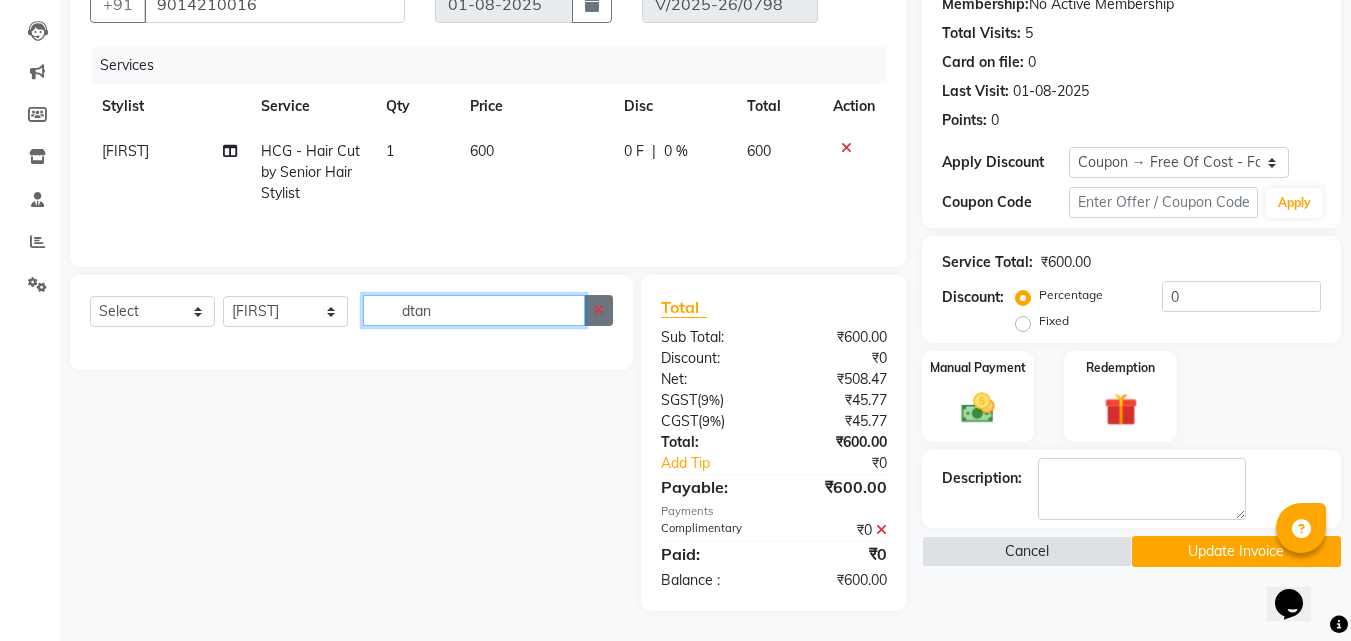 type 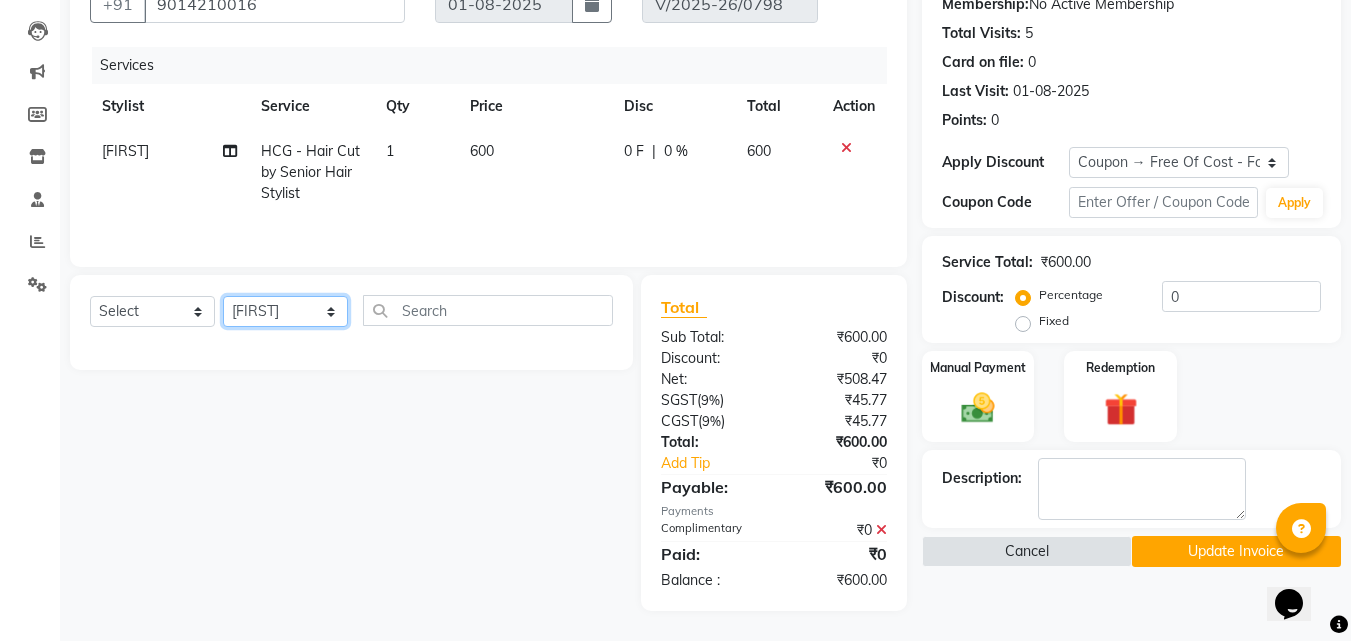 click on "Select Stylist Anu Azam Geetanjali Gulzar Jagdeep Singh Jagjeet Jasdeep Jashan Lovepreet Malkeet Micheal Rahul Rishi sanjay Sharan Simran Simran kaur Stalin tarun Vikas" 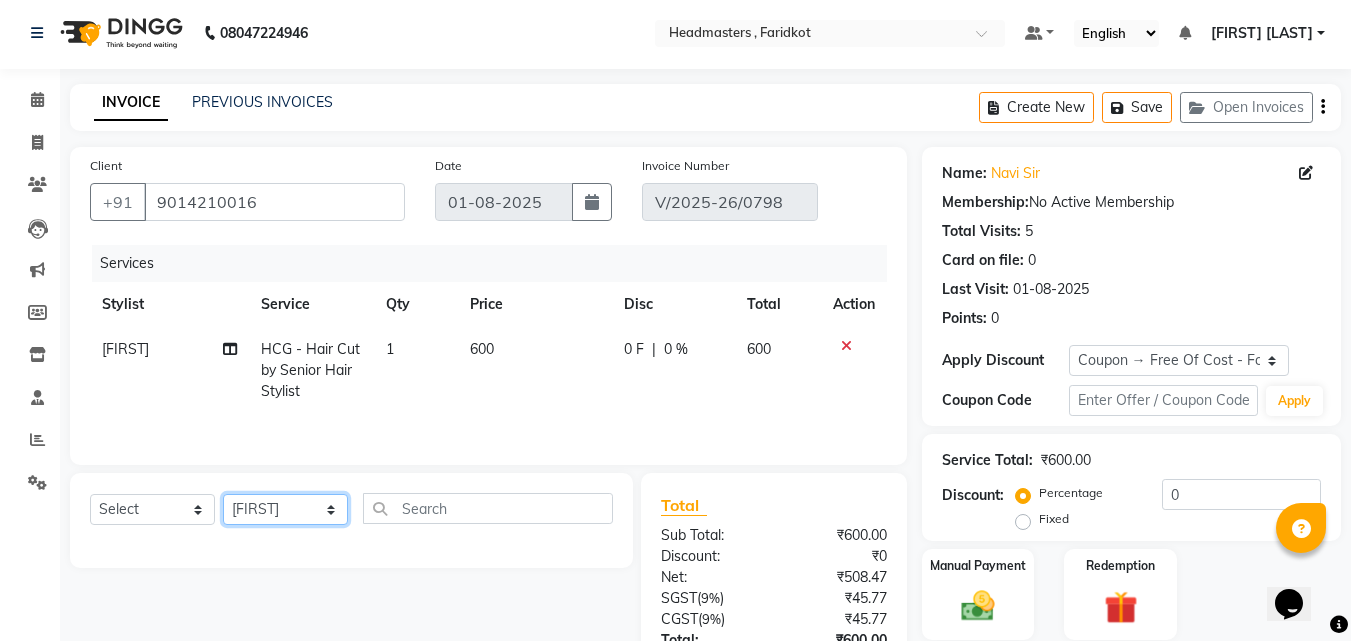 scroll, scrollTop: 0, scrollLeft: 0, axis: both 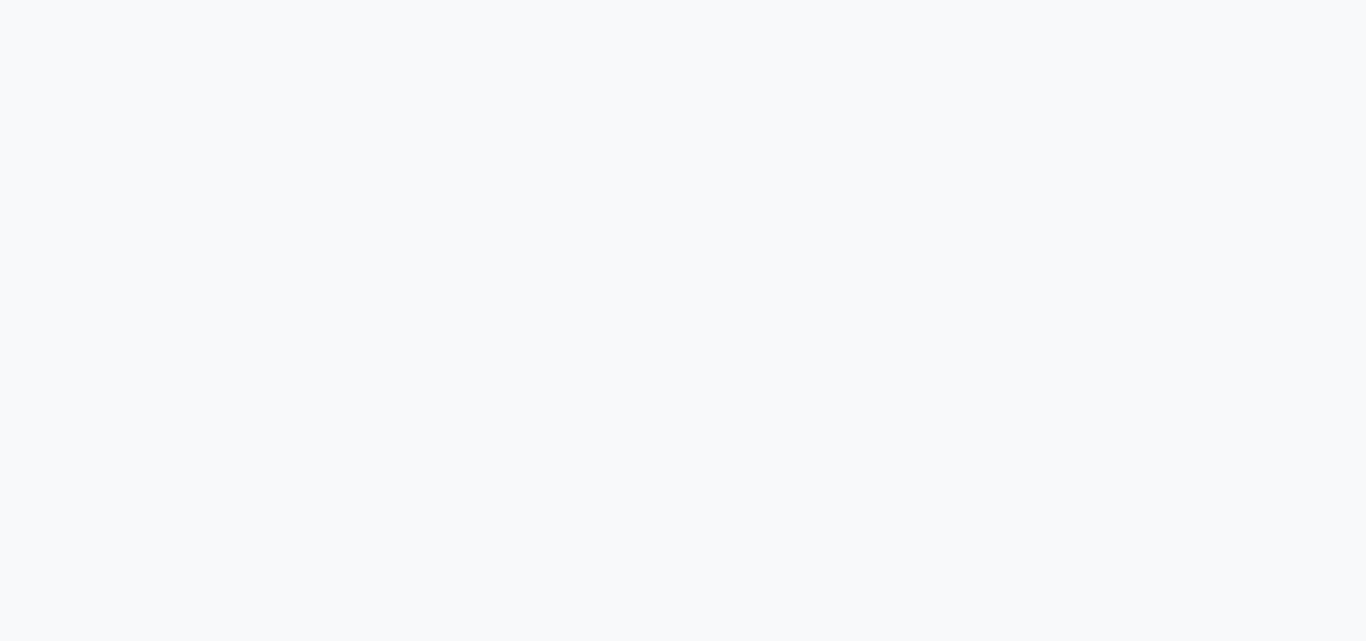 select on "service" 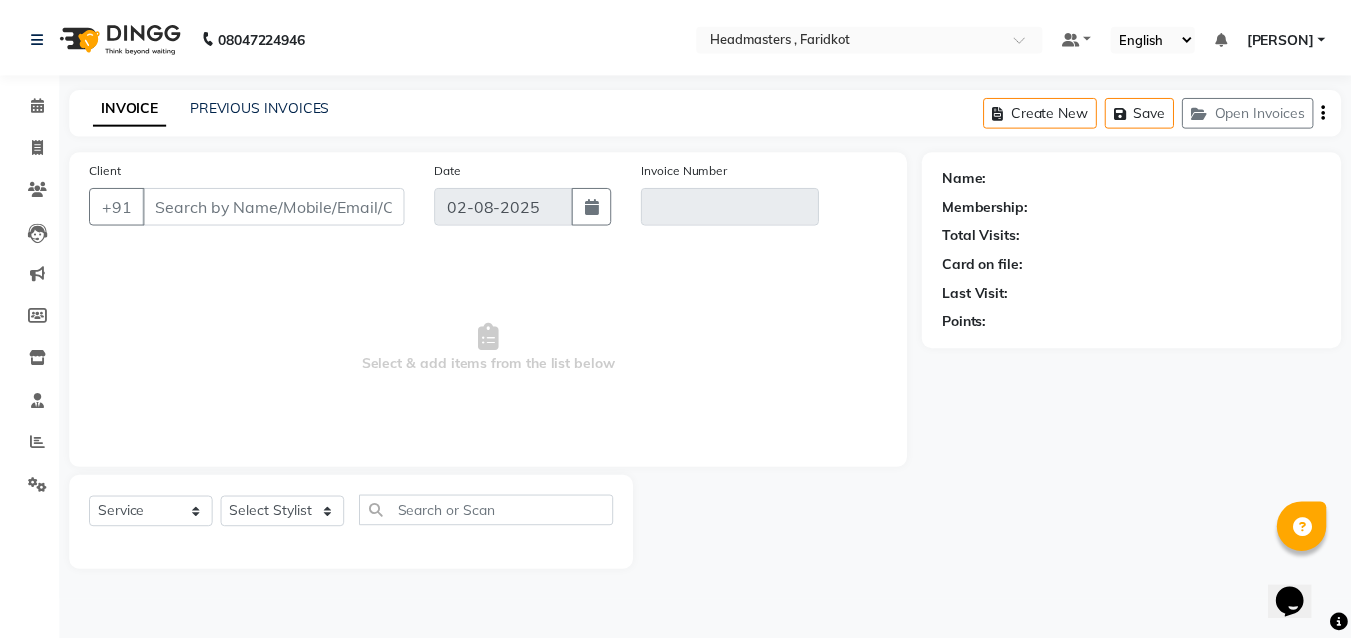 scroll, scrollTop: 0, scrollLeft: 0, axis: both 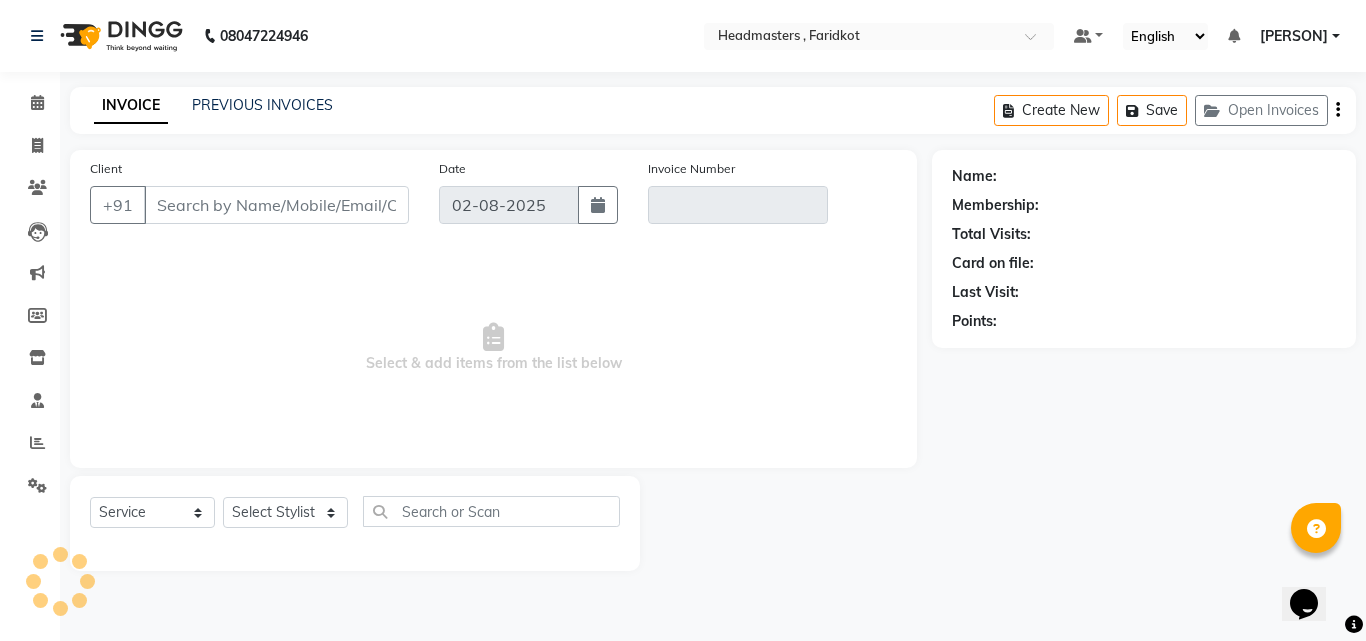 type on "9014210016" 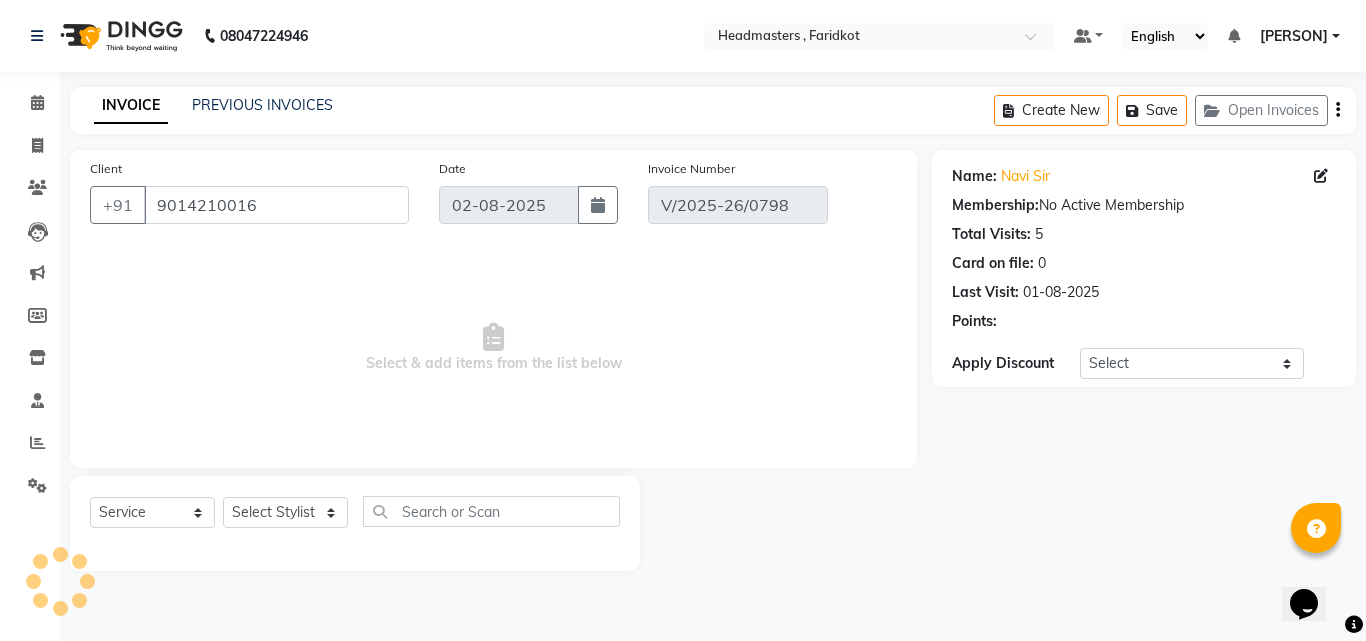 type on "01-08-2025" 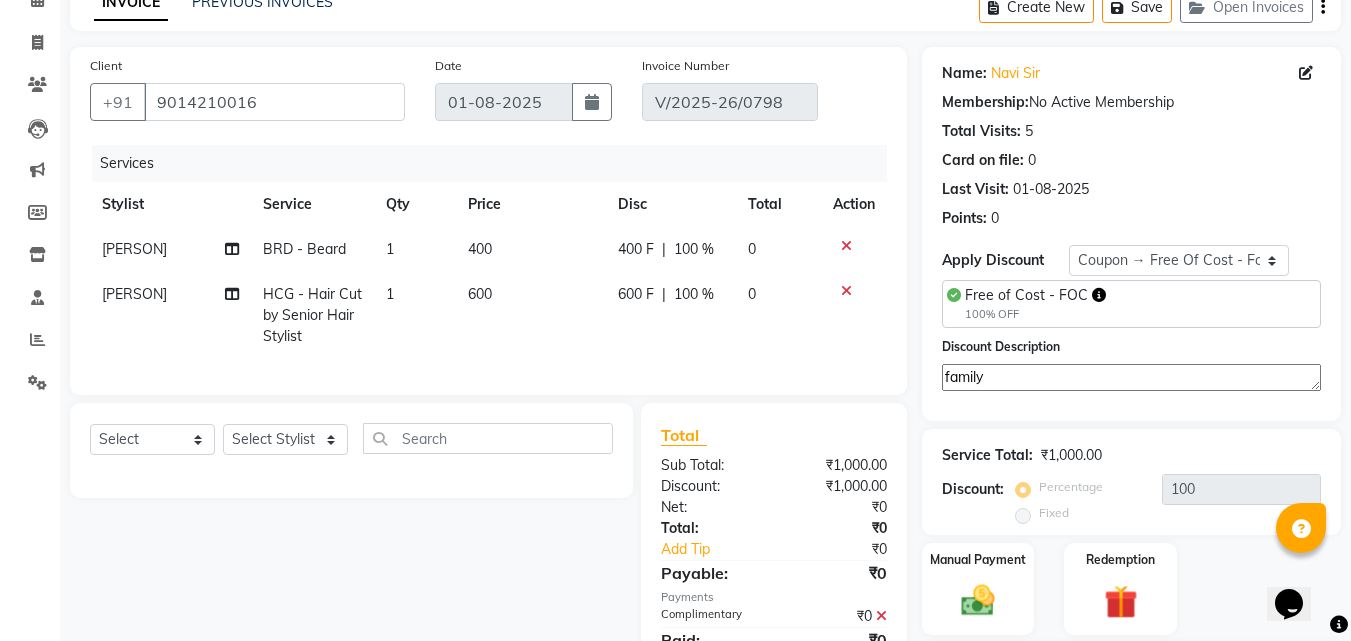 scroll, scrollTop: 200, scrollLeft: 0, axis: vertical 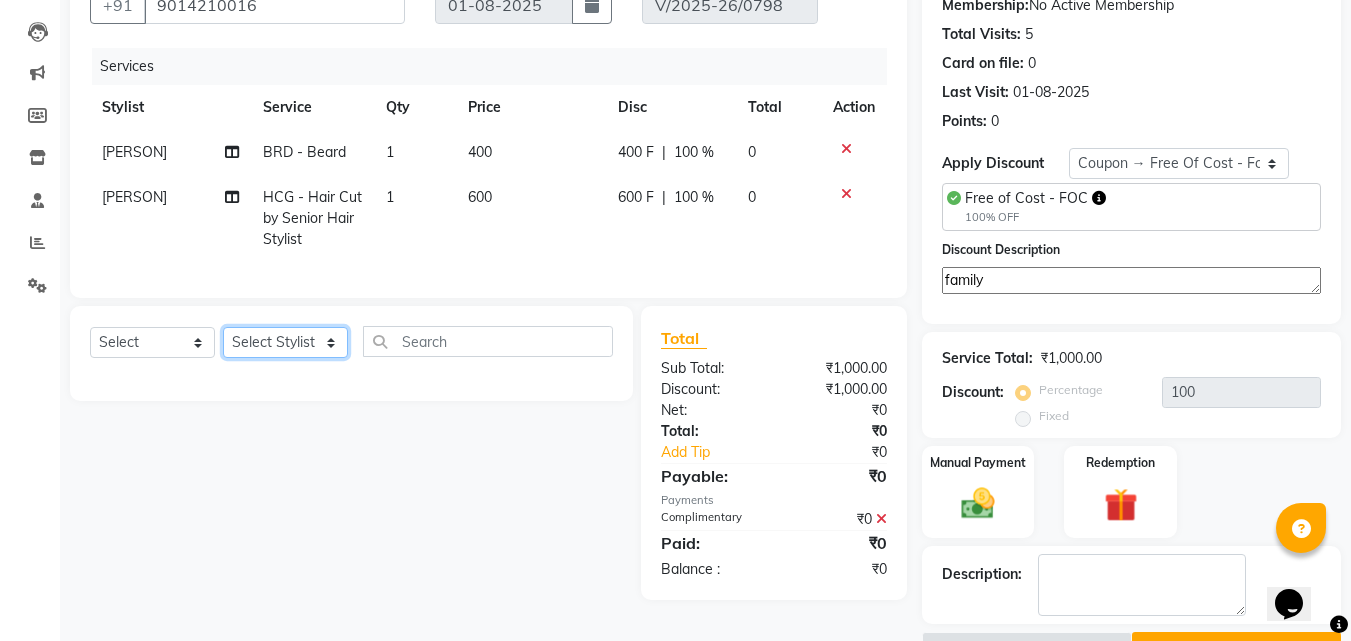 click on "Select Stylist Anu Azam Geetanjali Gulzar Jagdeep Singh Jagjeet Jasdeep Jashan Lovepreet Malkeet Micheal Rahul Rishi sanjay Sharan Simran Simran kaur Stalin tarun Vikas" 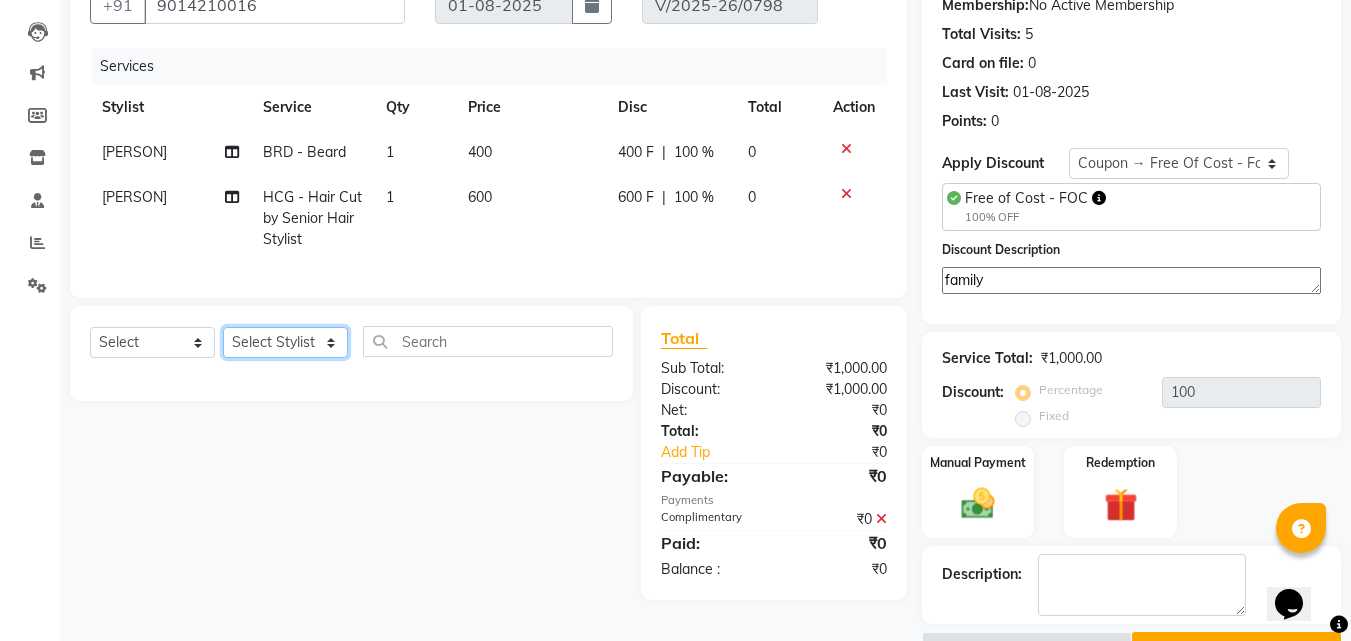 select on "71454" 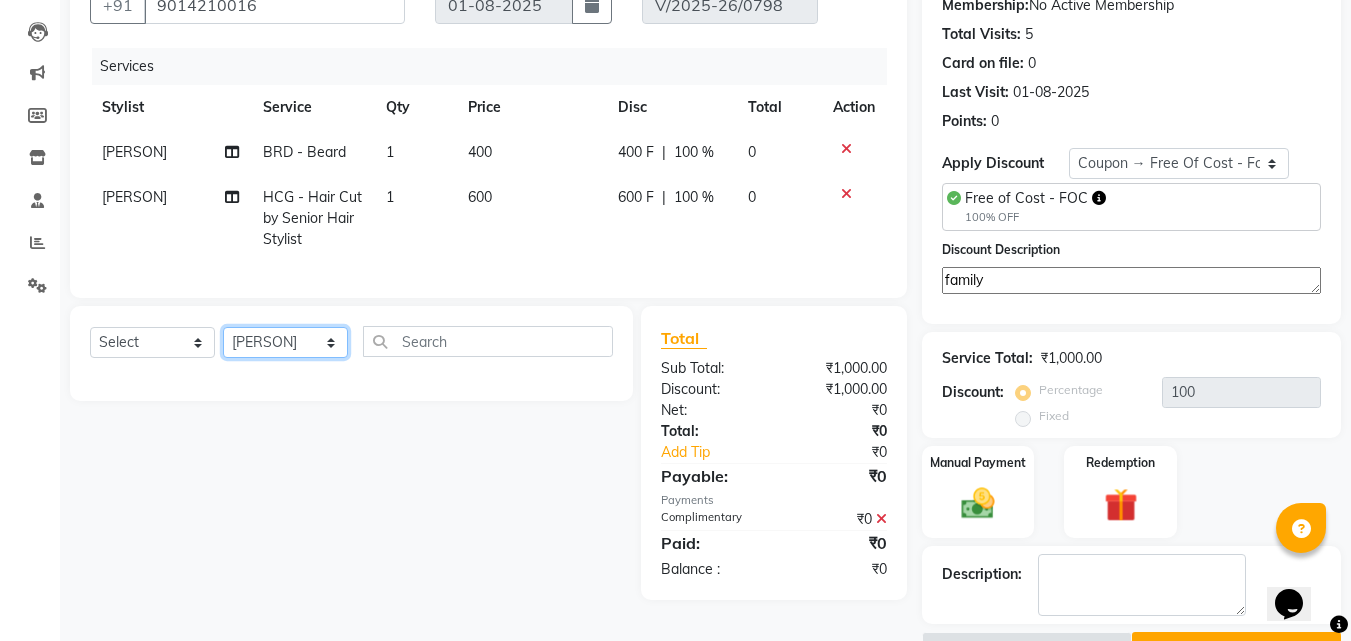 click on "Select Stylist Anu Azam Geetanjali Gulzar Jagdeep Singh Jagjeet Jasdeep Jashan Lovepreet Malkeet Micheal Rahul Rishi sanjay Sharan Simran Simran kaur Stalin tarun Vikas" 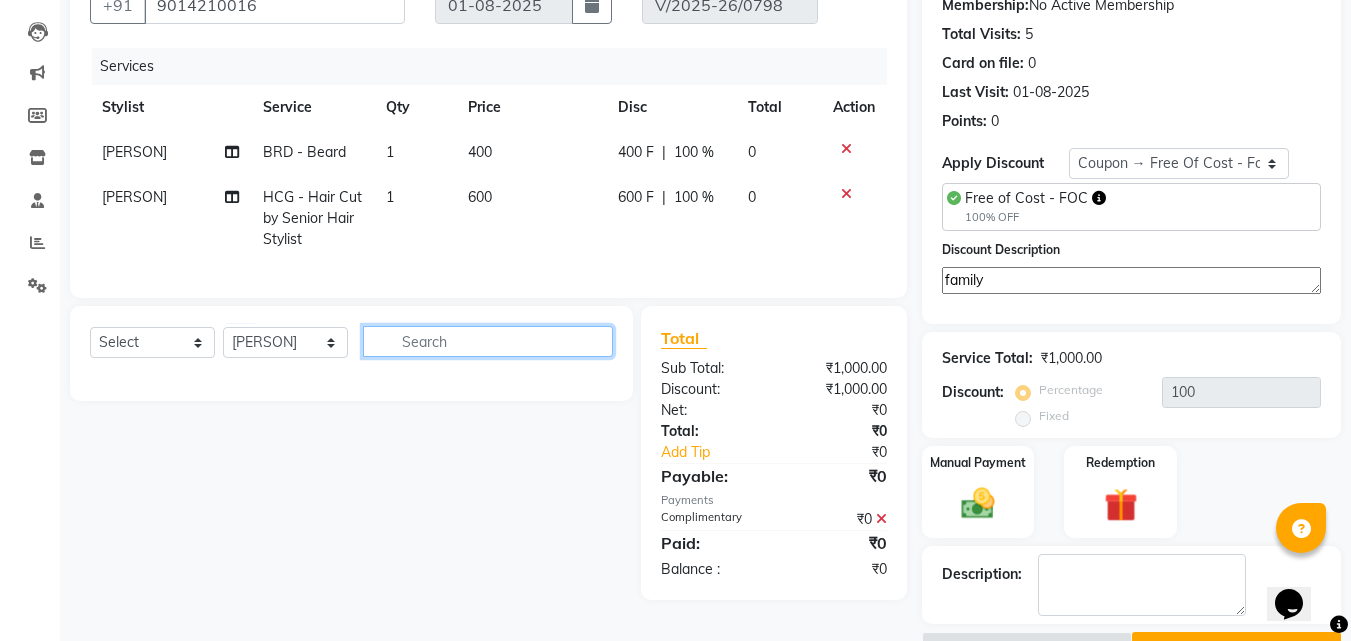click 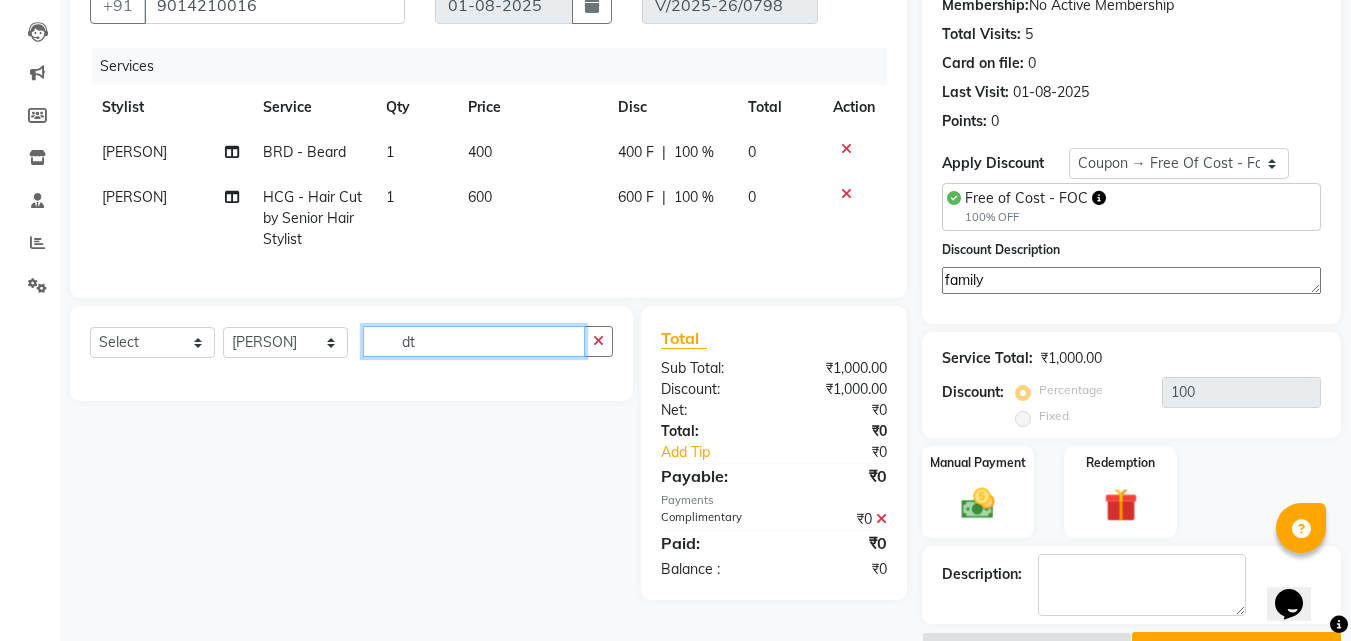 type on "d" 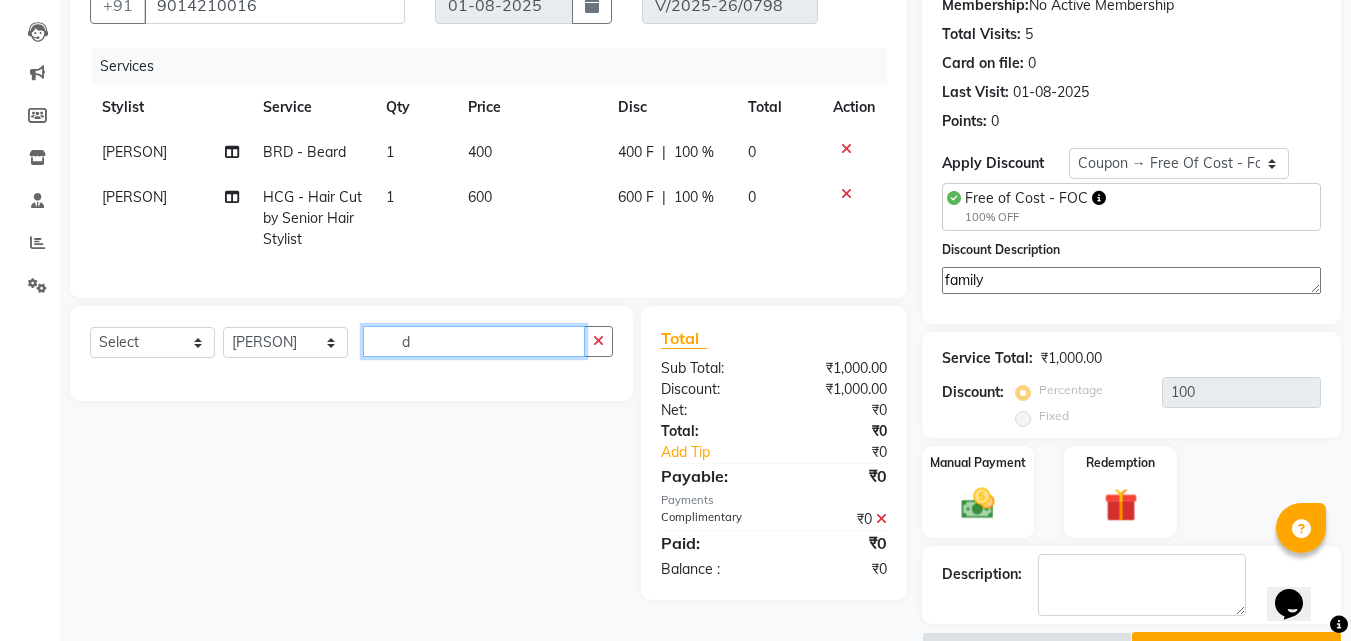 type 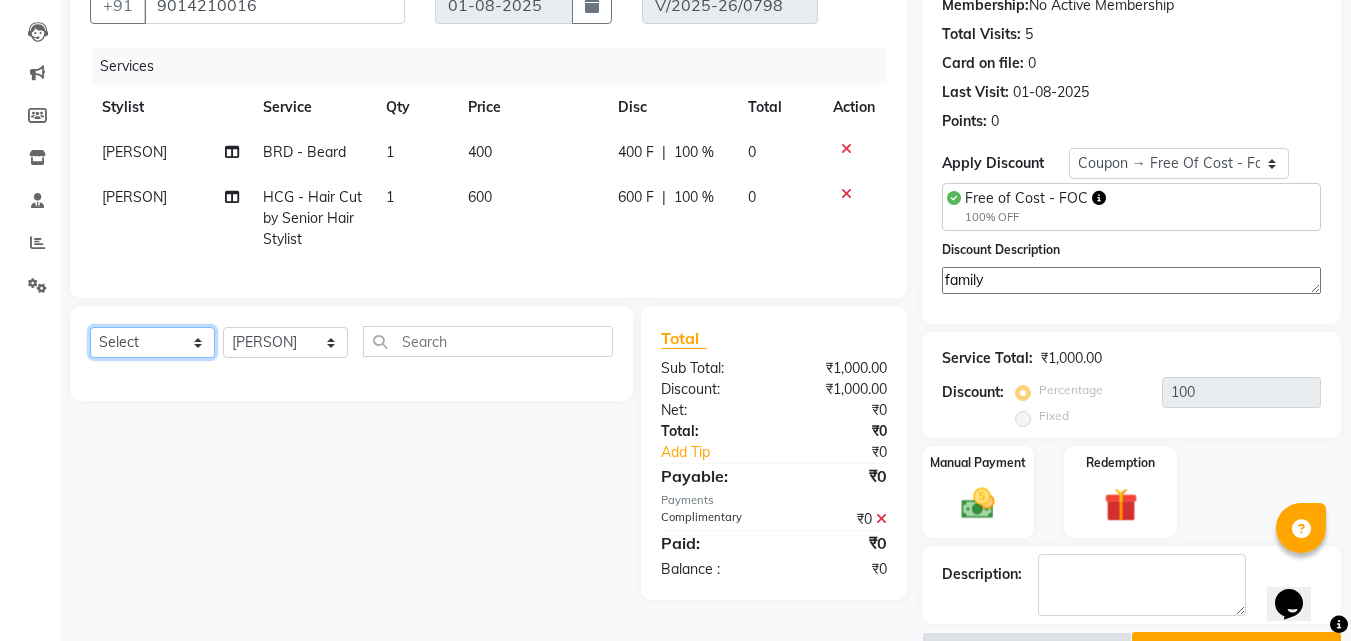 click on "Select  Service  Product  Membership  Package Voucher Prepaid Gift Card" 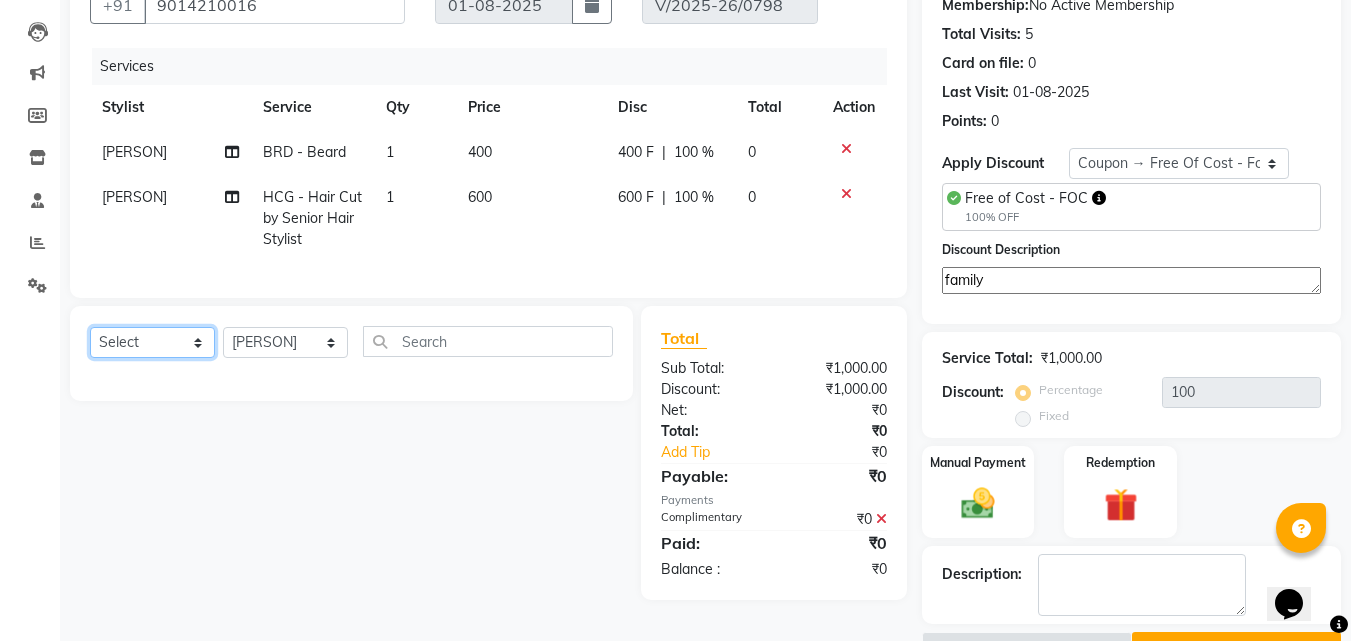 select on "service" 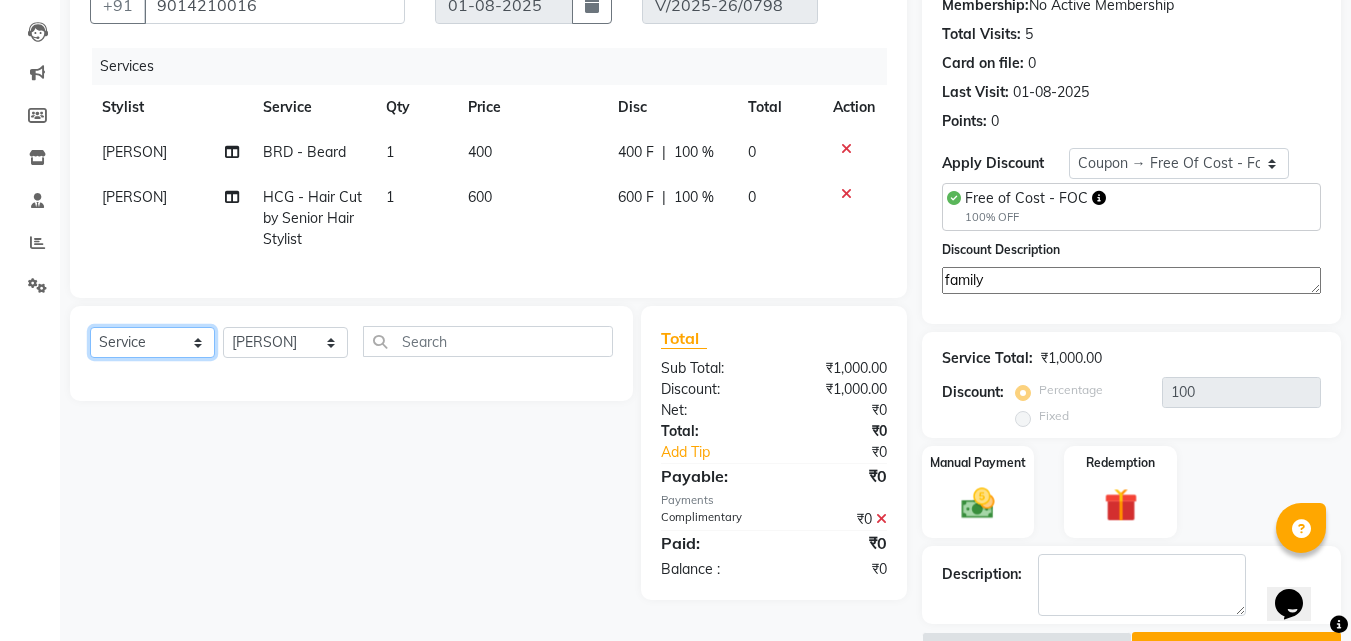 click on "Select  Service  Product  Membership  Package Voucher Prepaid Gift Card" 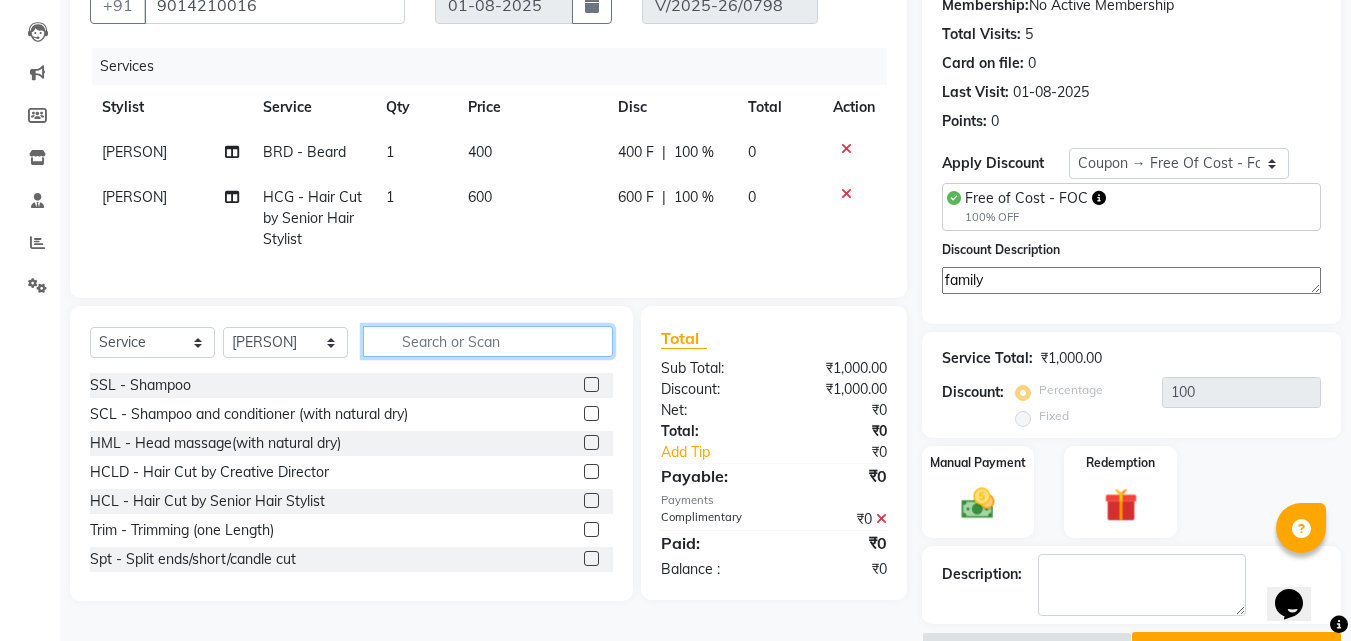 click 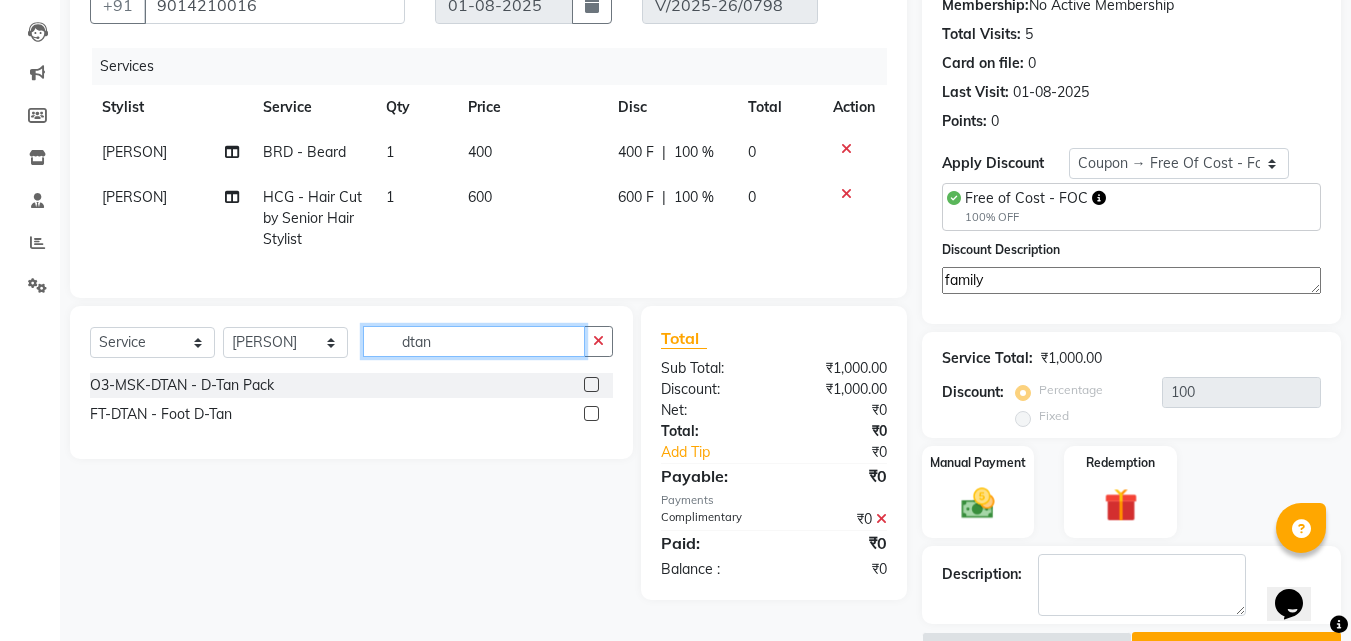 type on "dtan" 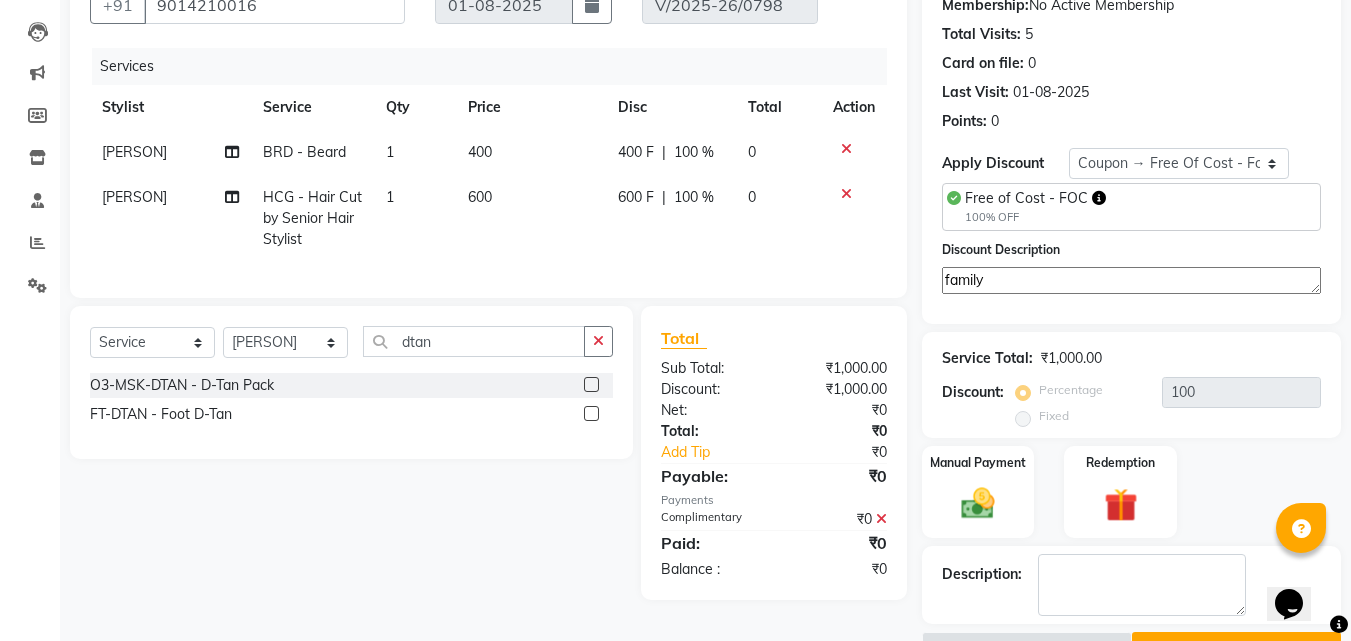 click 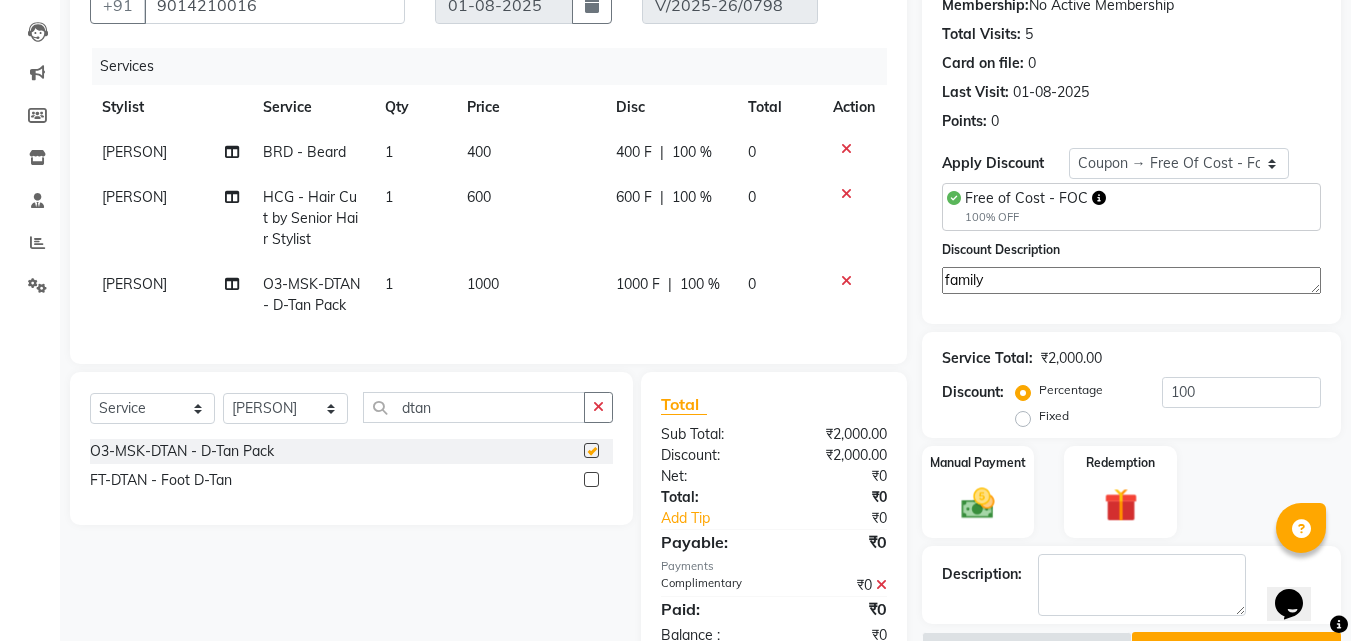 checkbox on "false" 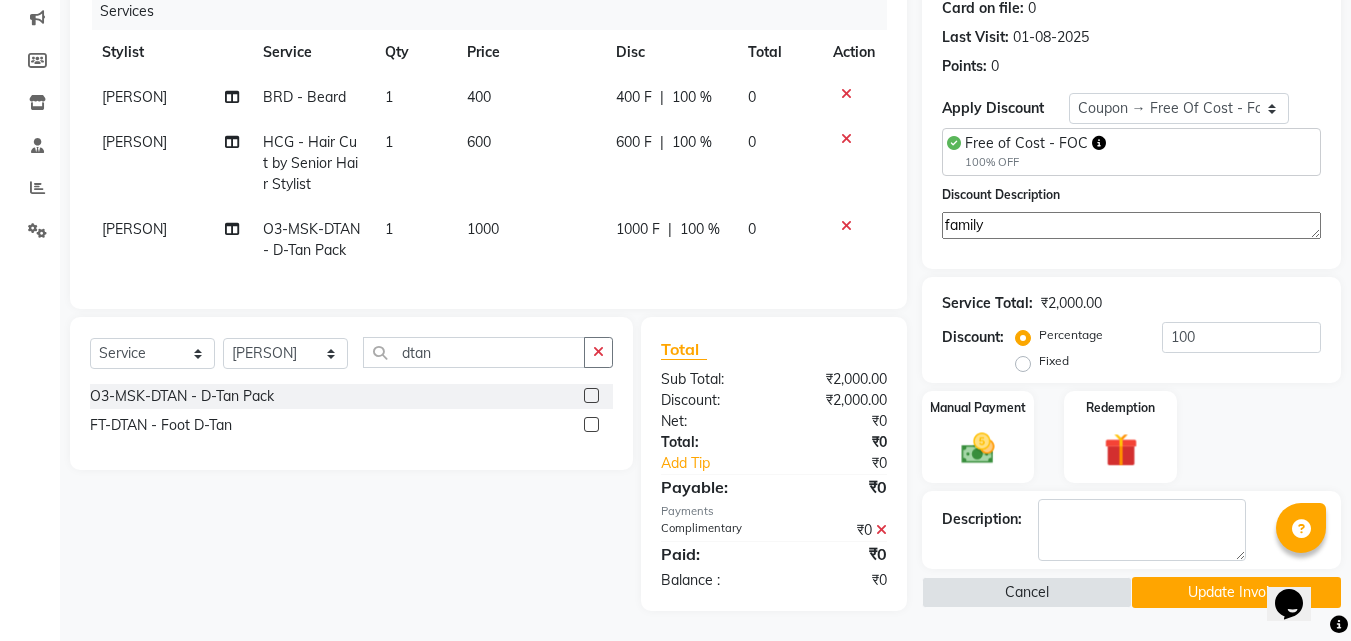 scroll, scrollTop: 270, scrollLeft: 0, axis: vertical 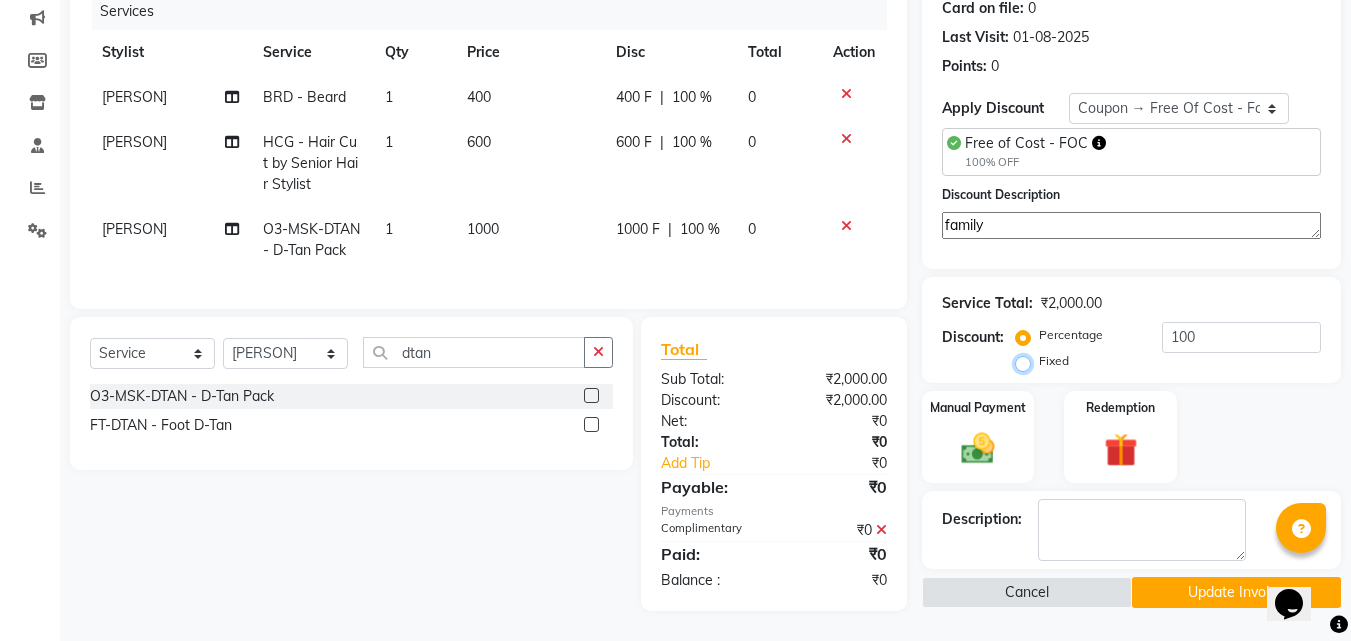 click on "Fixed" at bounding box center [1027, 361] 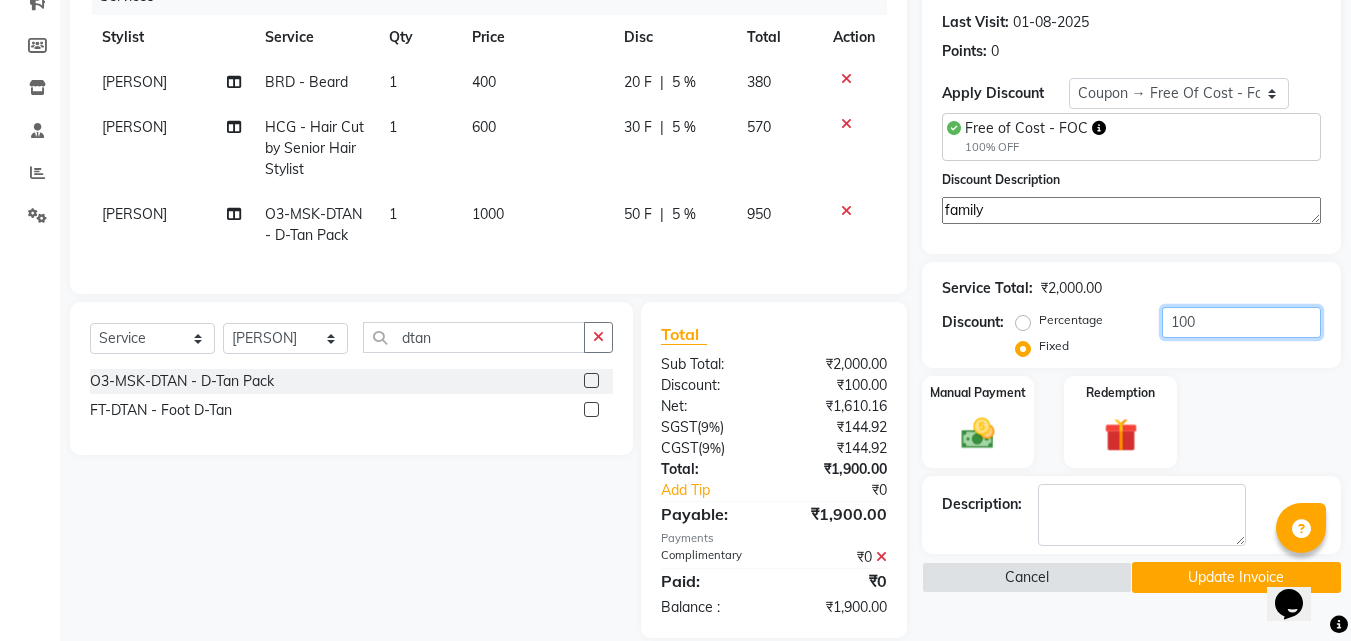 click on "100" 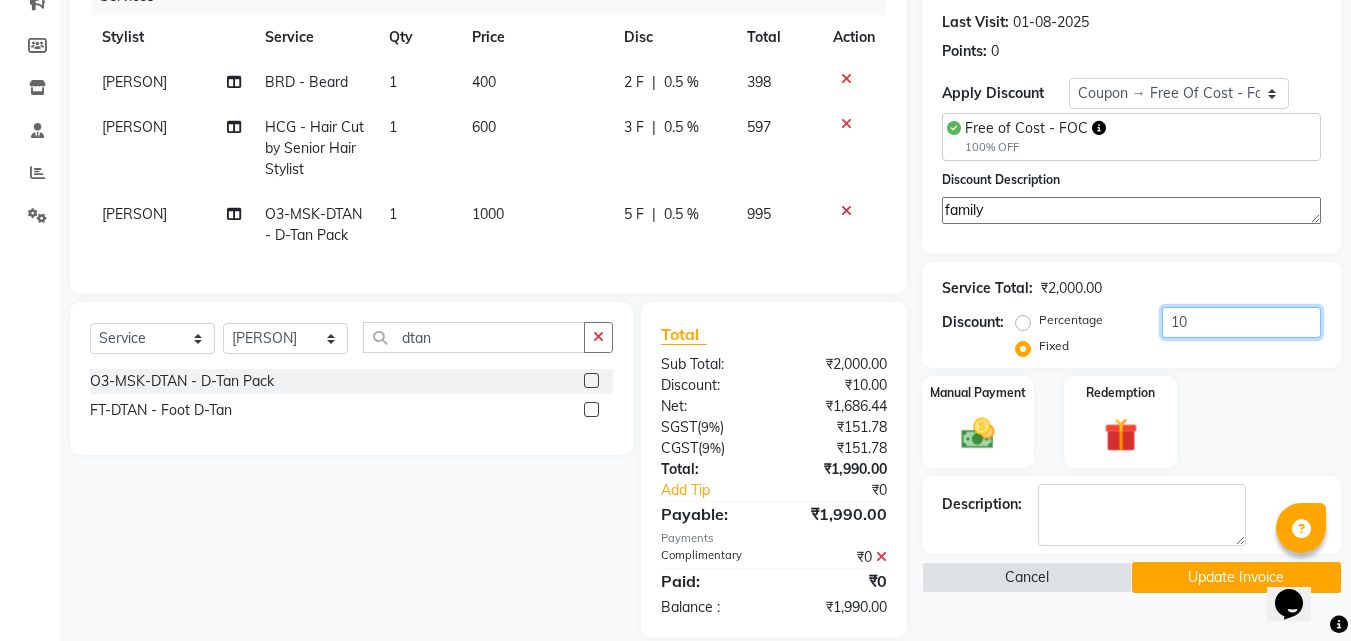 type on "1" 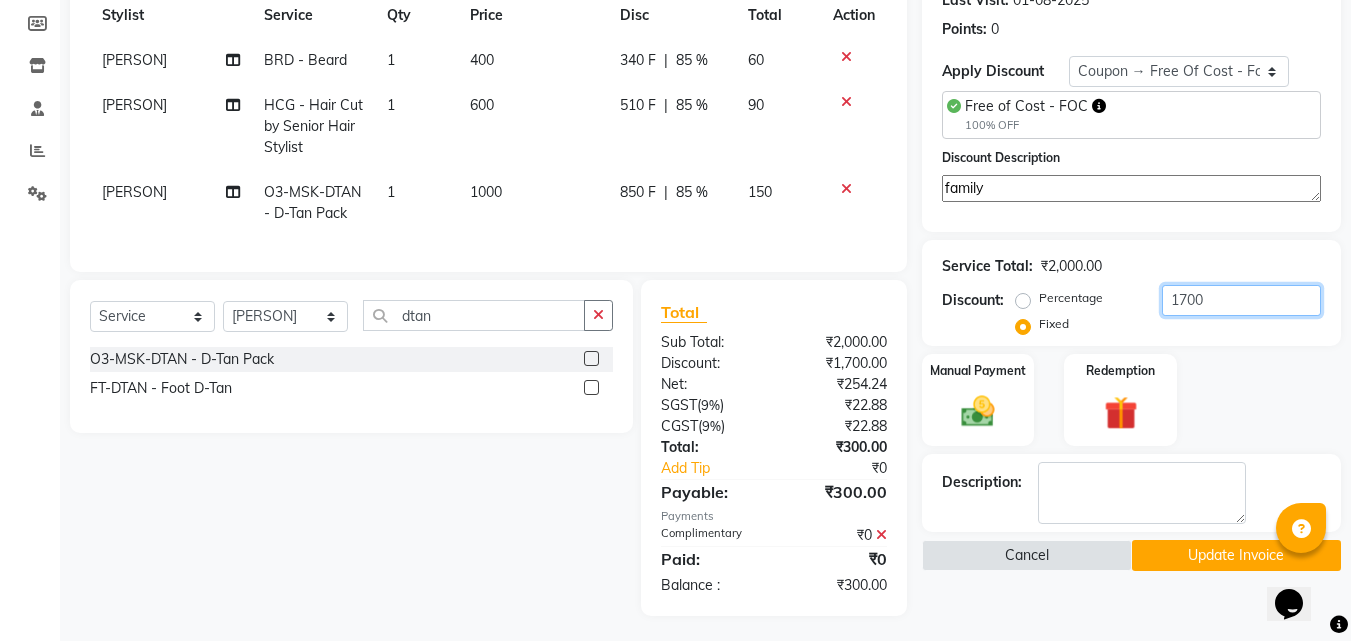 scroll, scrollTop: 312, scrollLeft: 0, axis: vertical 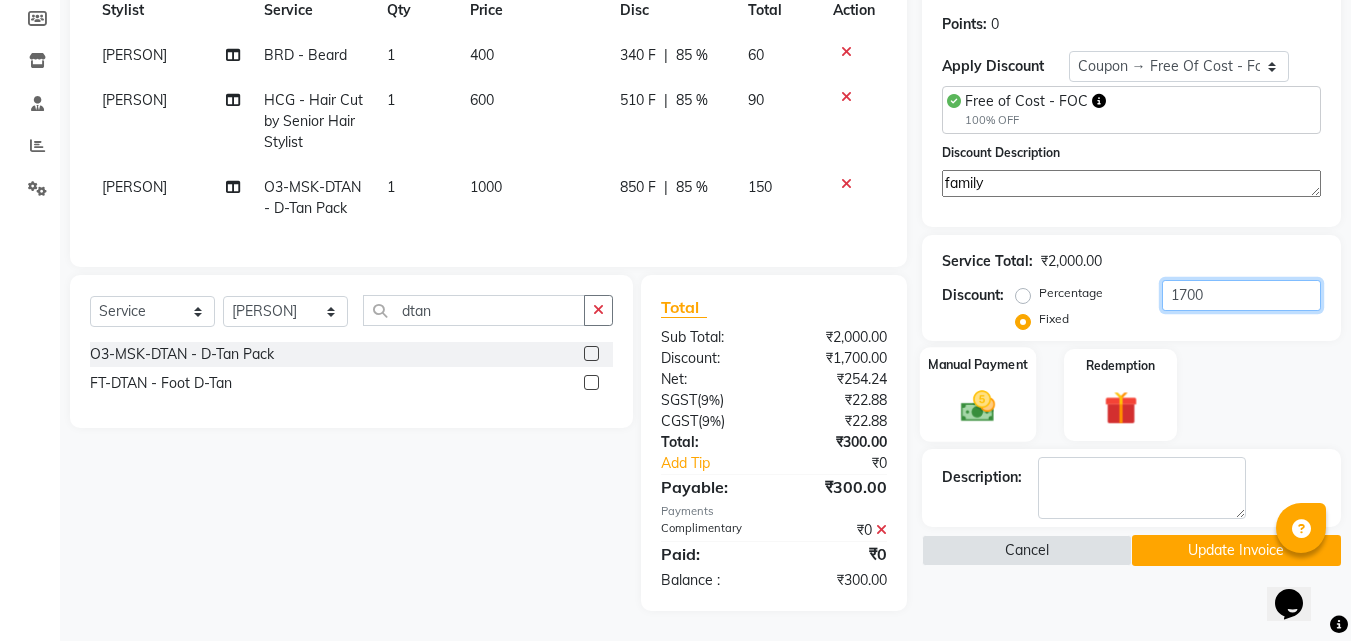 type on "1700" 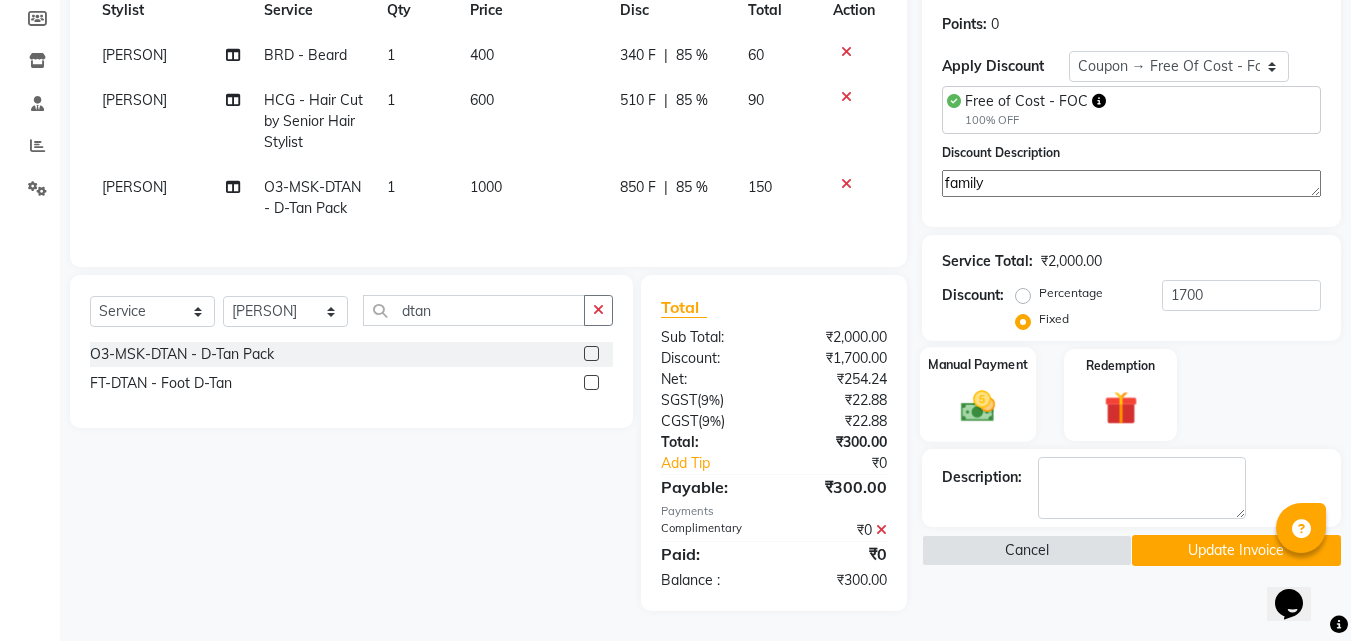 click 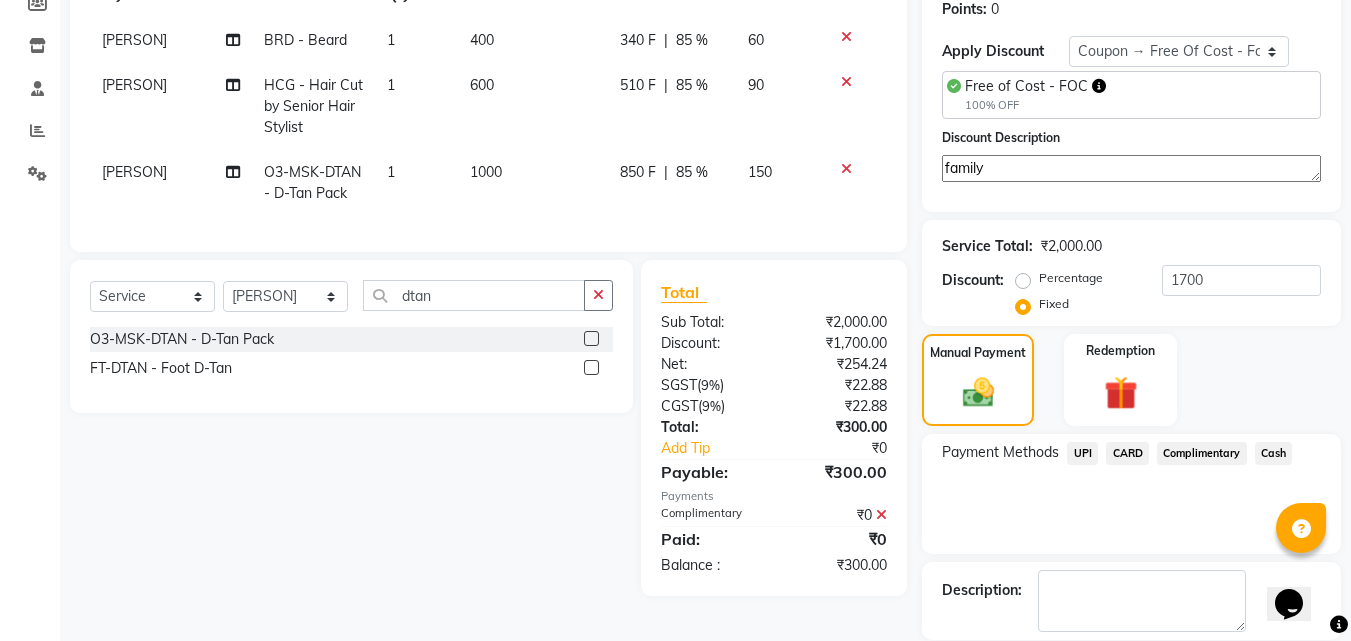 click 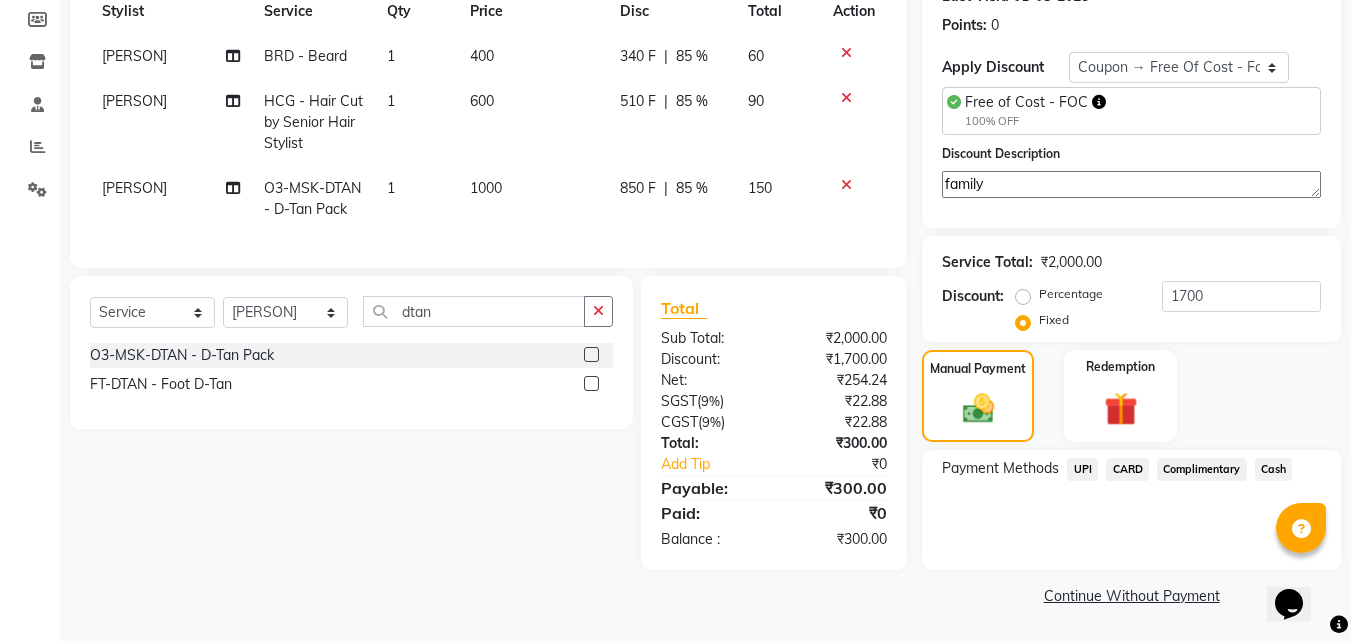 scroll, scrollTop: 296, scrollLeft: 0, axis: vertical 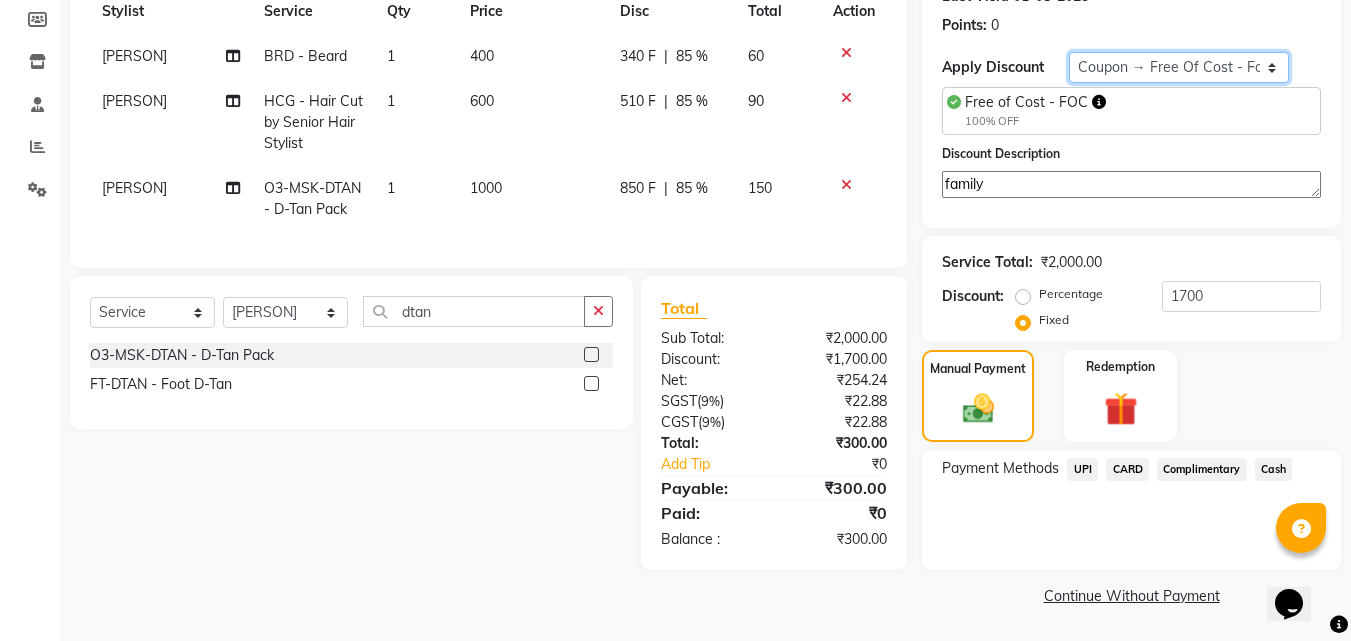 click on "Select Coupon → Wrong Job Card  Coupon → Complimentary Coupon → Correction  Coupon → First Wash  Coupon → Free Of Cost - Foc  Coupon → Staff Service  Coupon → Service Not Done  Coupon → Double Job Card  Coupon → Pending Payment" 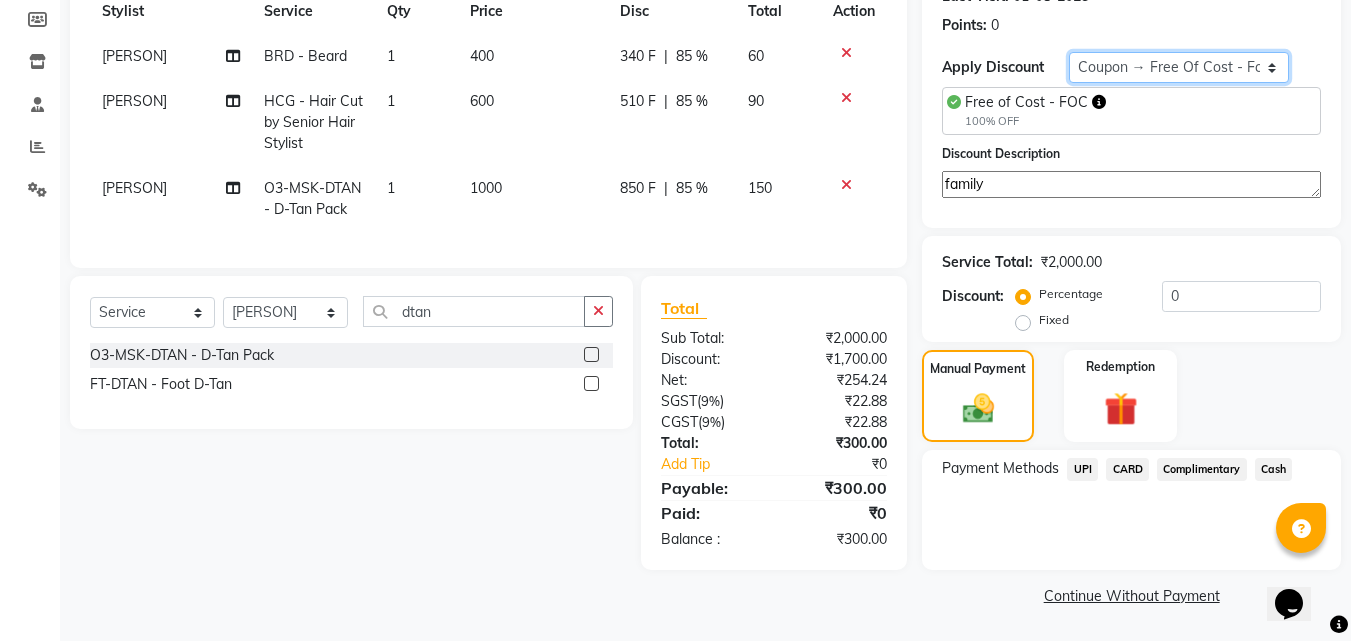 scroll, scrollTop: 270, scrollLeft: 0, axis: vertical 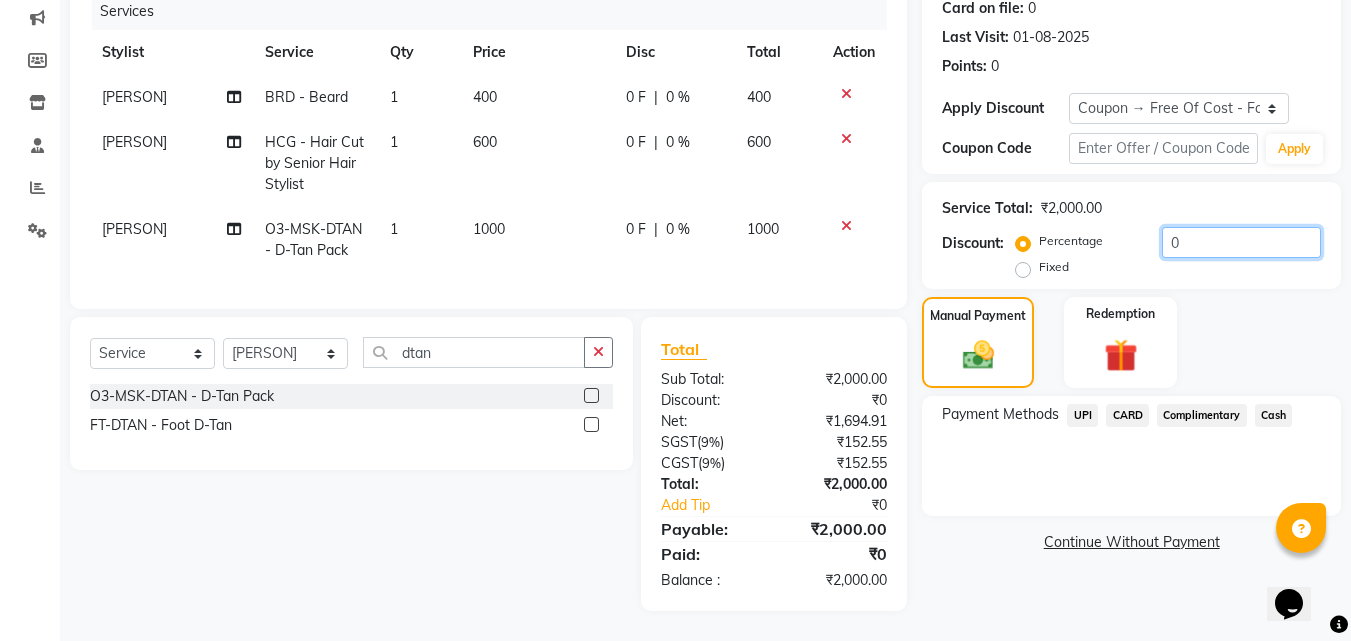click on "0" 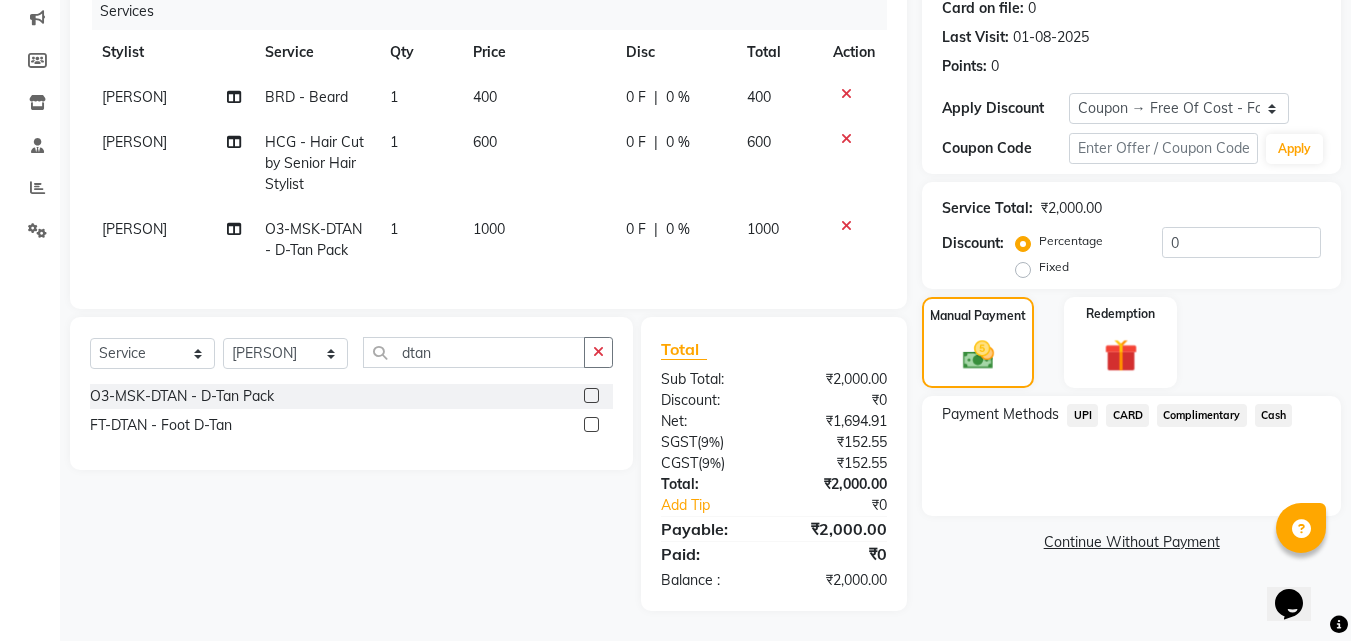 click on "Fixed" 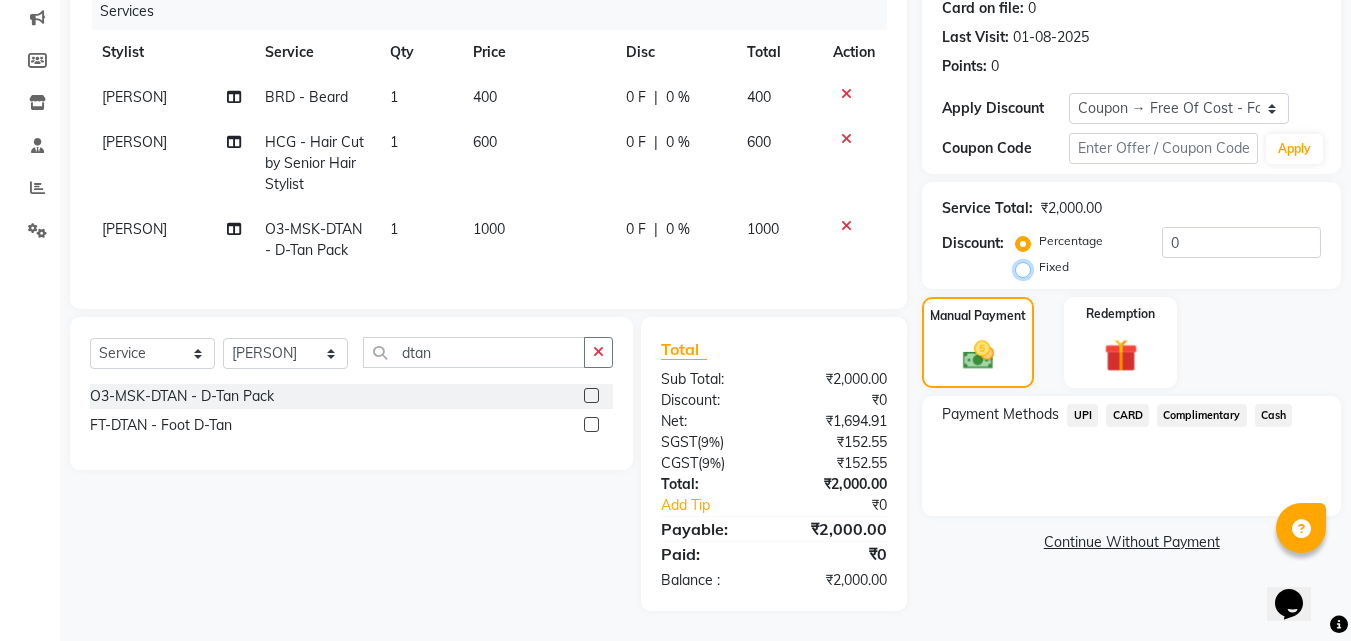 click on "Fixed" at bounding box center [1027, 267] 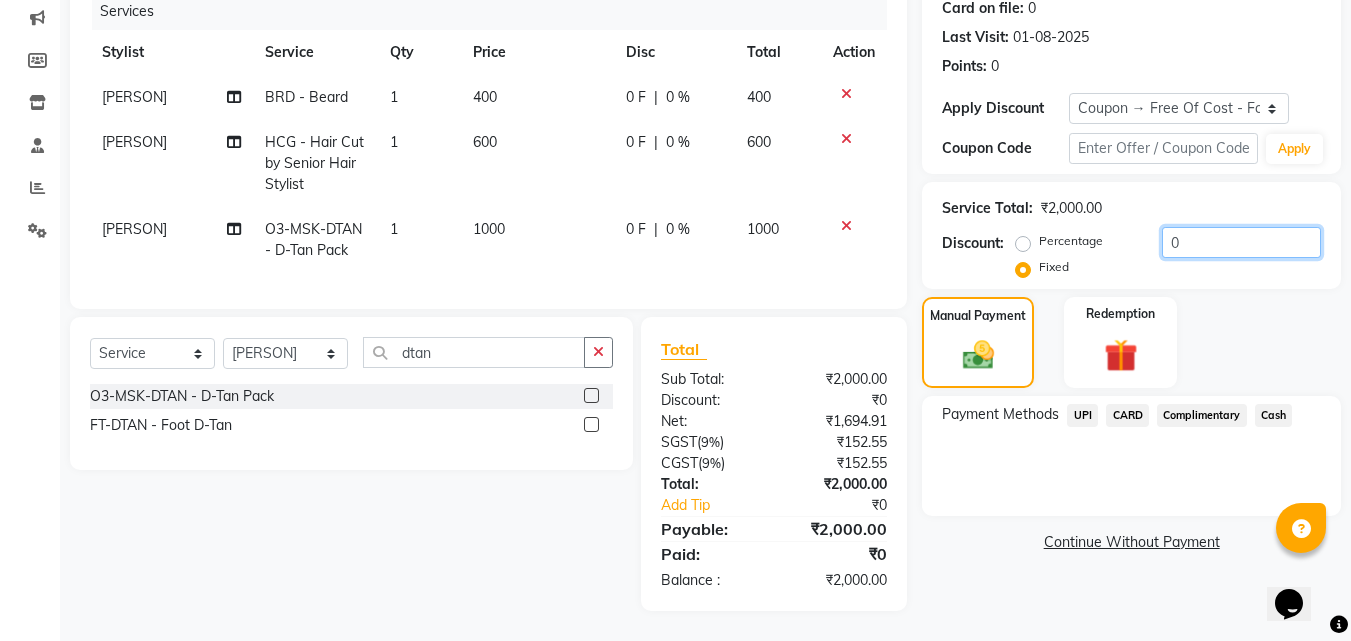 click on "0" 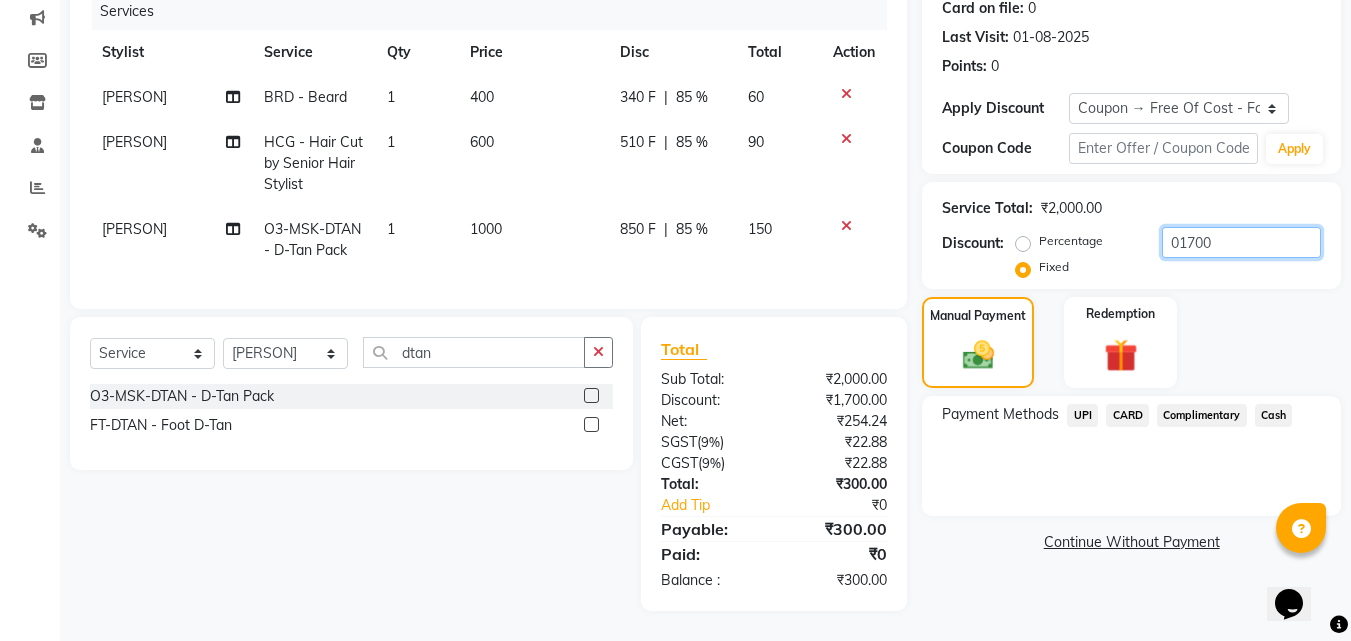 type on "01700" 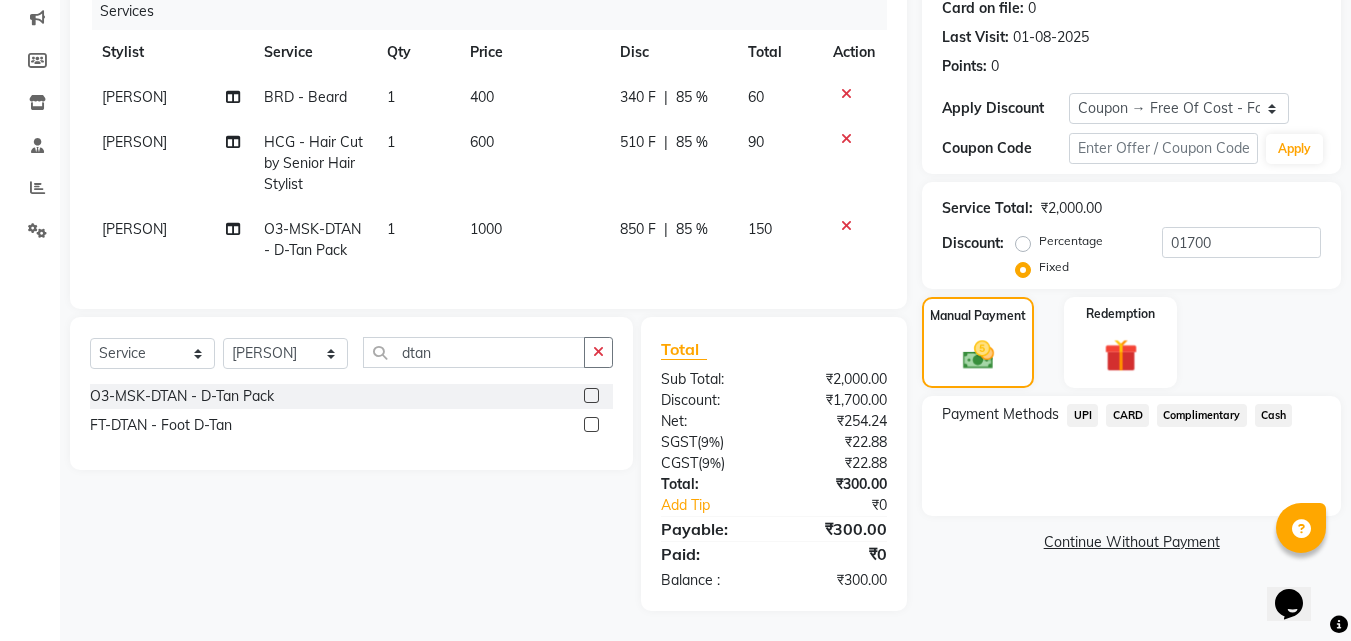 click on "UPI" 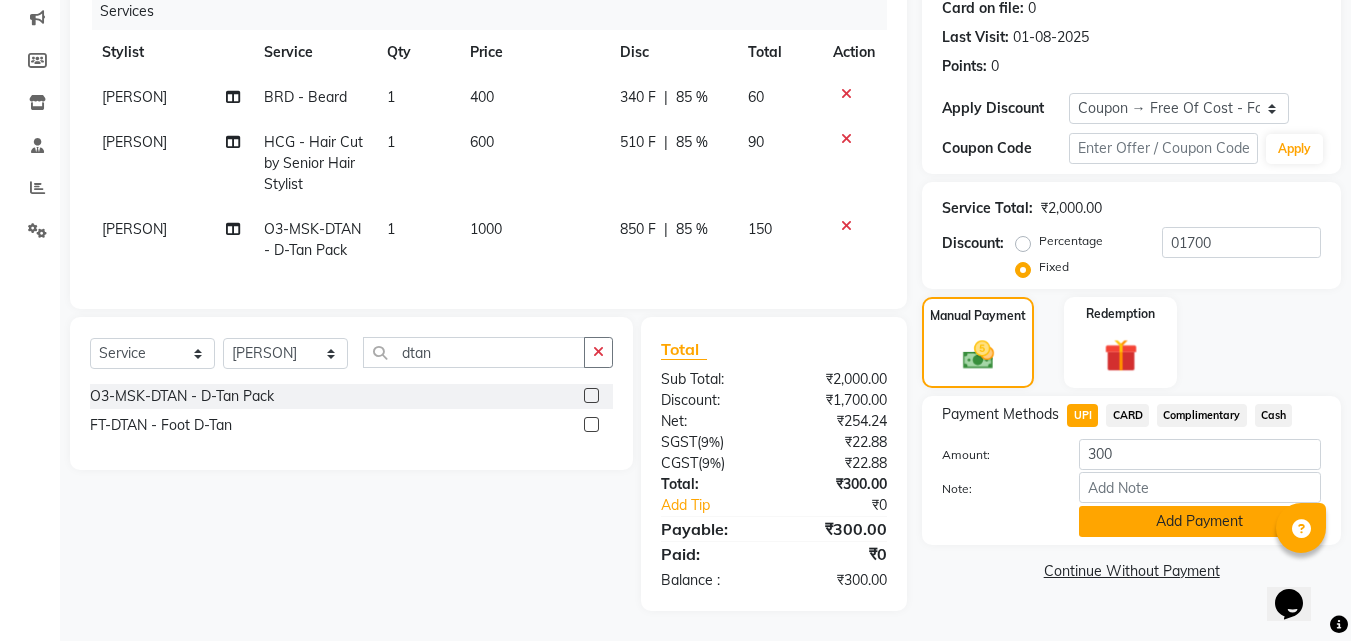 click on "Add Payment" 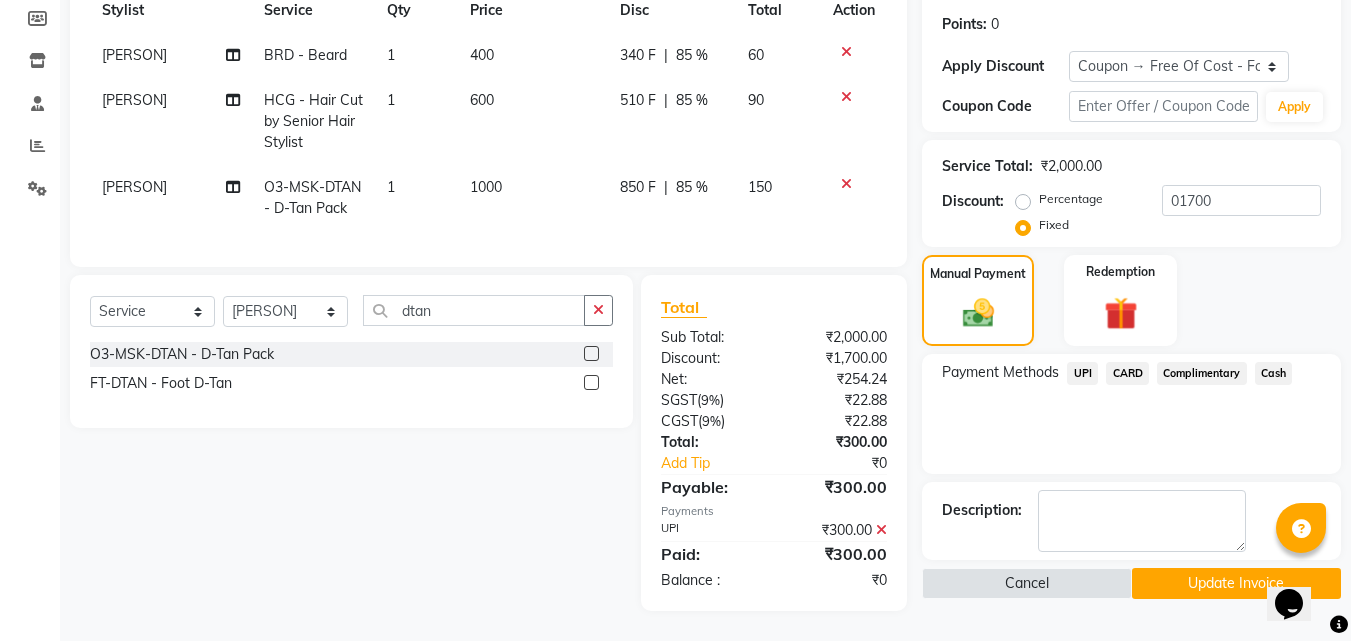 scroll, scrollTop: 312, scrollLeft: 0, axis: vertical 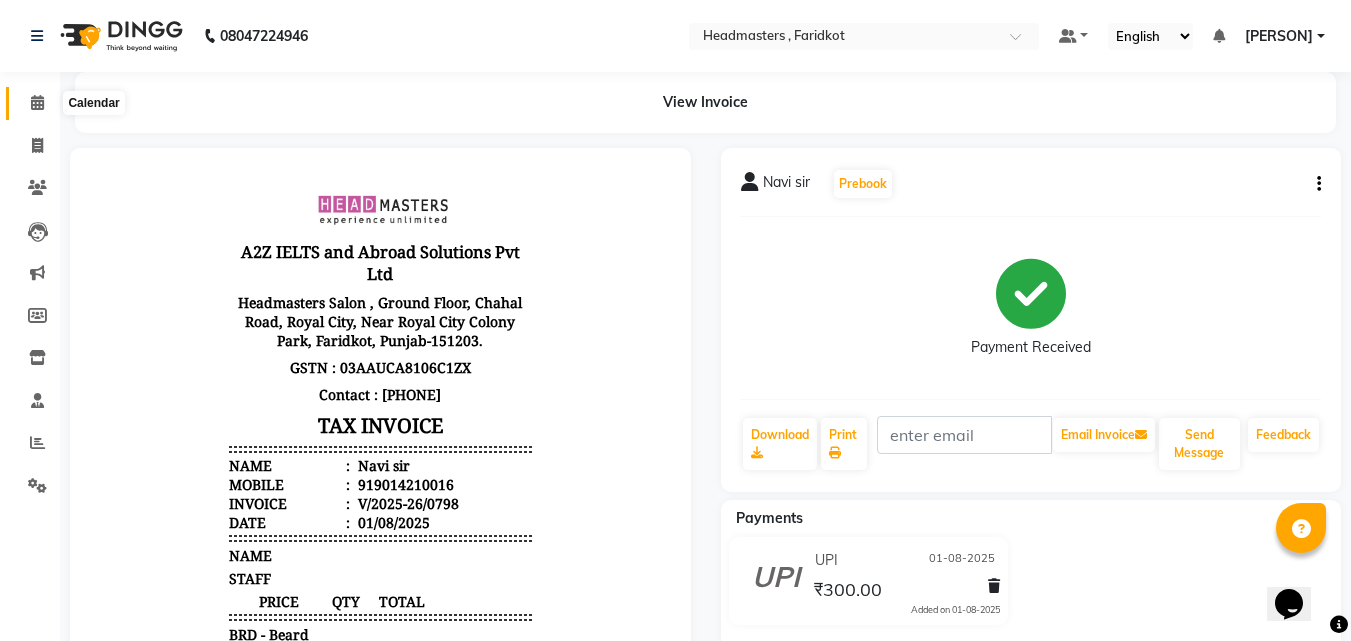 click 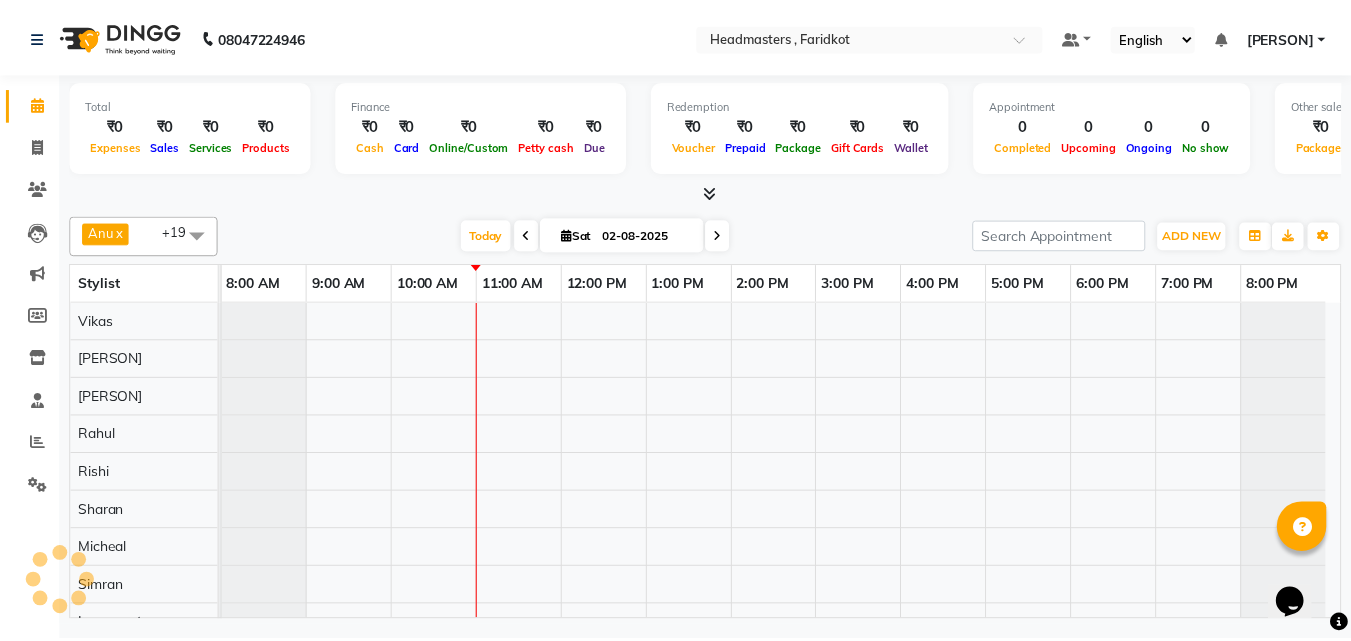 scroll, scrollTop: 0, scrollLeft: 0, axis: both 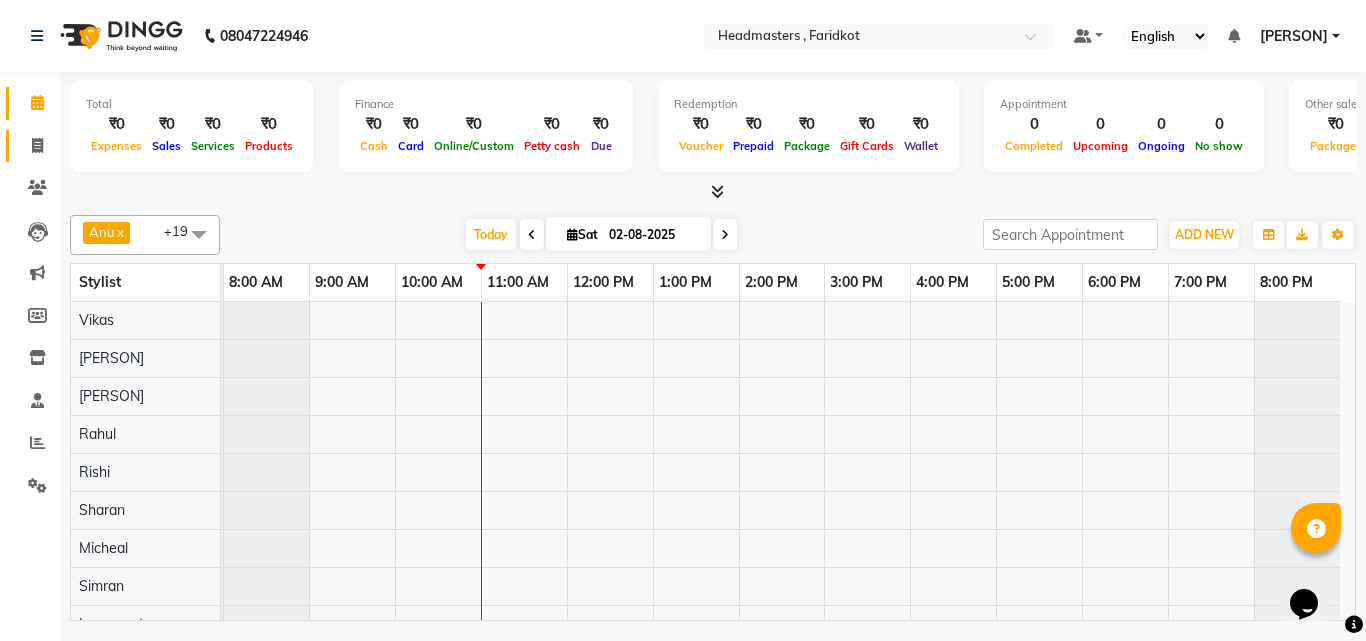 click on "Invoice" 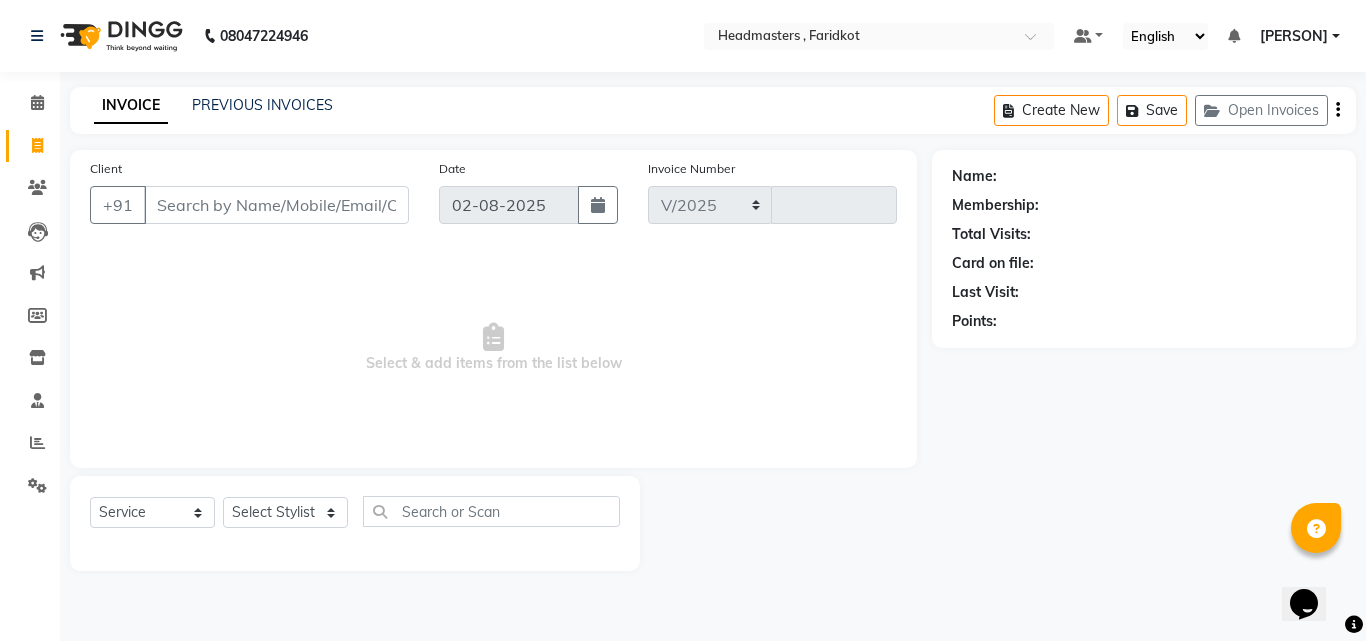 select on "7919" 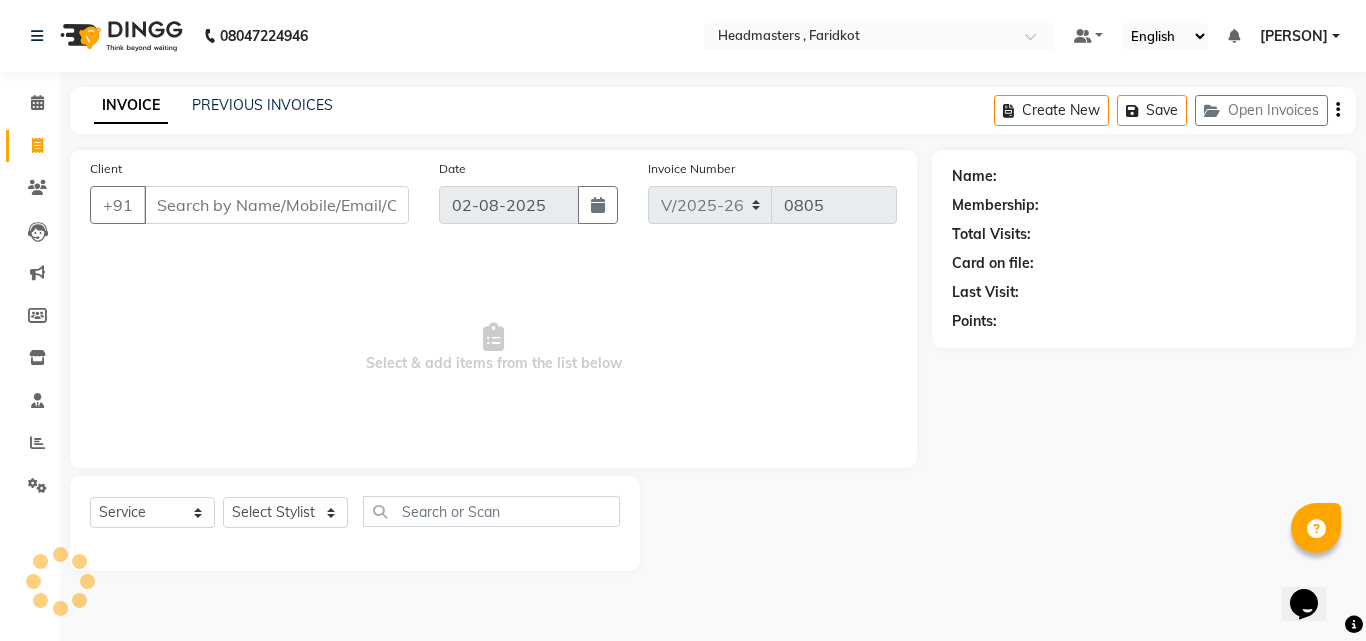 click on "INVOICE PREVIOUS INVOICES" 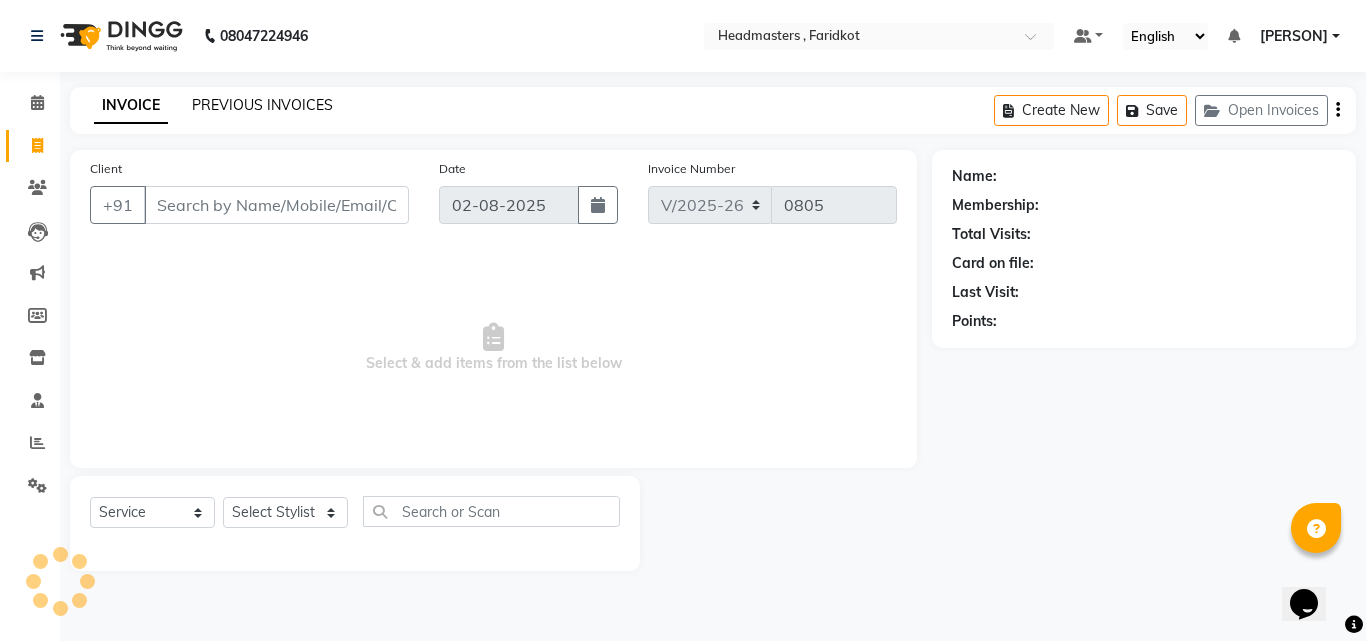 click on "PREVIOUS INVOICES" 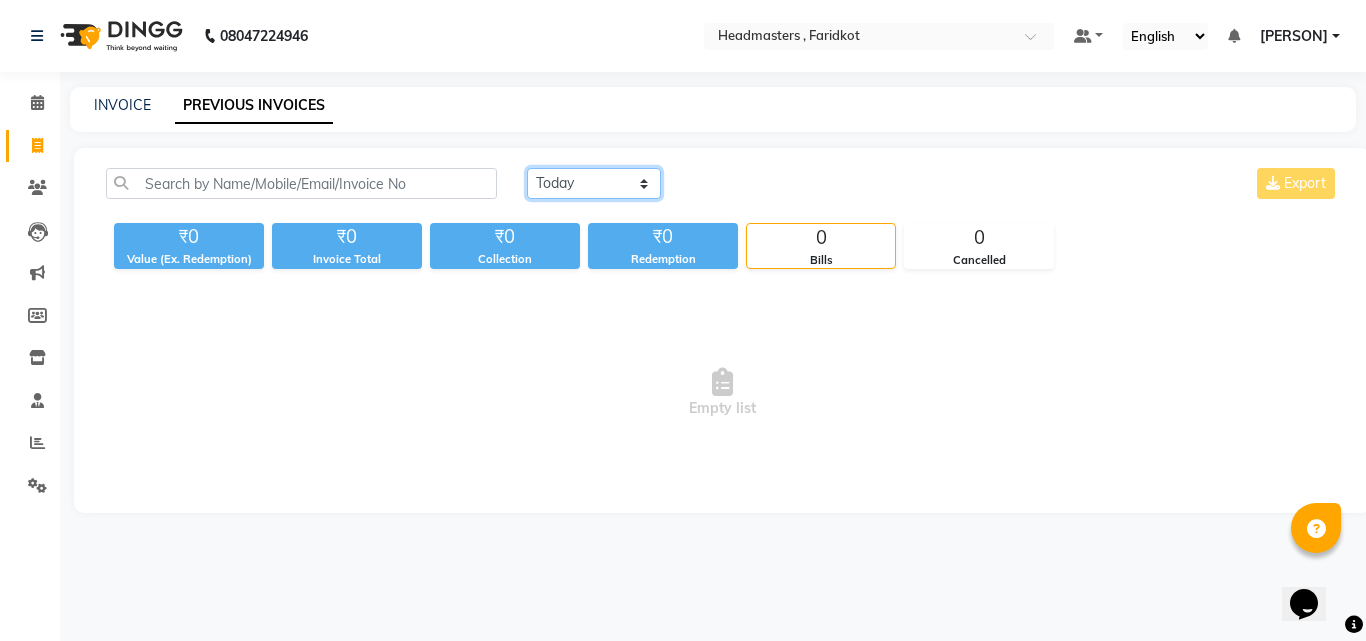 click on "Today Yesterday Custom Range" 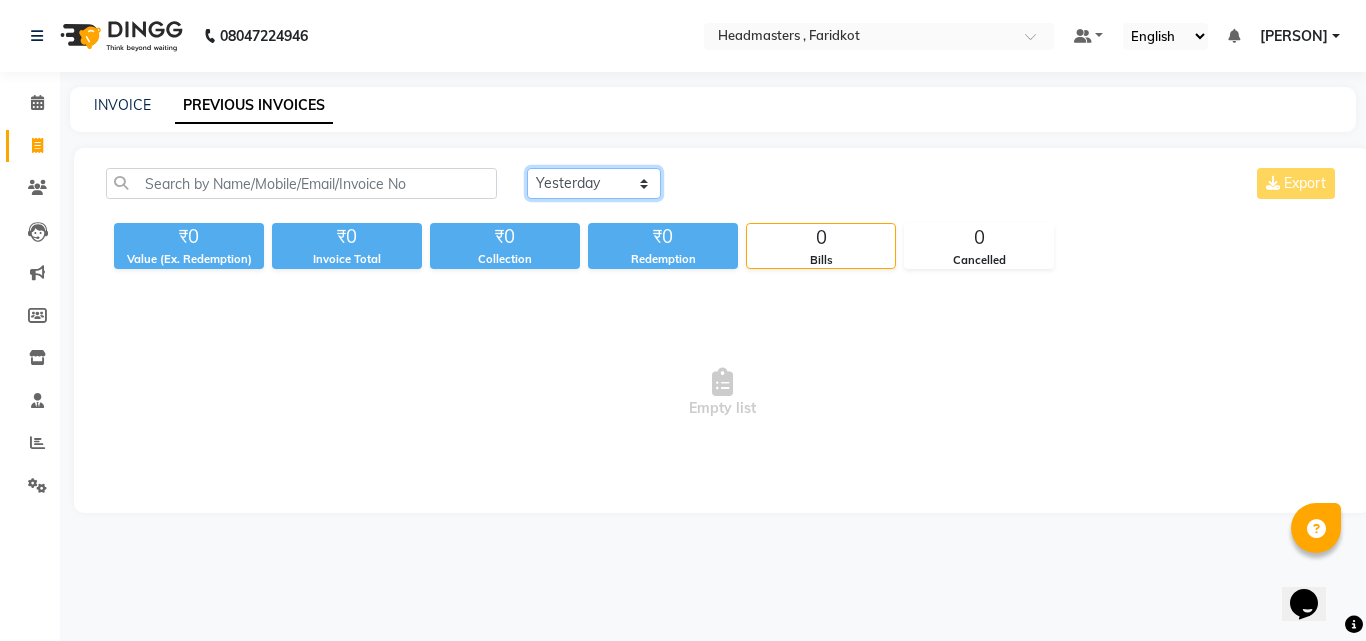 click on "Today Yesterday Custom Range" 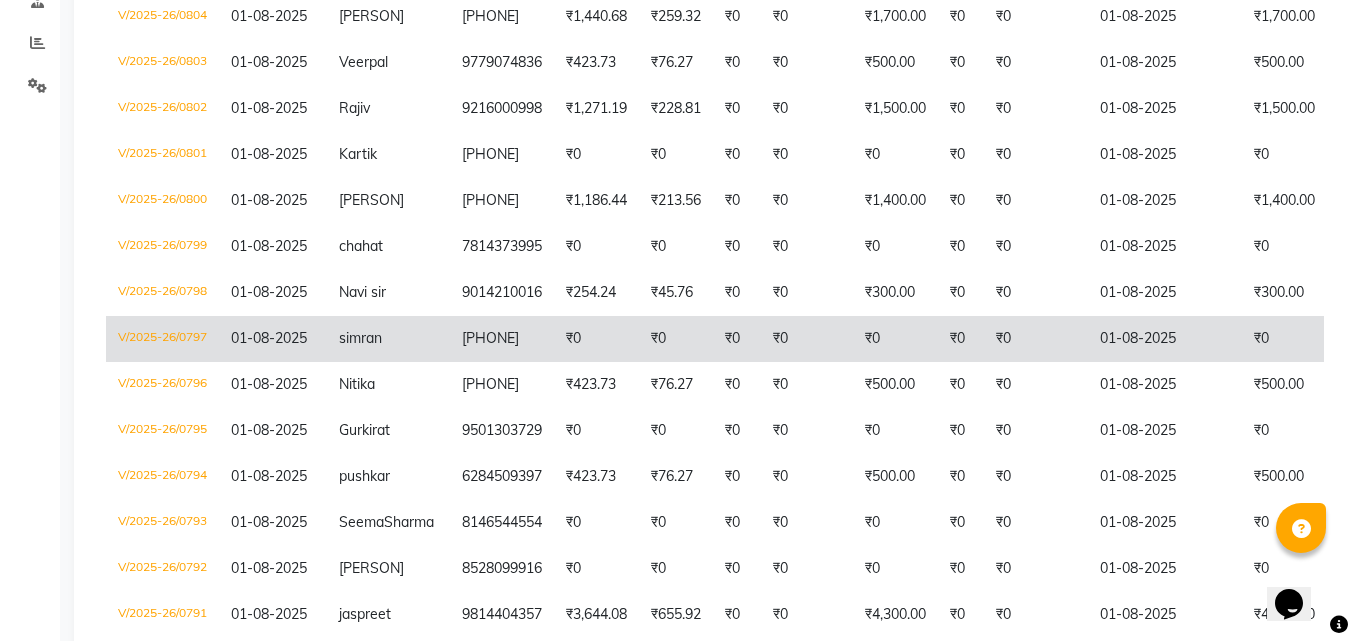 scroll, scrollTop: 0, scrollLeft: 0, axis: both 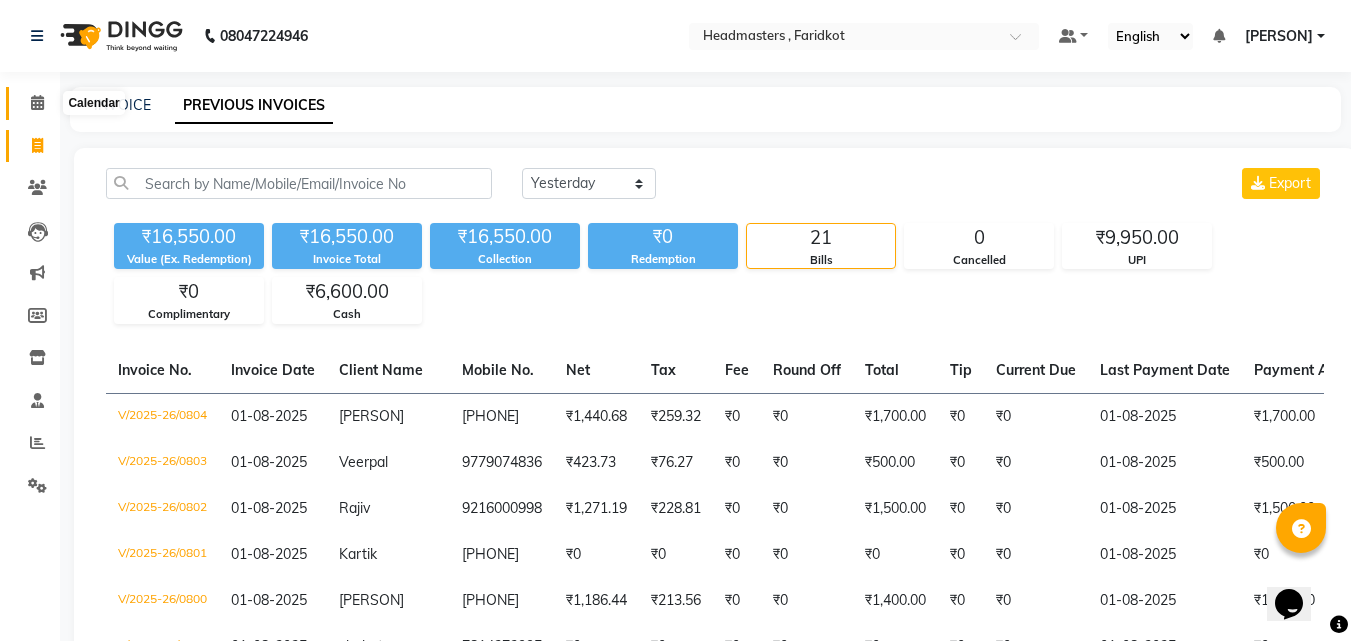 click on "Calendar" 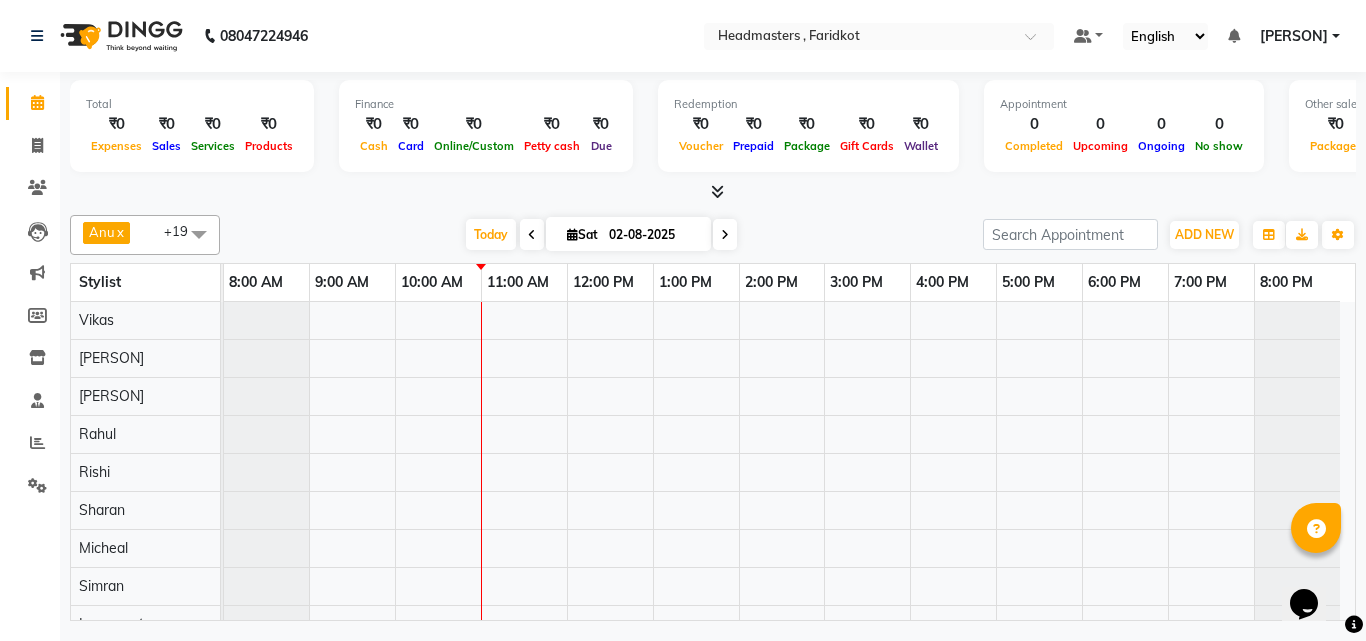 click at bounding box center [717, 191] 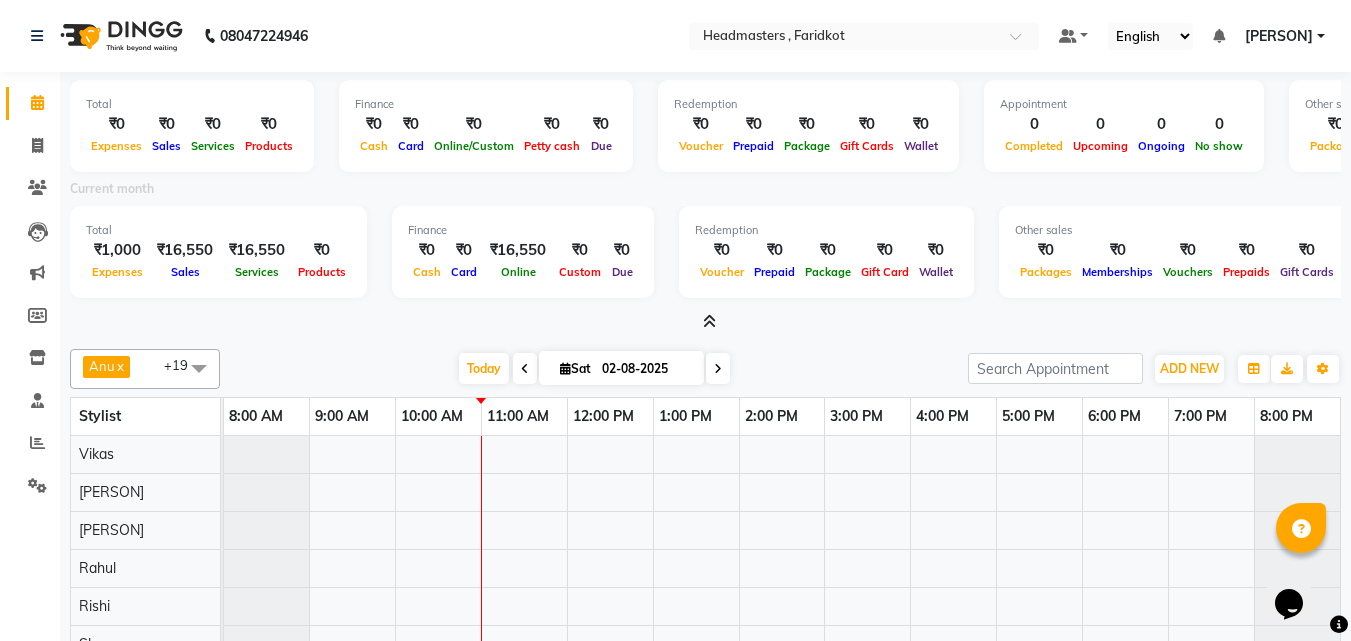 click at bounding box center [709, 321] 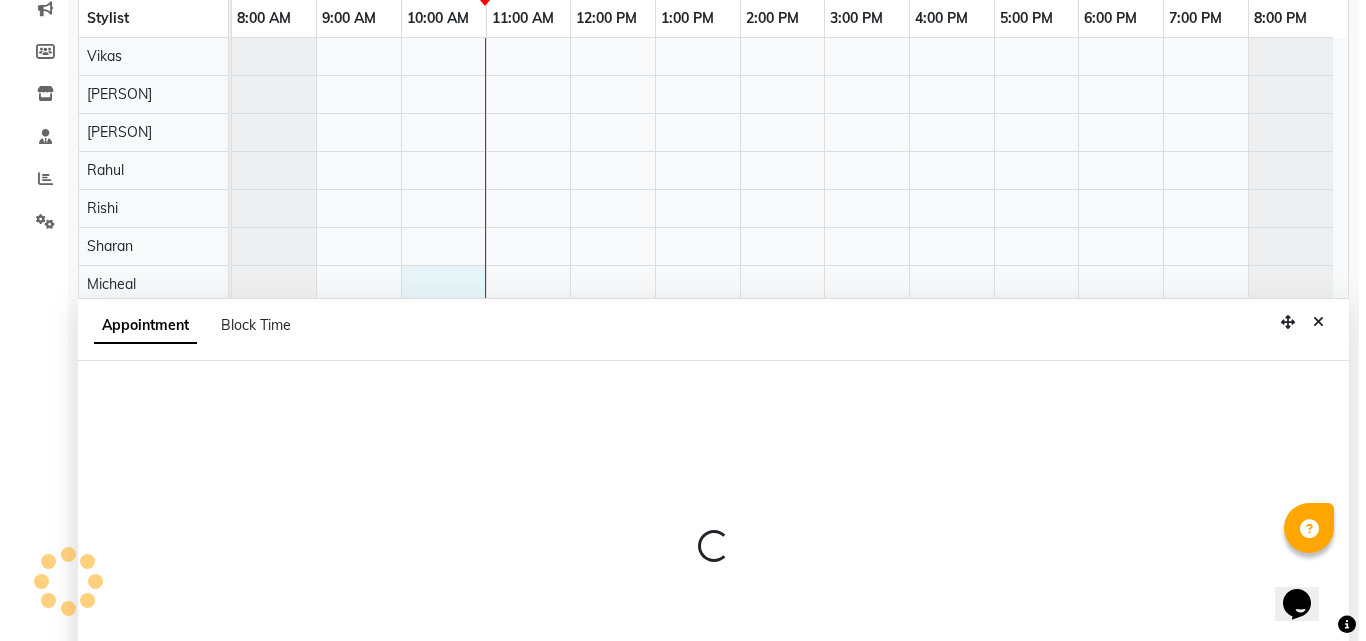 scroll, scrollTop: 377, scrollLeft: 0, axis: vertical 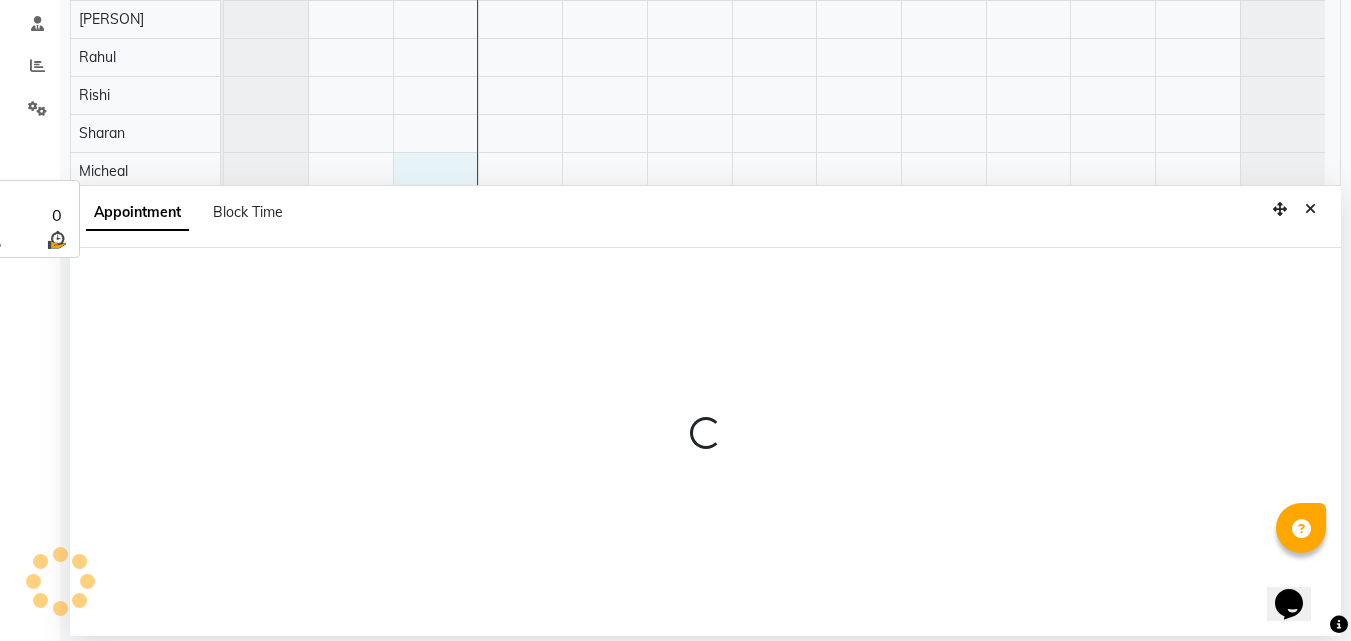 select on "76900" 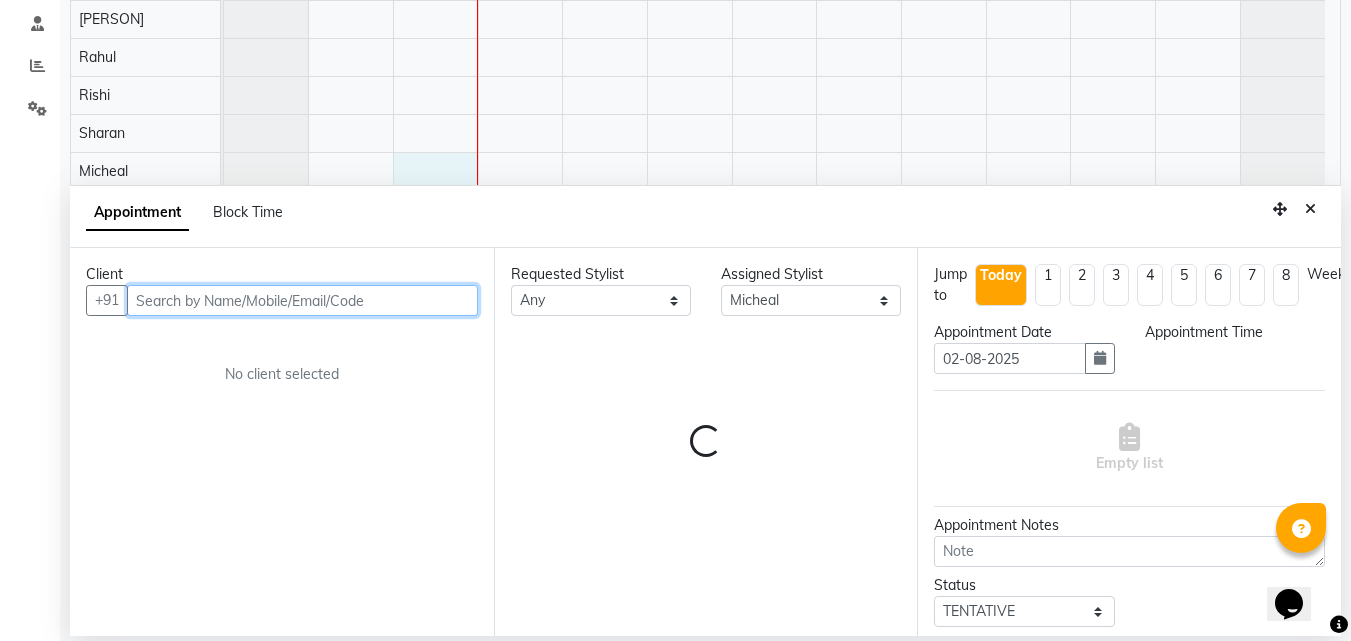 select on "600" 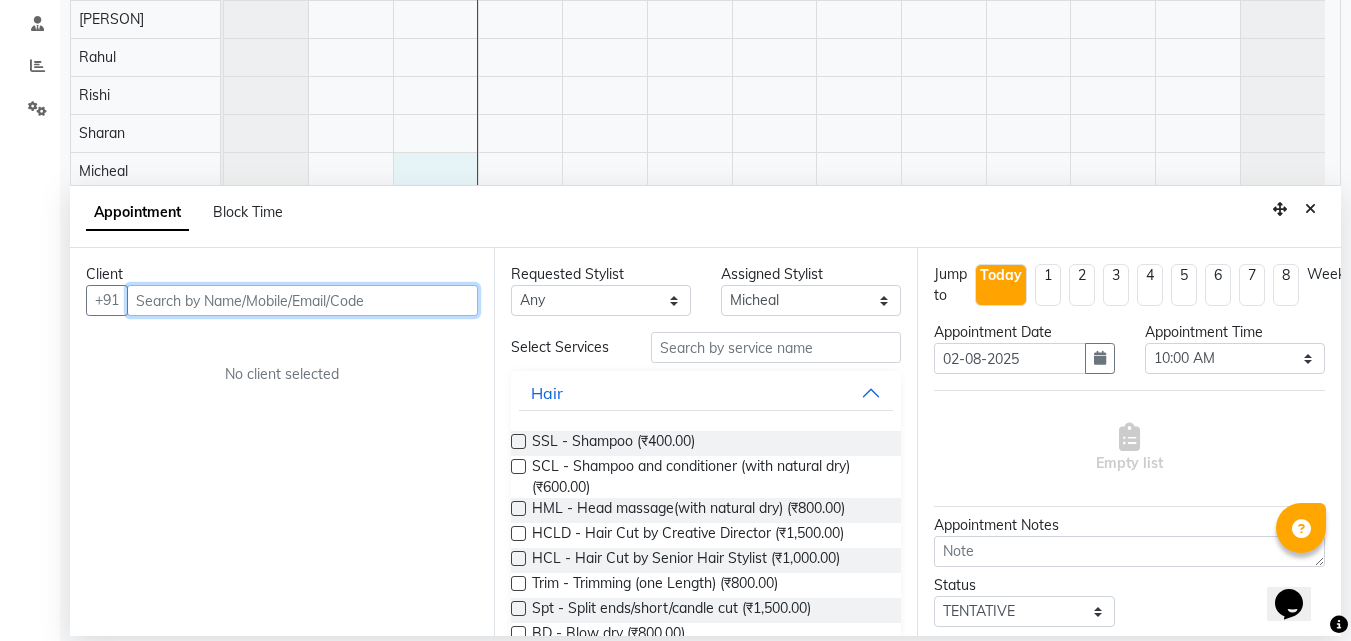 click at bounding box center (302, 300) 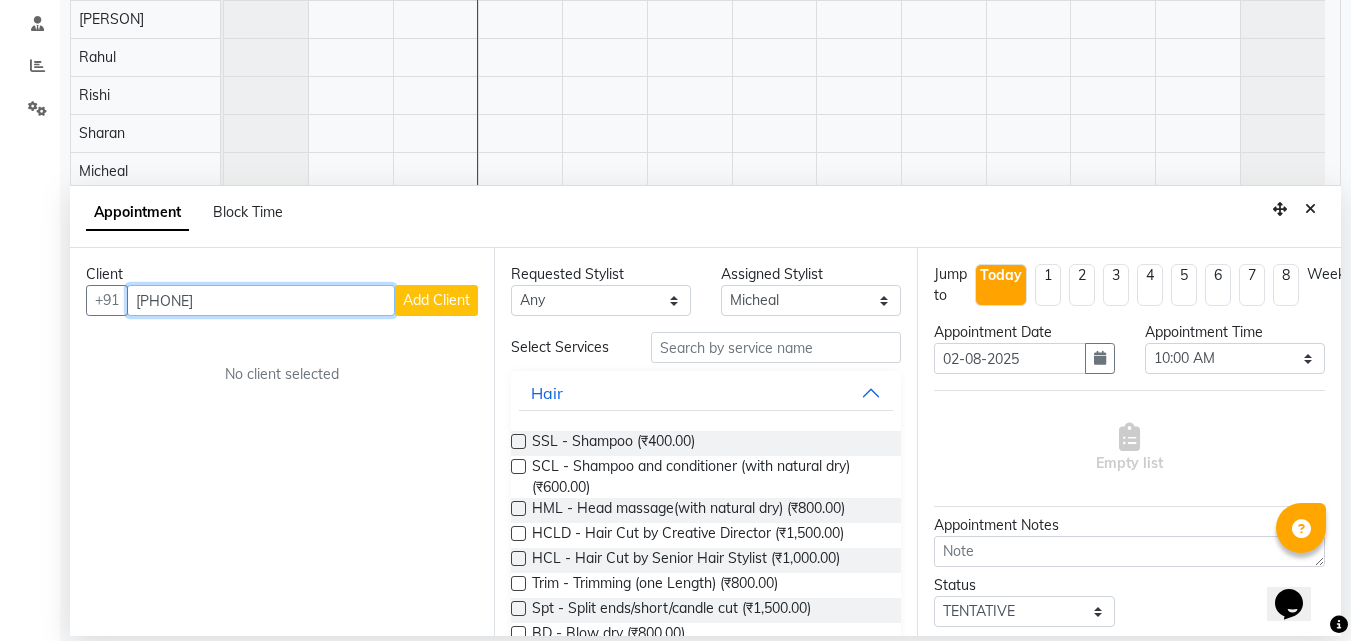 type on "[PHONE]" 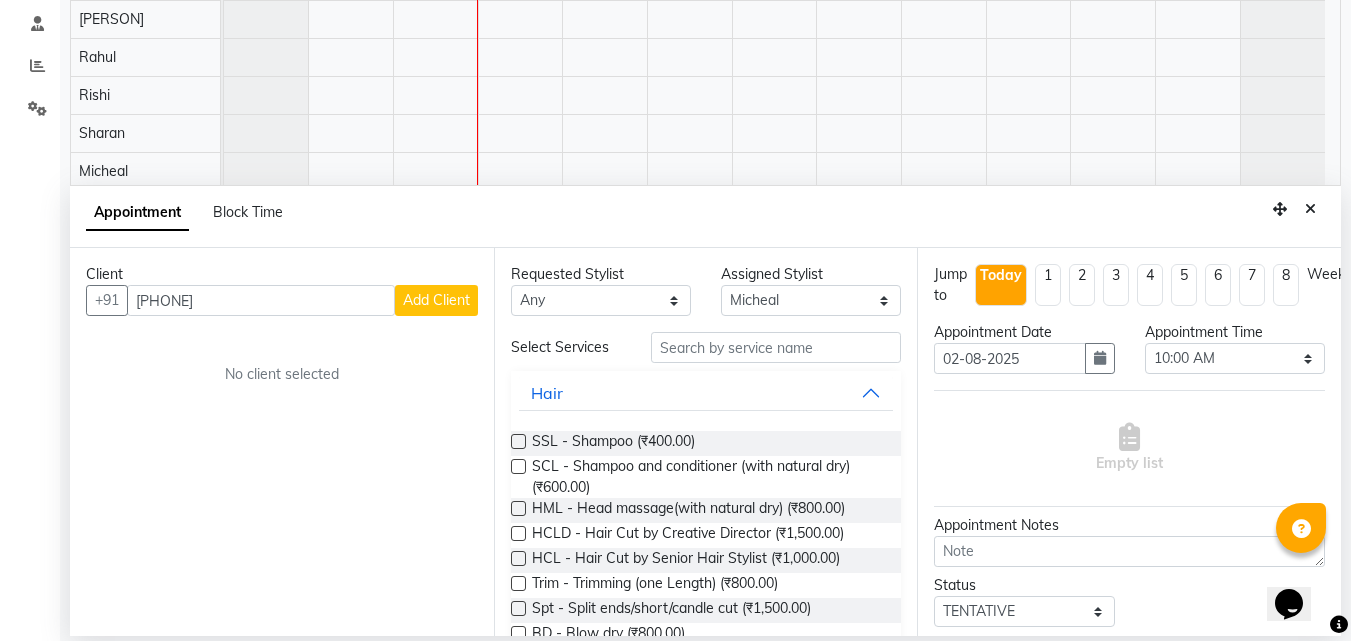 click on "Add Client" at bounding box center [436, 300] 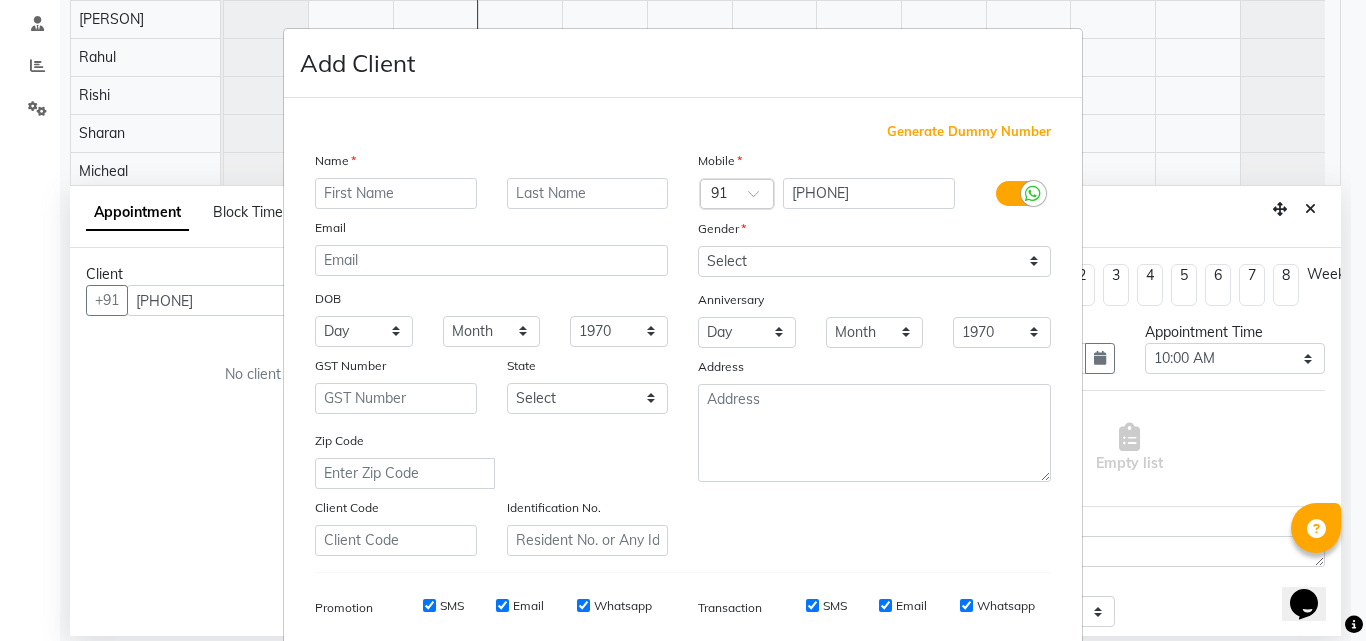 click at bounding box center [396, 193] 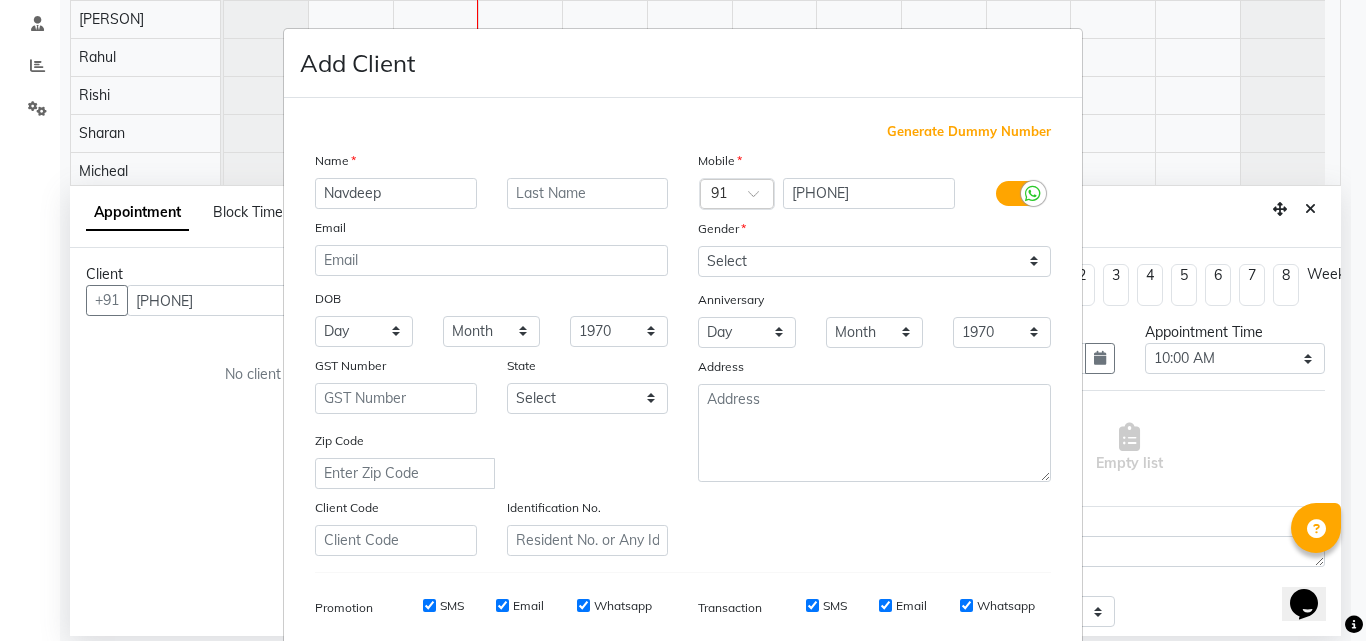 type on "Navdeep" 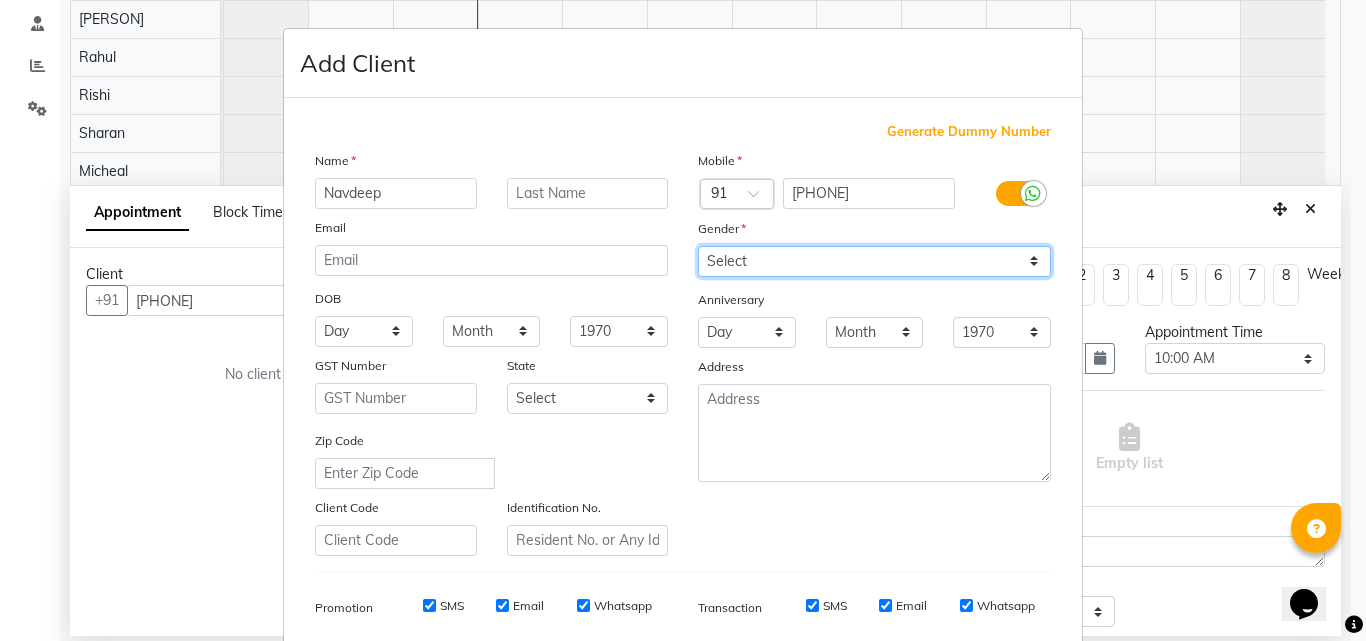click on "Select Male Female Other Prefer Not To Say" at bounding box center [874, 261] 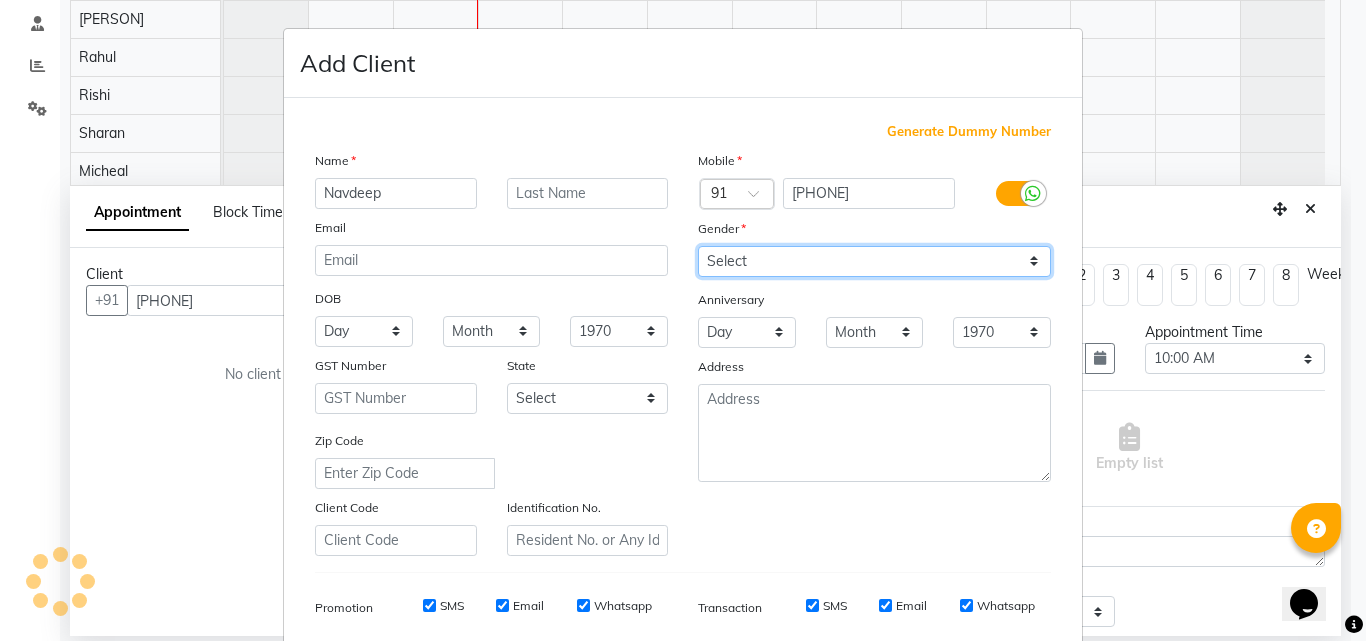select on "female" 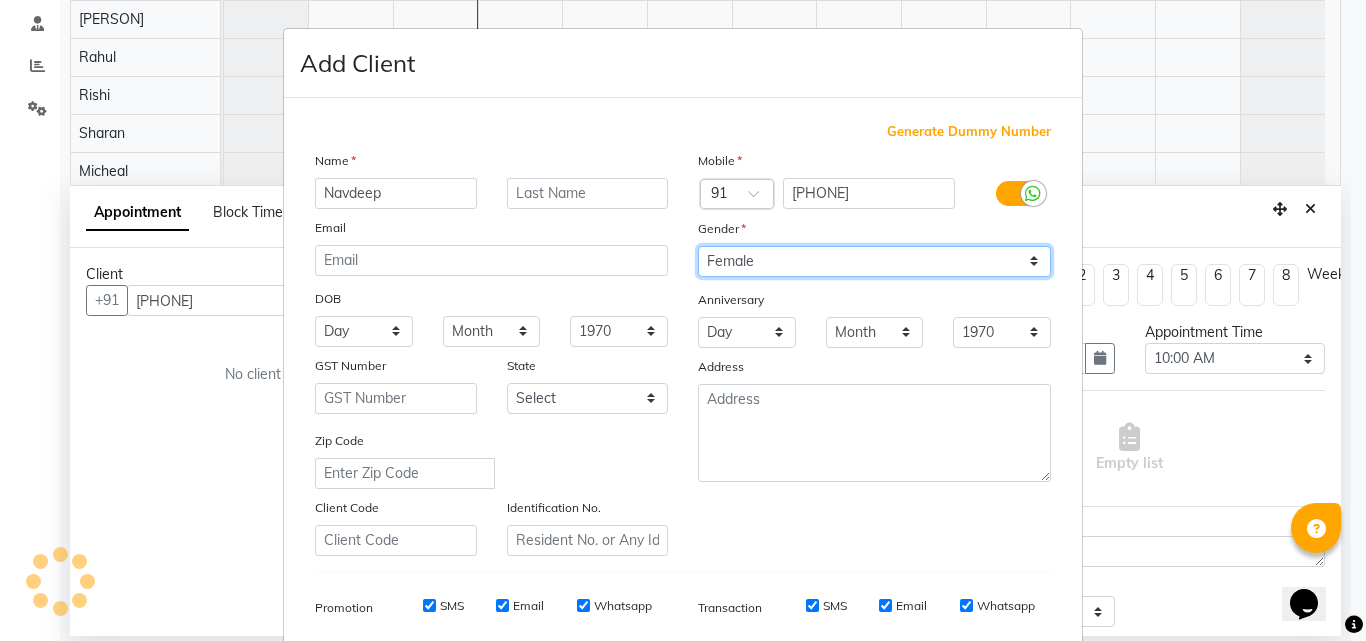 click on "Select Male Female Other Prefer Not To Say" at bounding box center (874, 261) 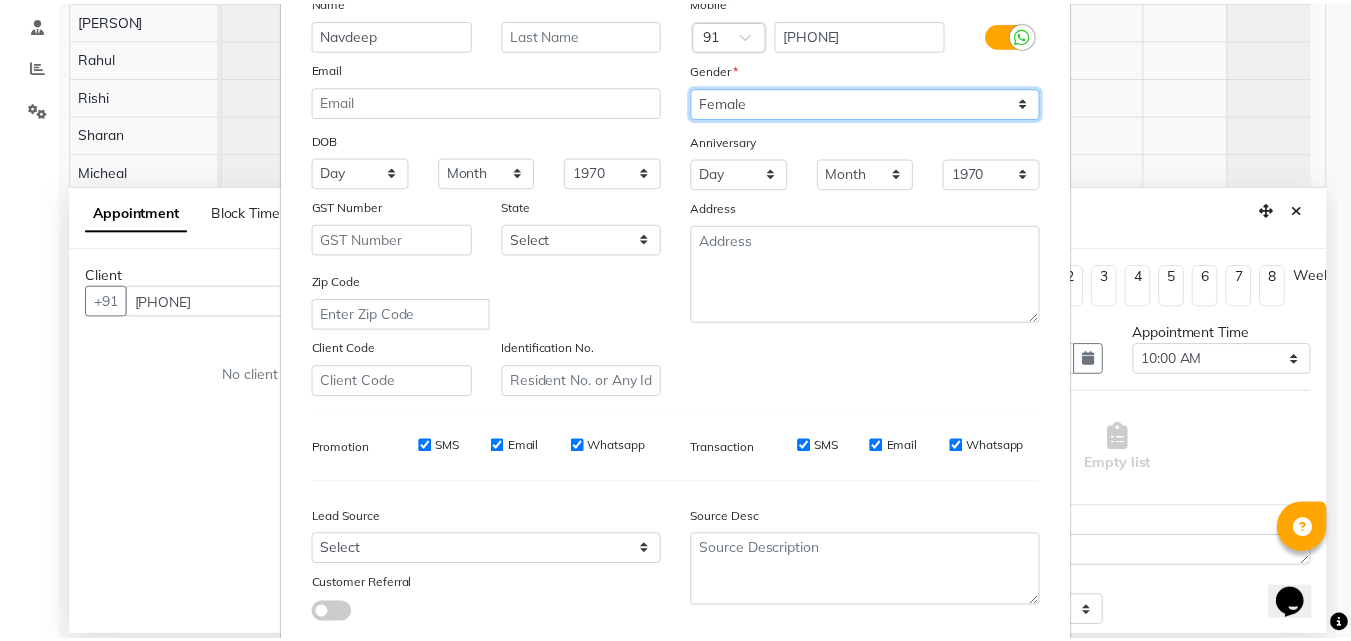 scroll, scrollTop: 282, scrollLeft: 0, axis: vertical 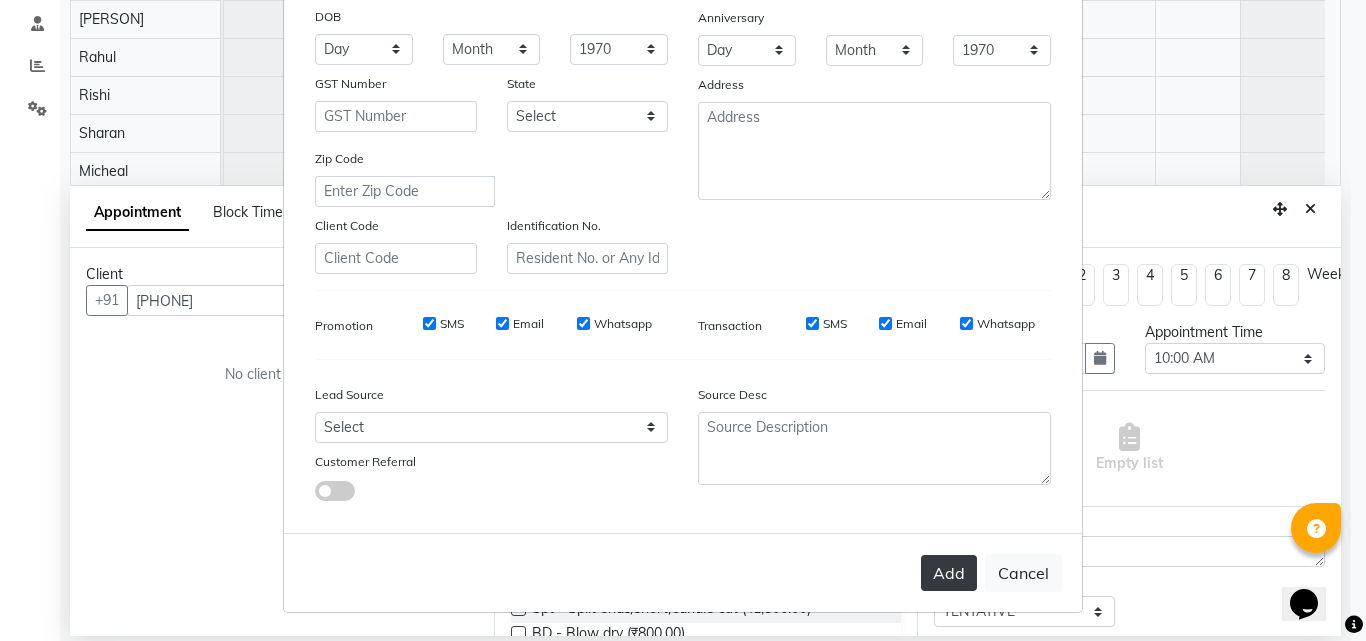 click on "Add" at bounding box center (949, 573) 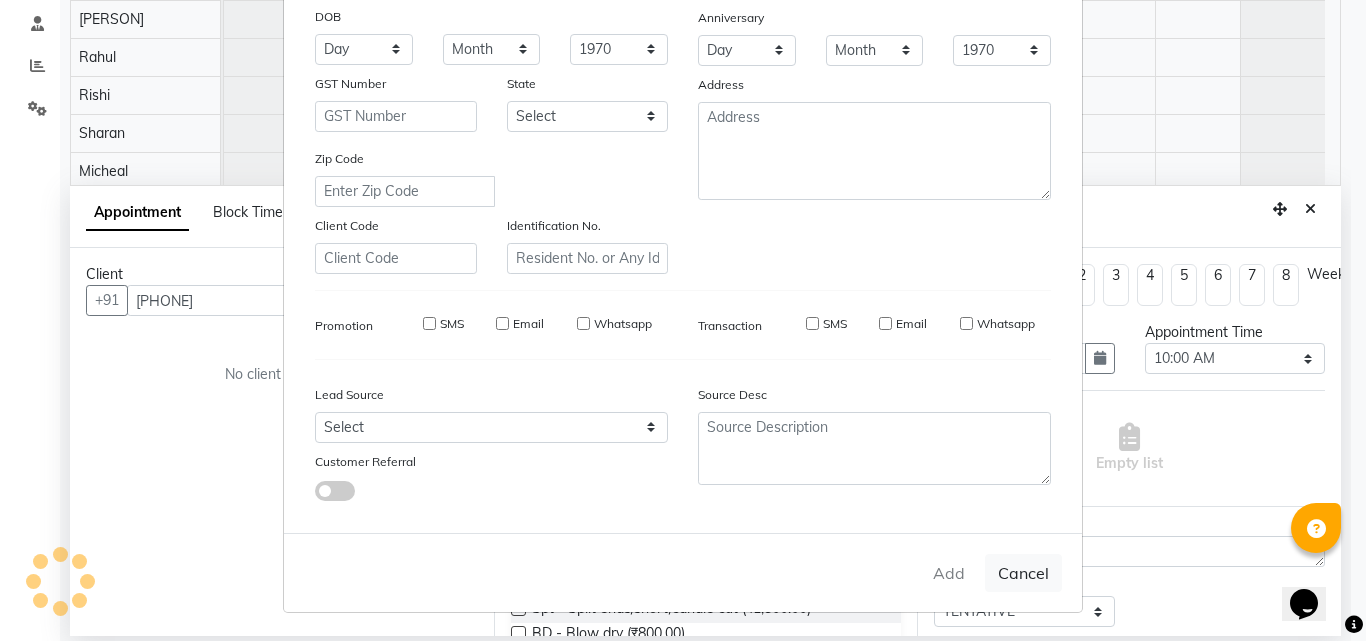 type 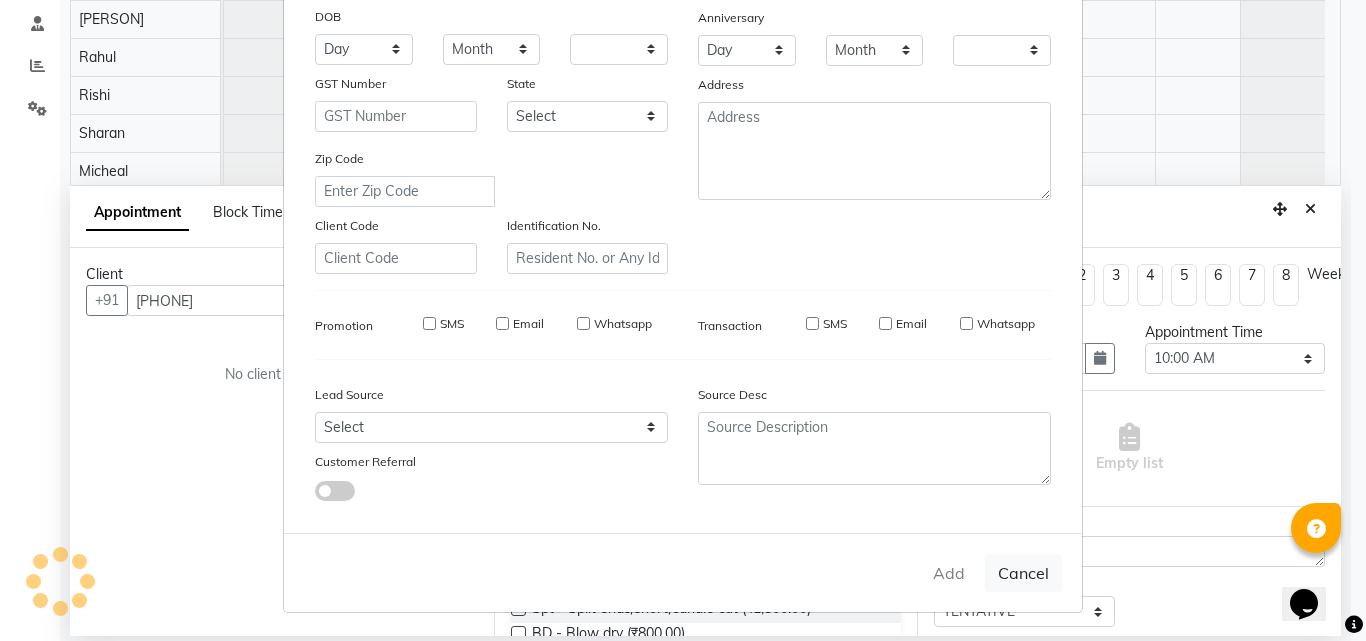 checkbox on "false" 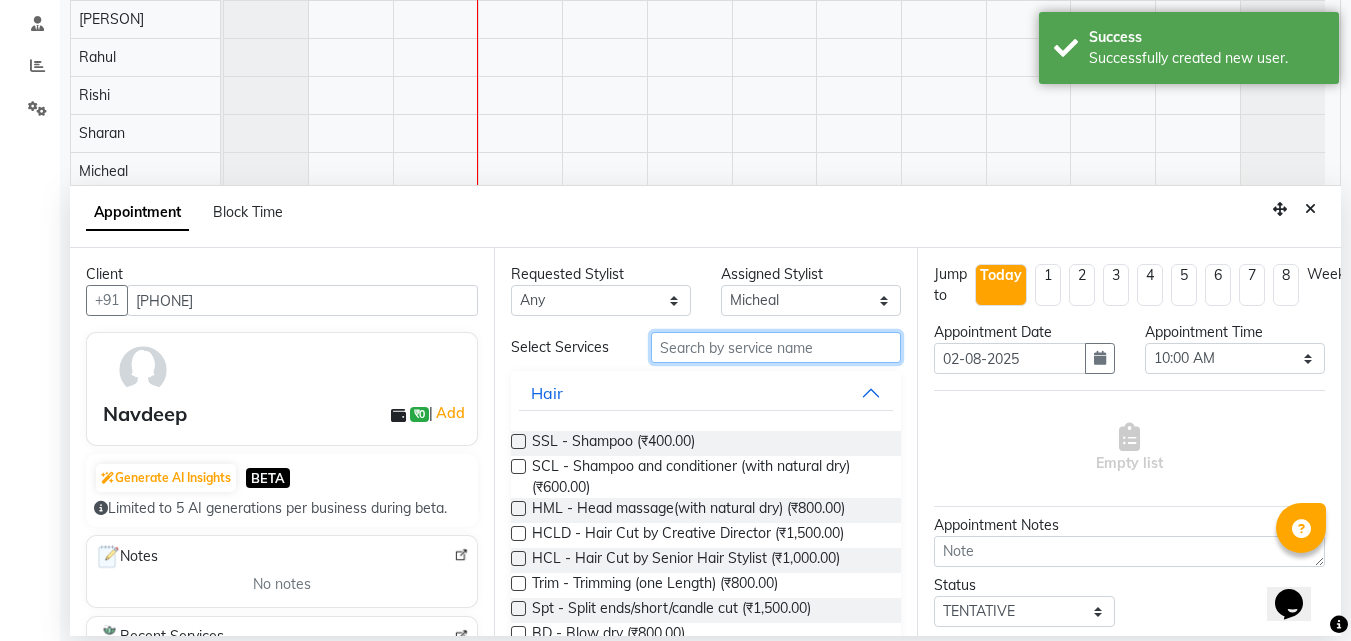 click at bounding box center [776, 347] 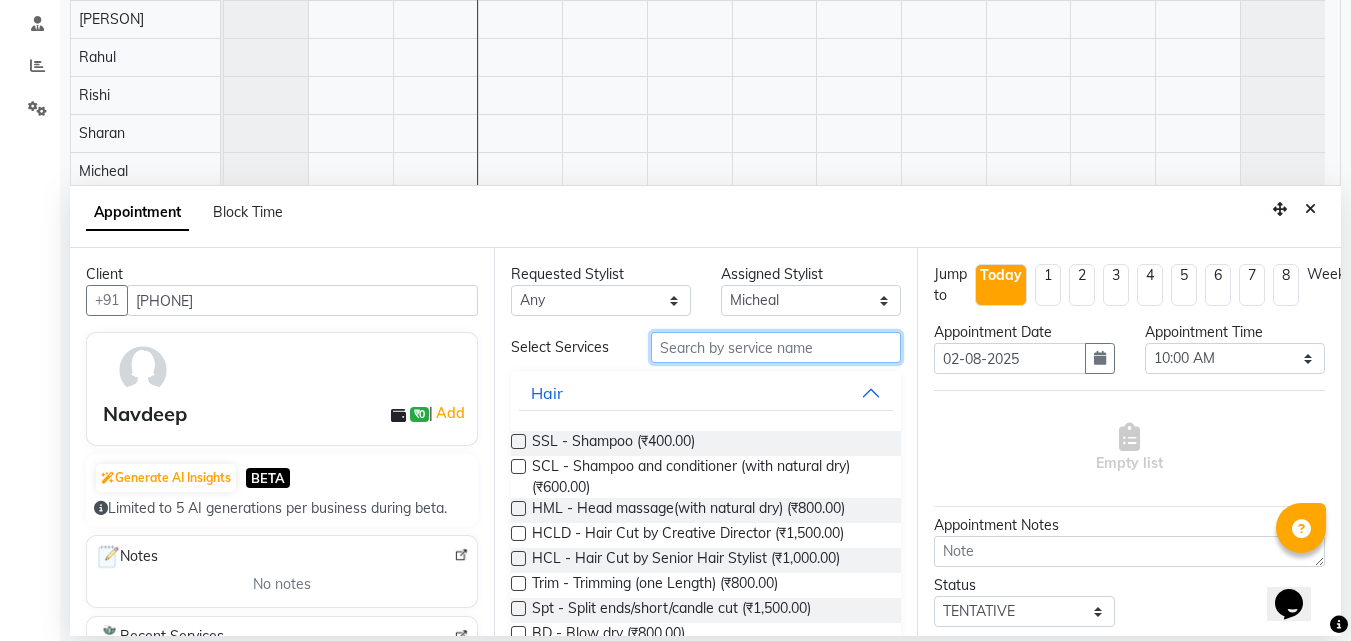 click at bounding box center (776, 347) 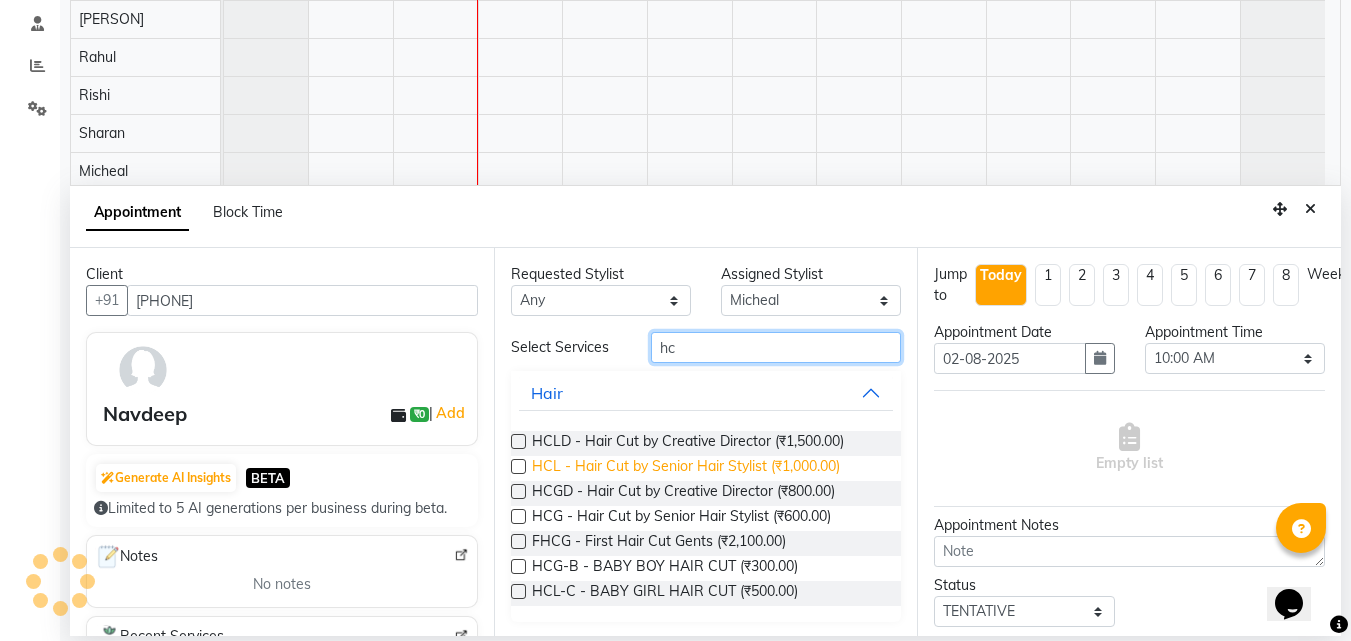 type on "hc" 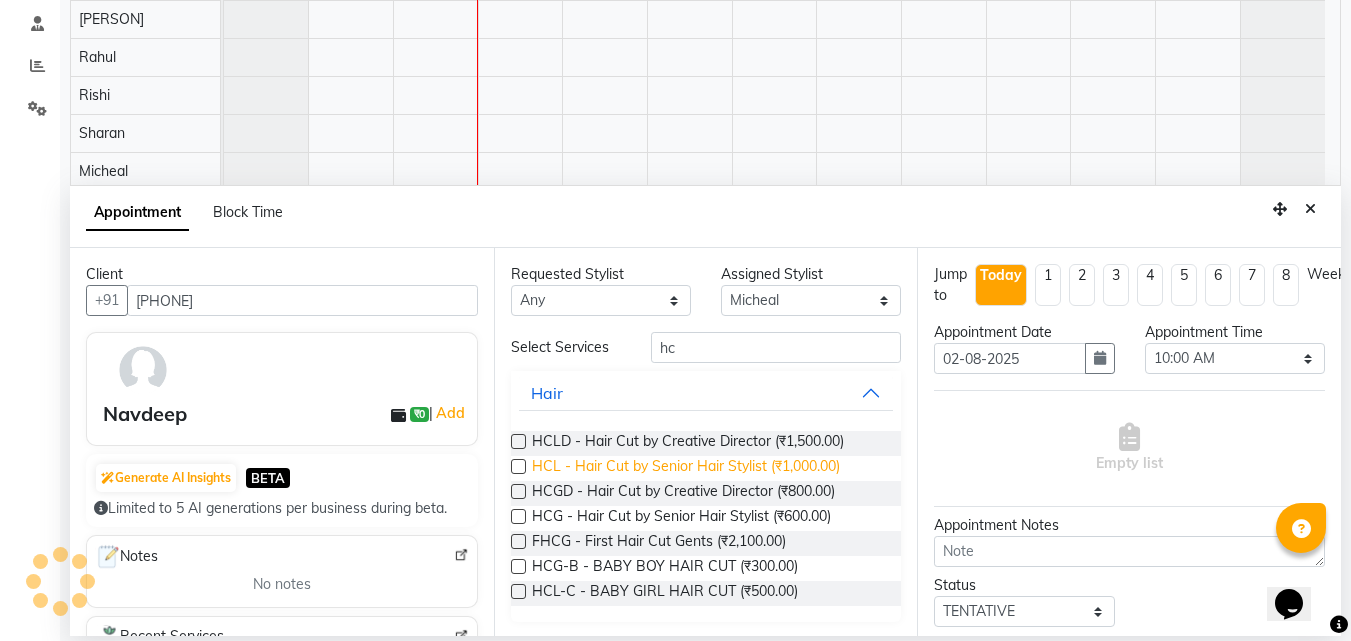 click on "HCL - Hair Cut by Senior Hair Stylist (₹1,000.00)" at bounding box center [686, 468] 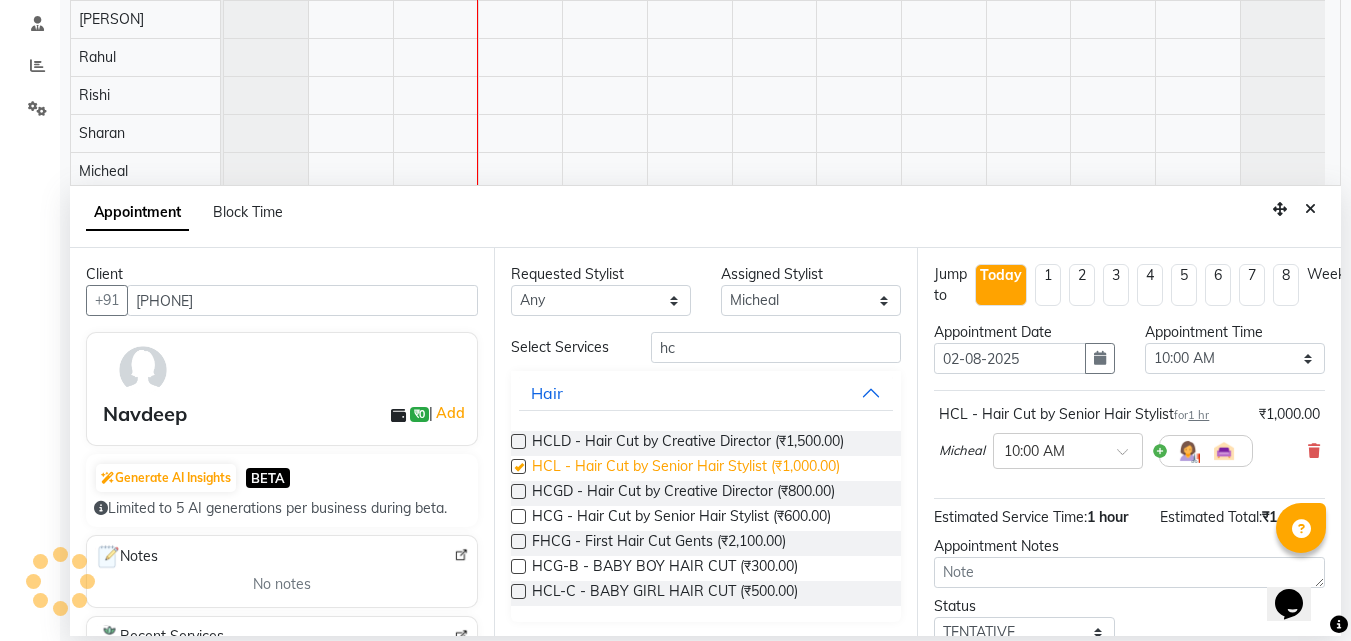 checkbox on "false" 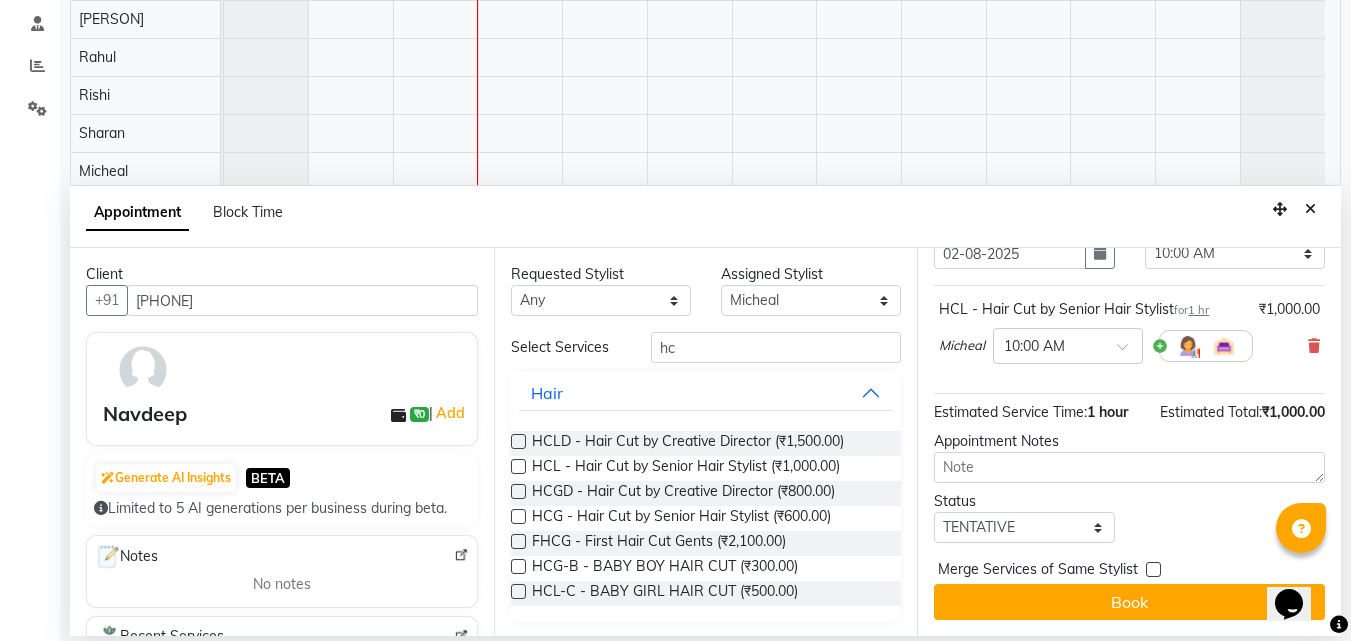 scroll, scrollTop: 120, scrollLeft: 0, axis: vertical 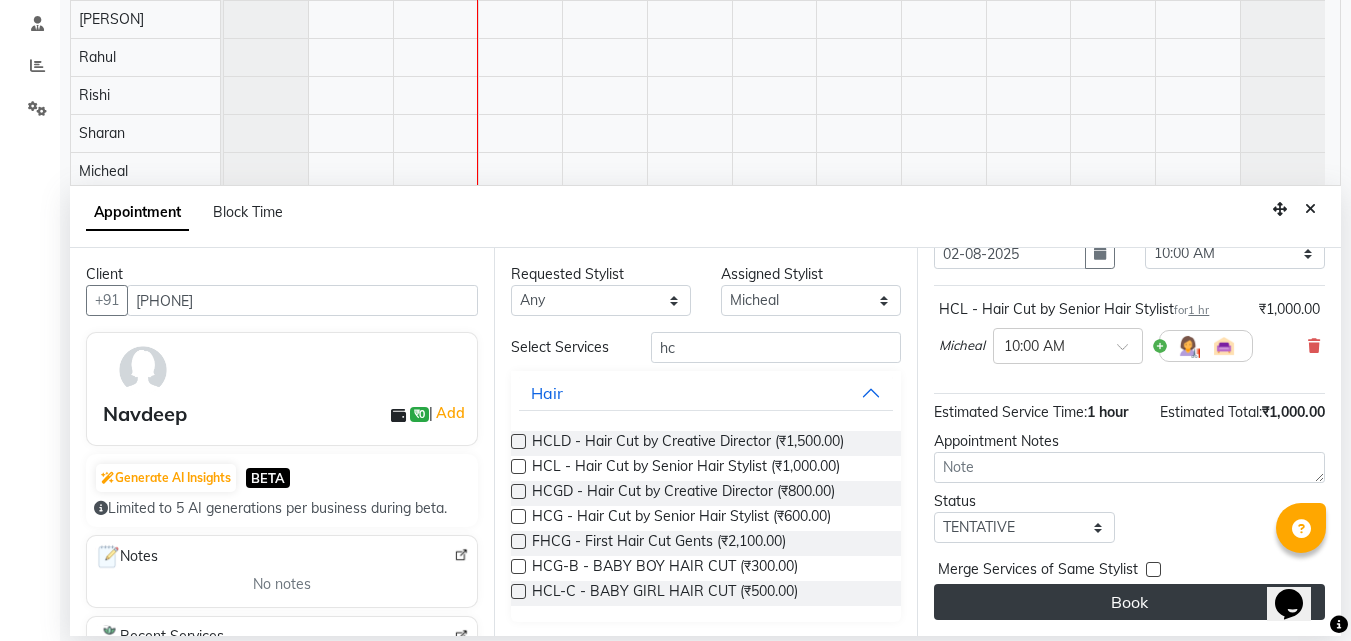 click on "Book" at bounding box center (1129, 602) 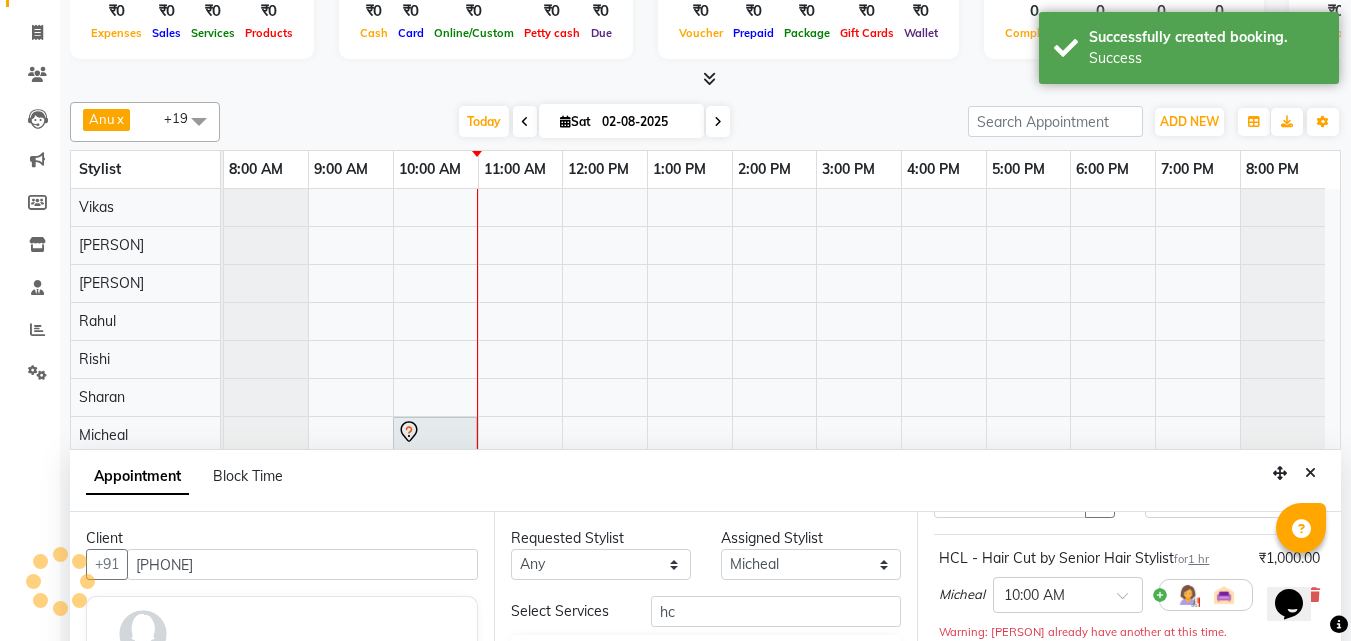 scroll, scrollTop: 0, scrollLeft: 0, axis: both 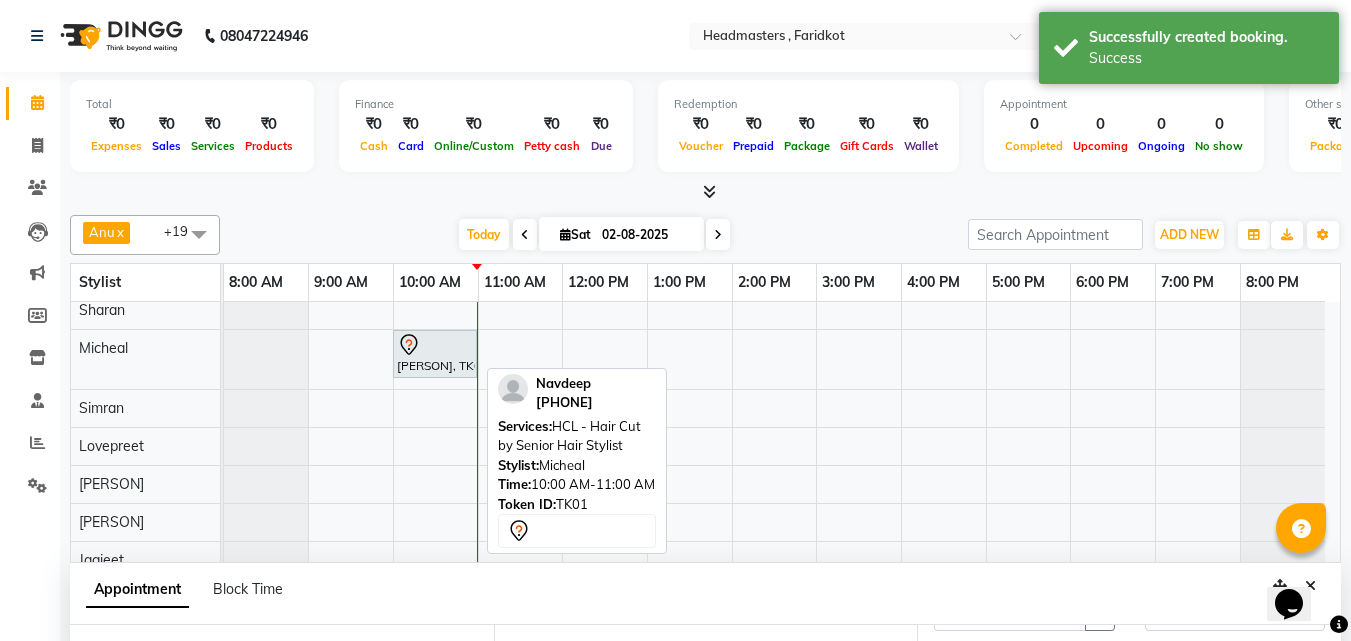 click on "[PERSON], TK01, 10:00 AM-11:00 AM, HCL - Hair Cut by Senior Hair Stylist" at bounding box center [435, 354] 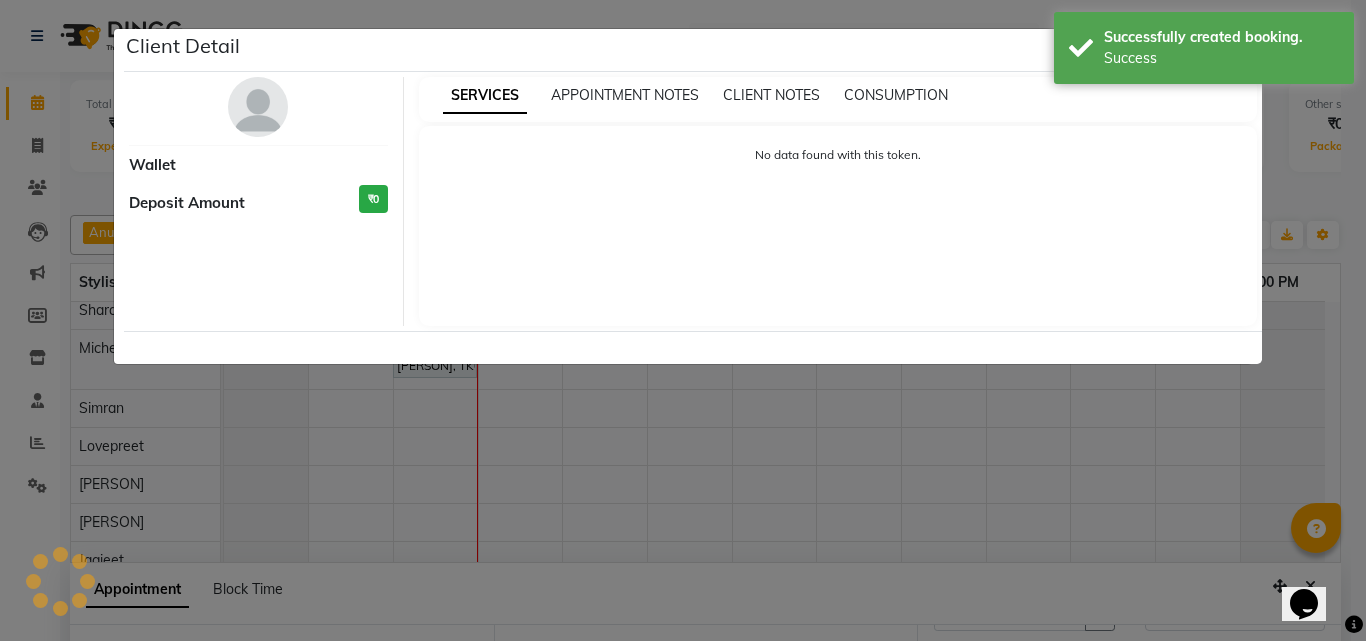 select on "7" 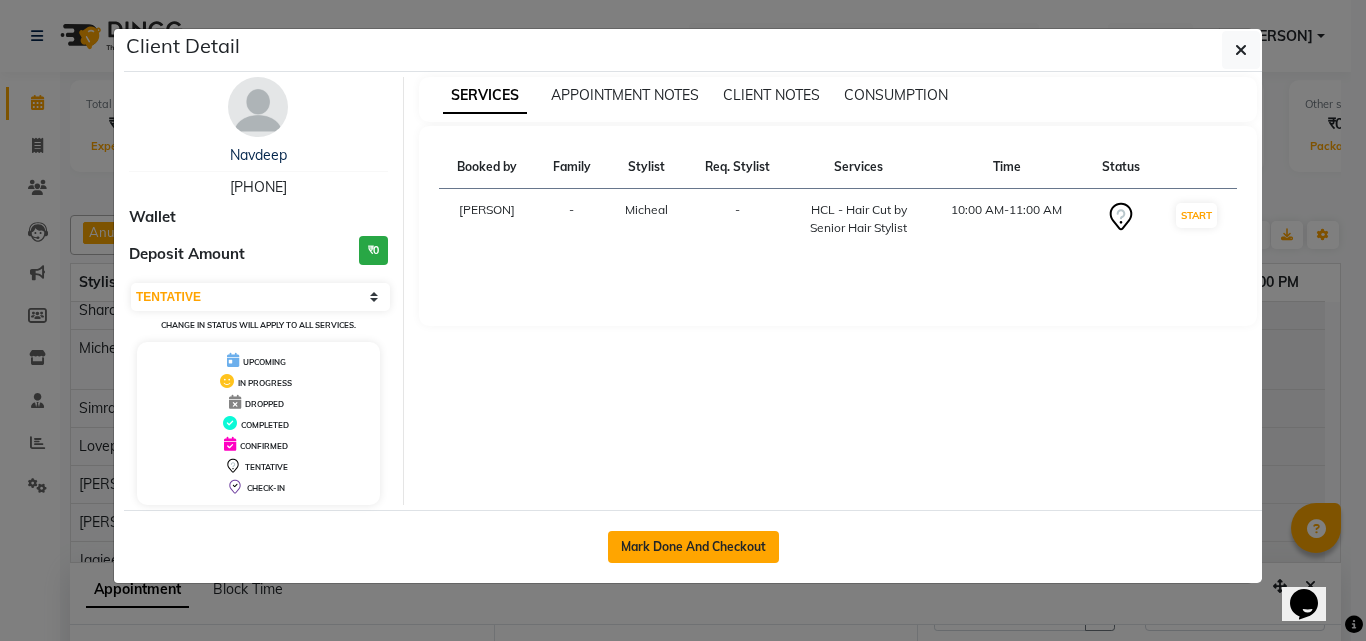 click on "Mark Done And Checkout" 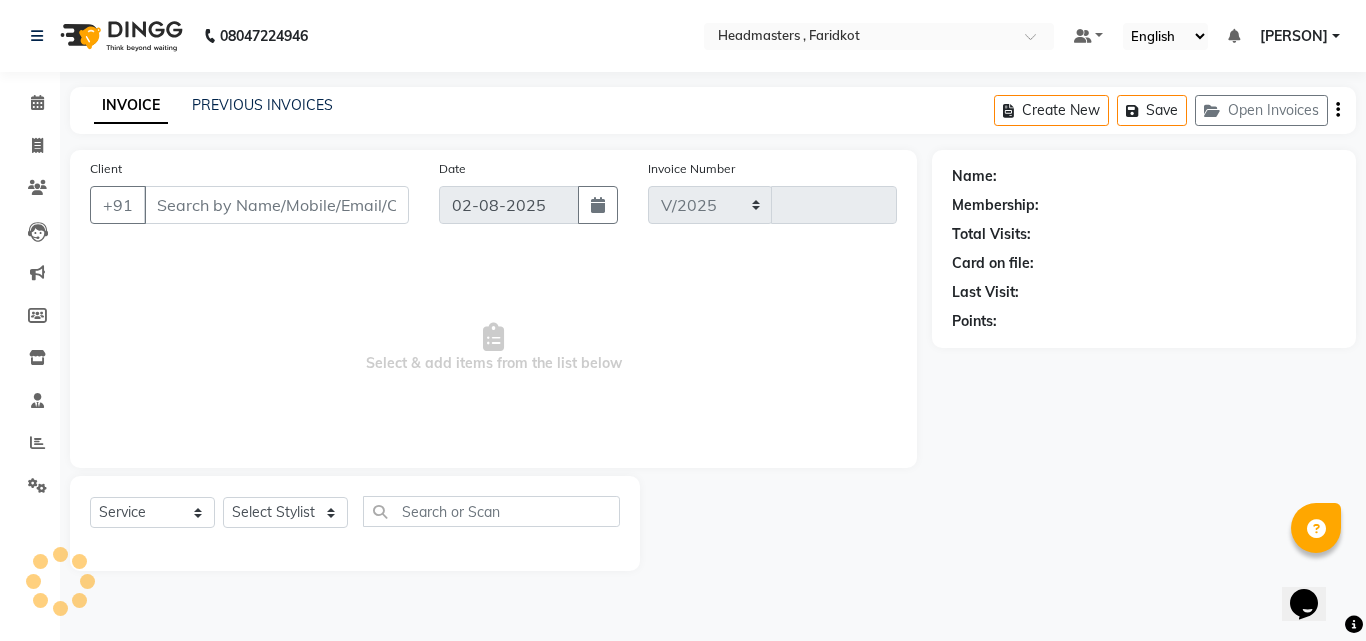 select on "7919" 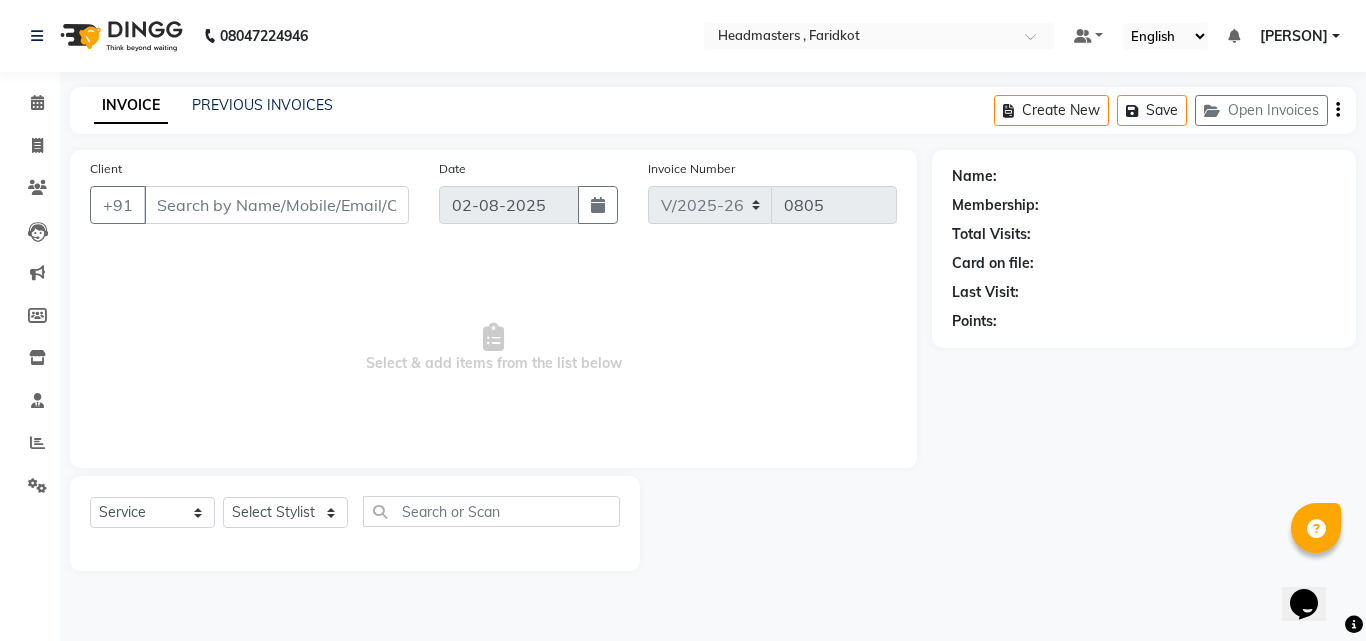 type on "[PHONE]" 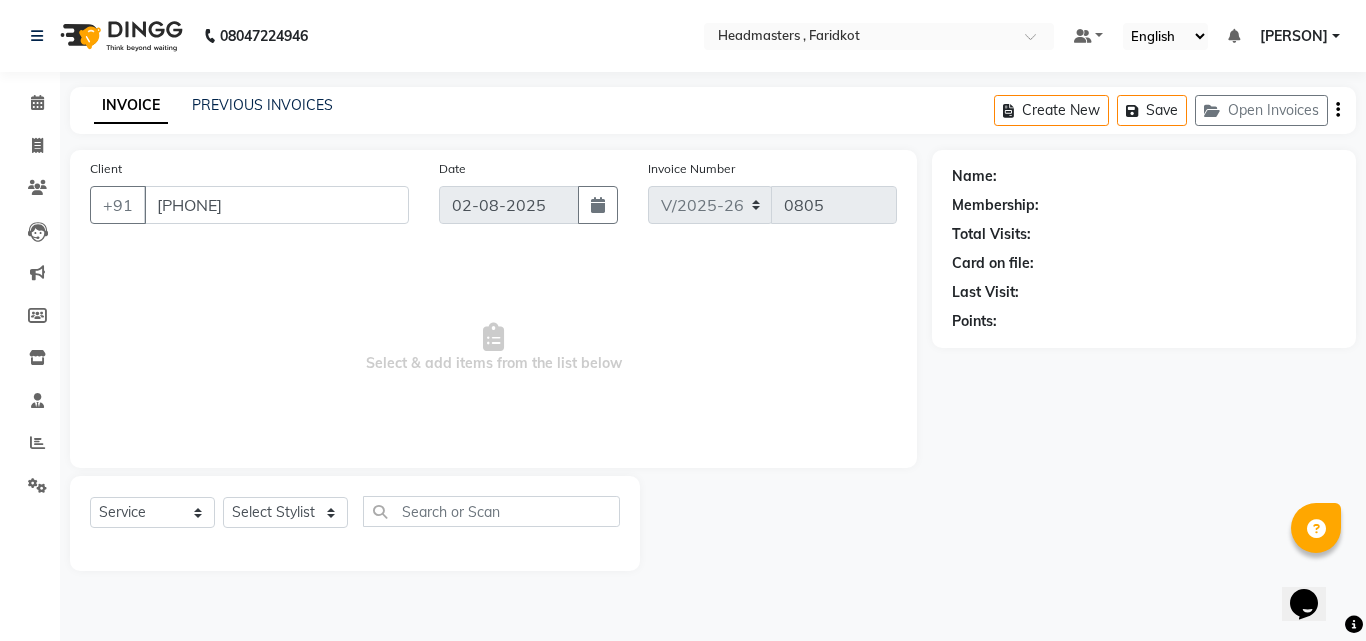 select on "76900" 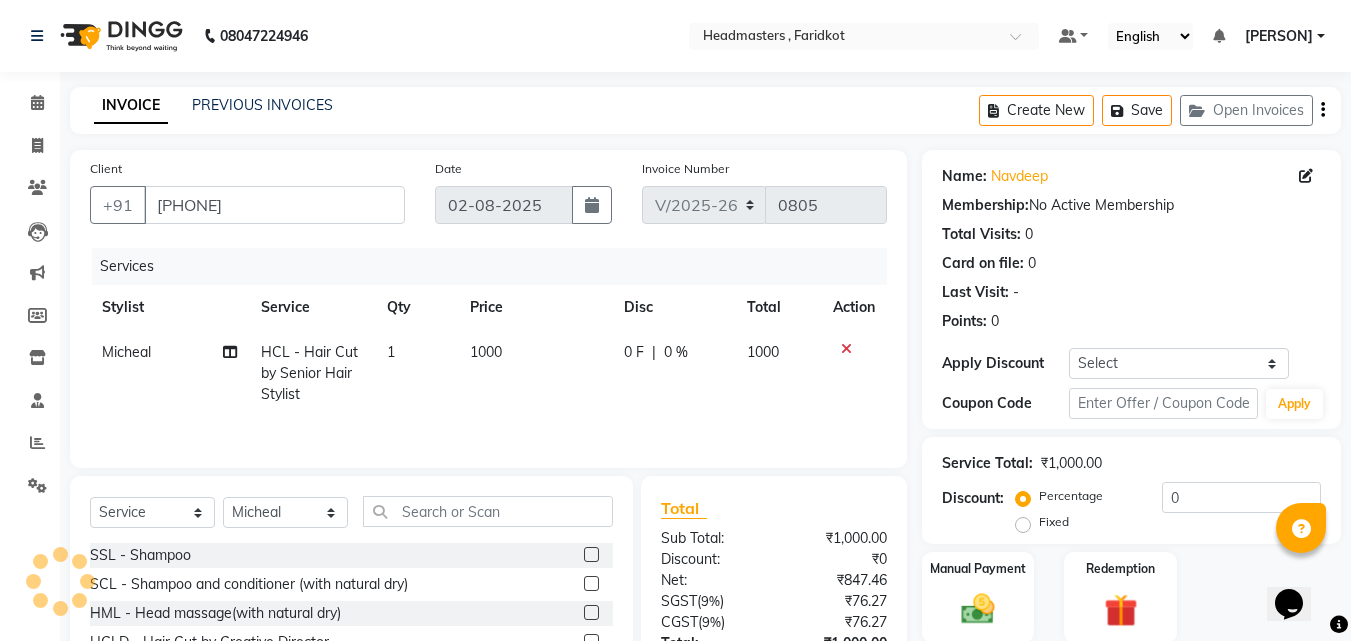 scroll, scrollTop: 160, scrollLeft: 0, axis: vertical 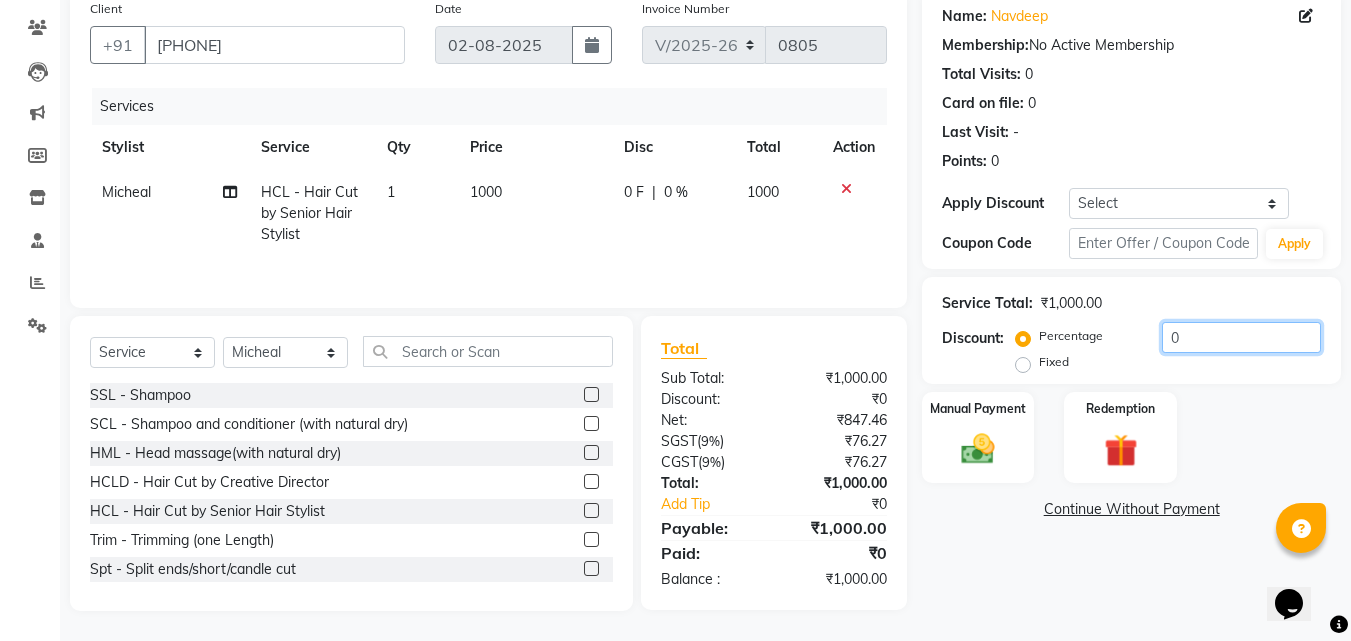 click on "0" 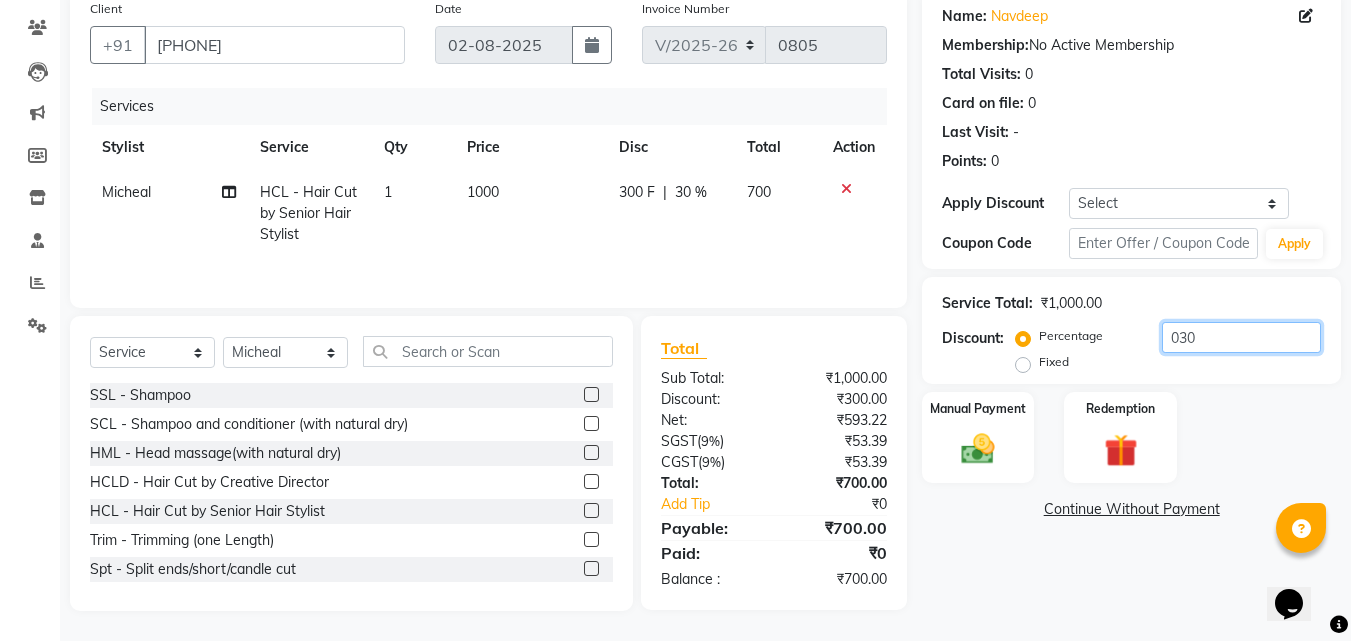 type on "030" 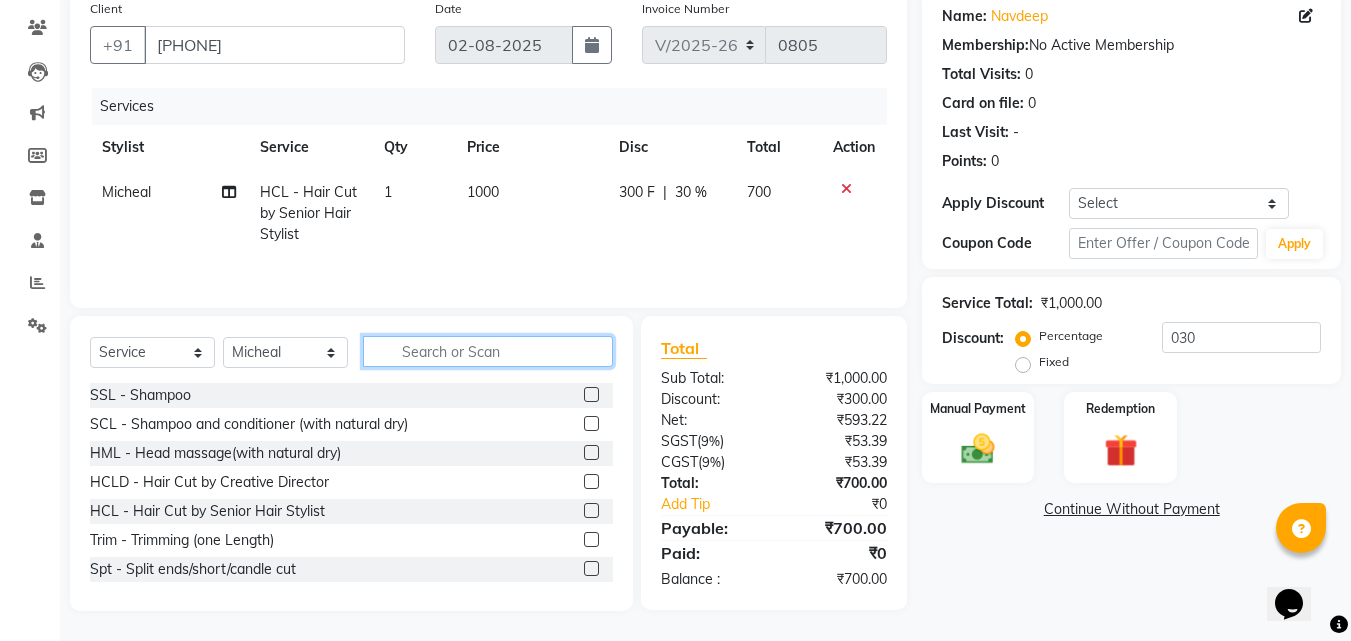 click 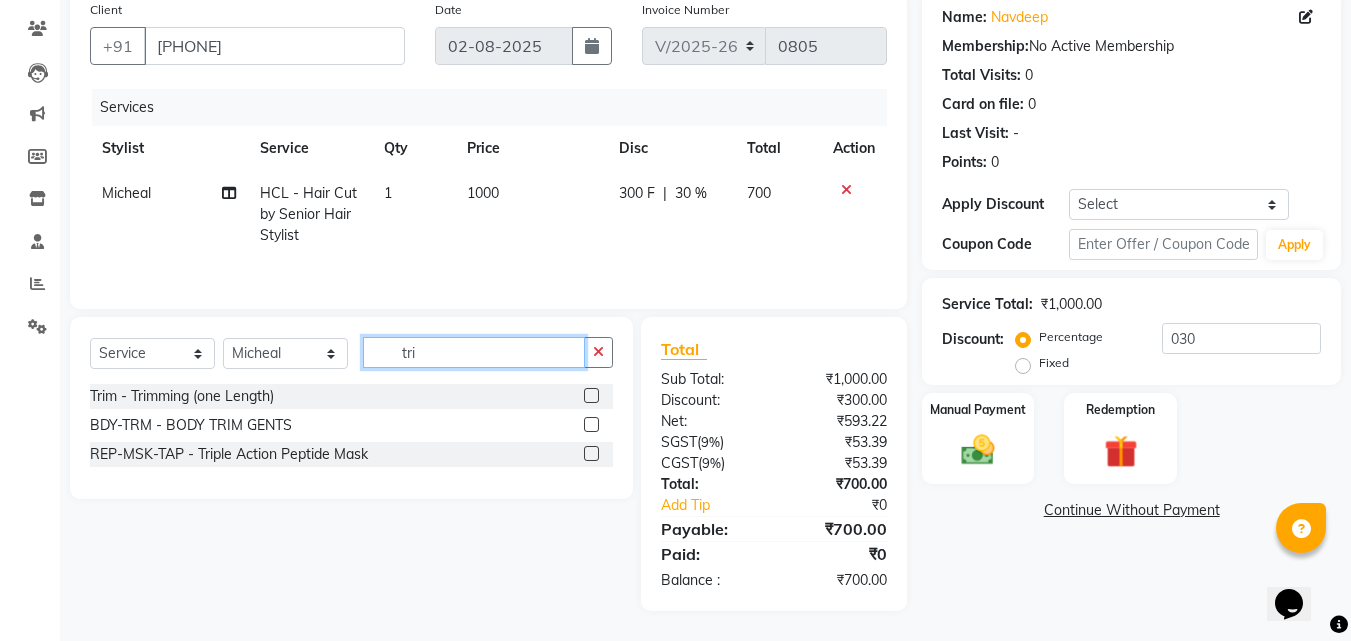 scroll, scrollTop: 159, scrollLeft: 0, axis: vertical 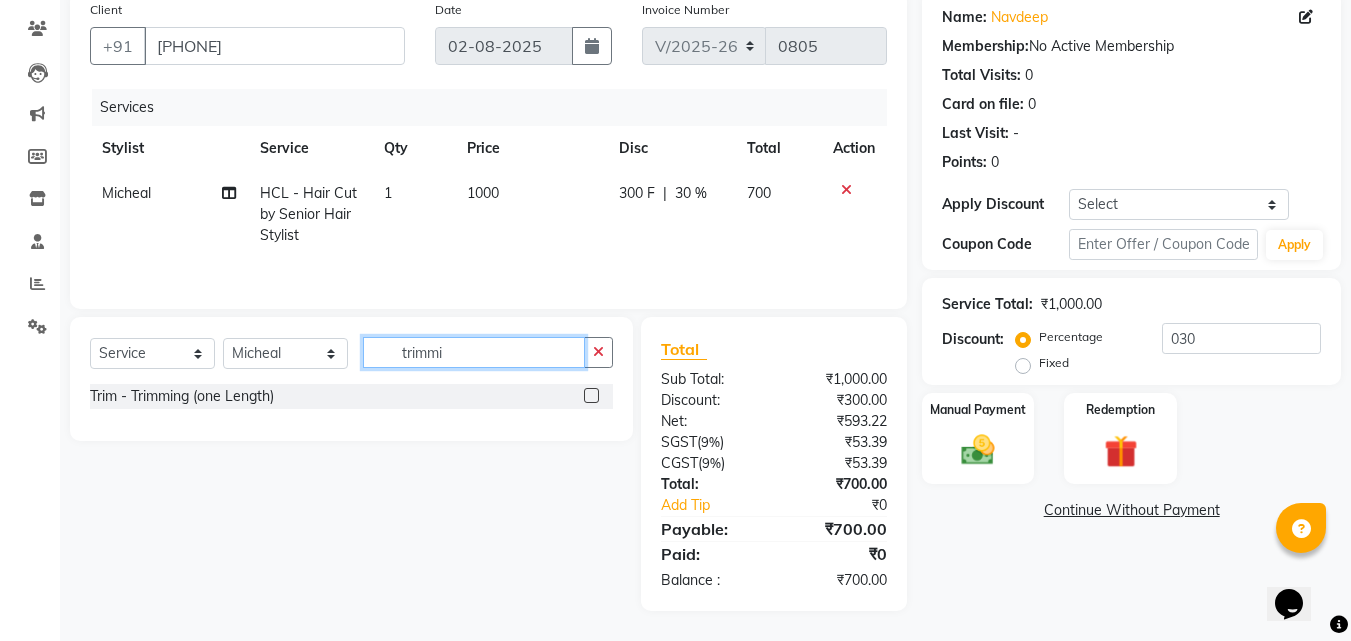 type on "trimmi" 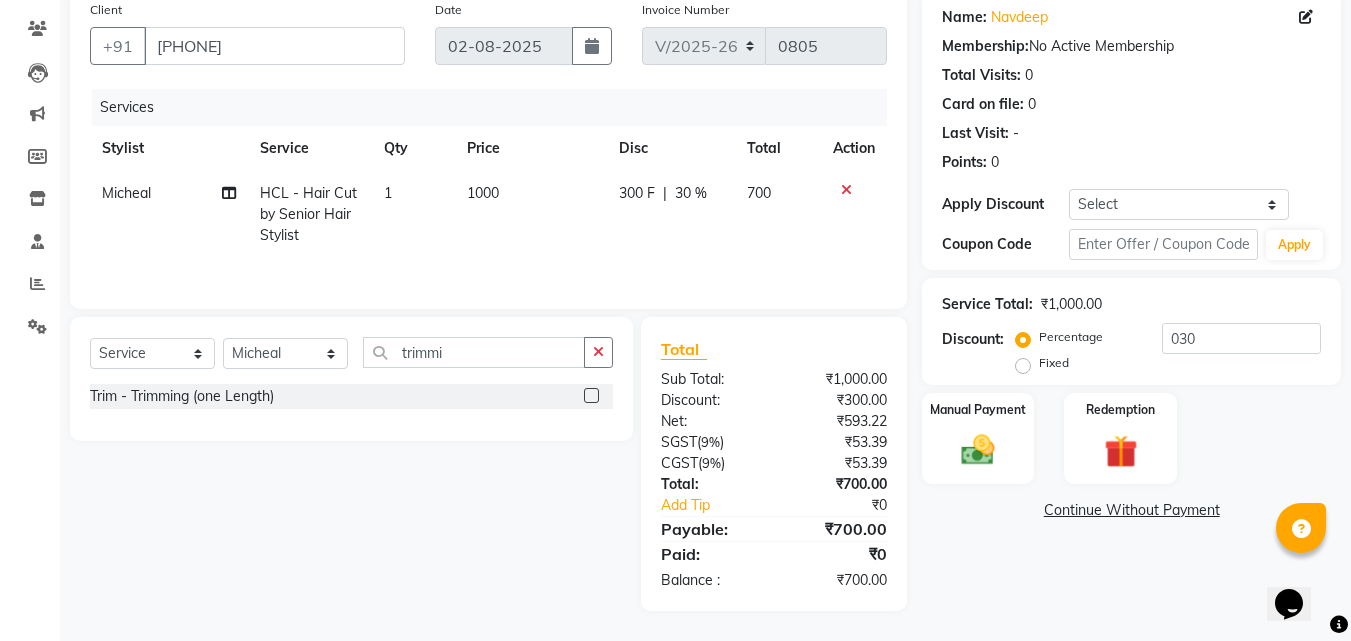 click 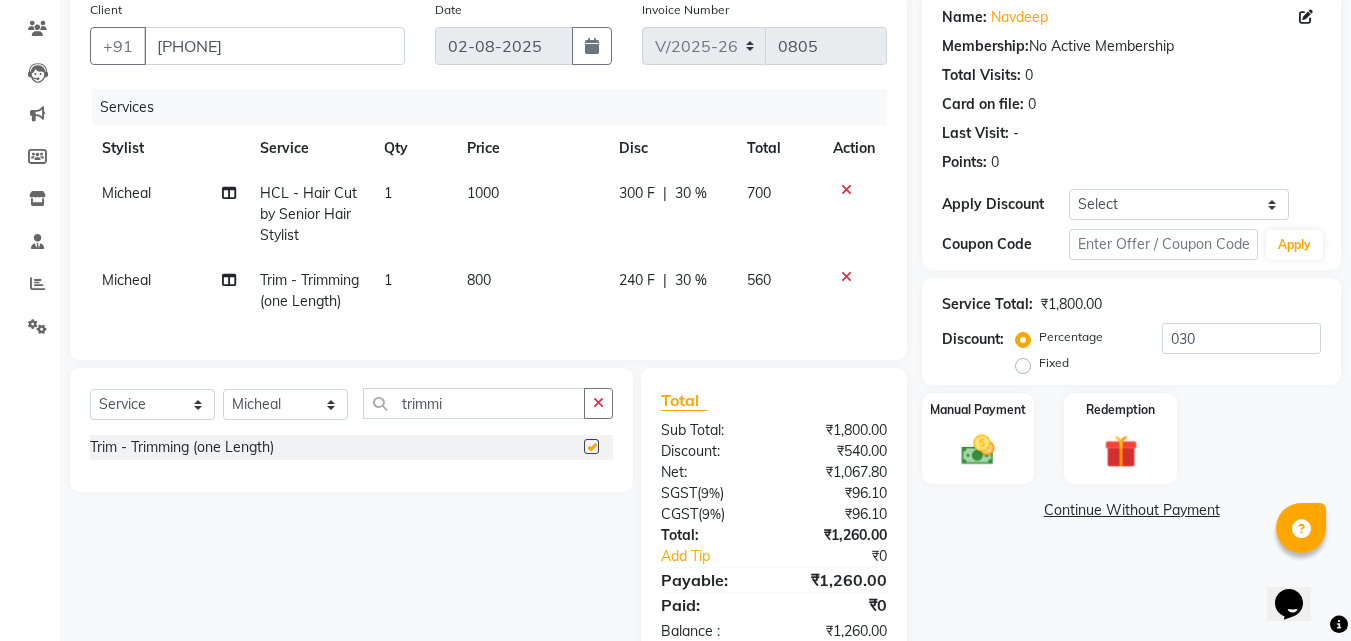 checkbox on "false" 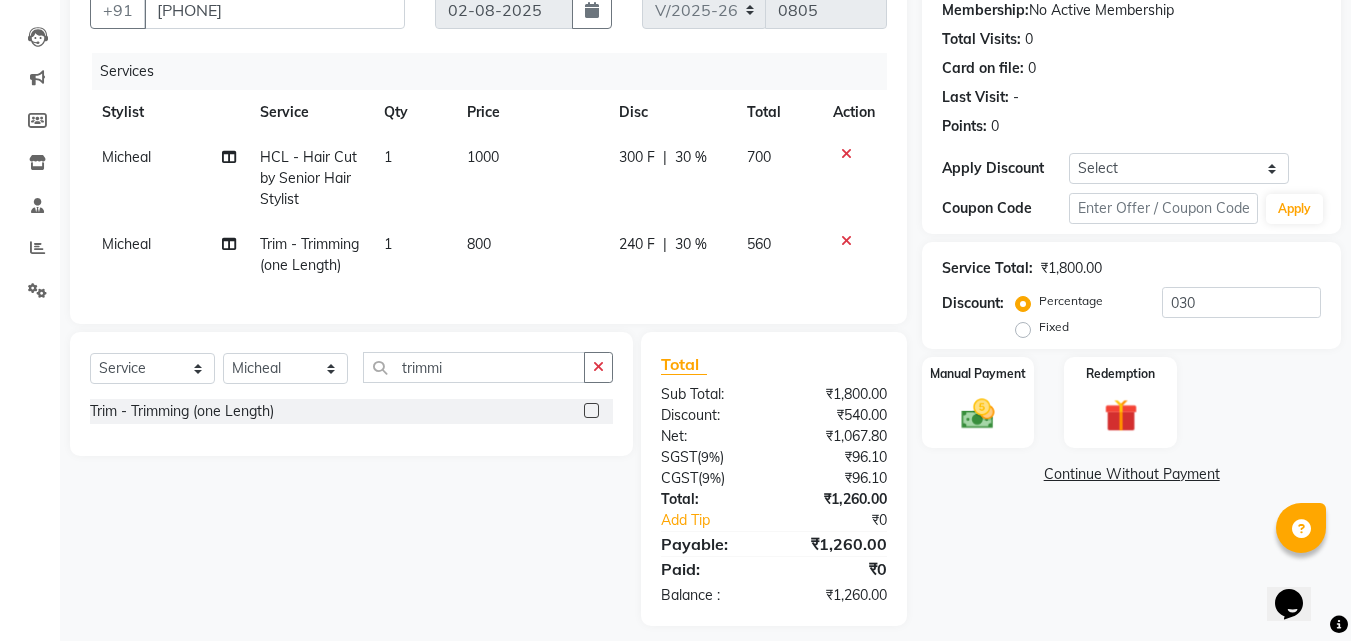 scroll, scrollTop: 225, scrollLeft: 0, axis: vertical 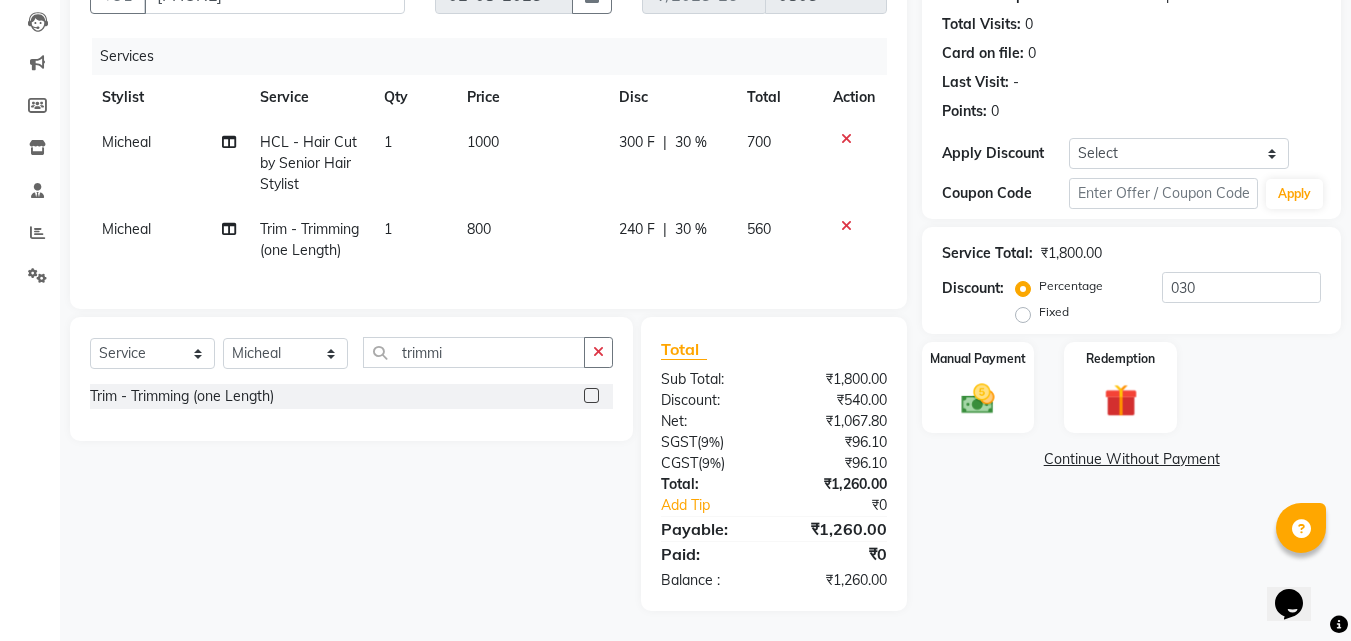 click on "240 F" 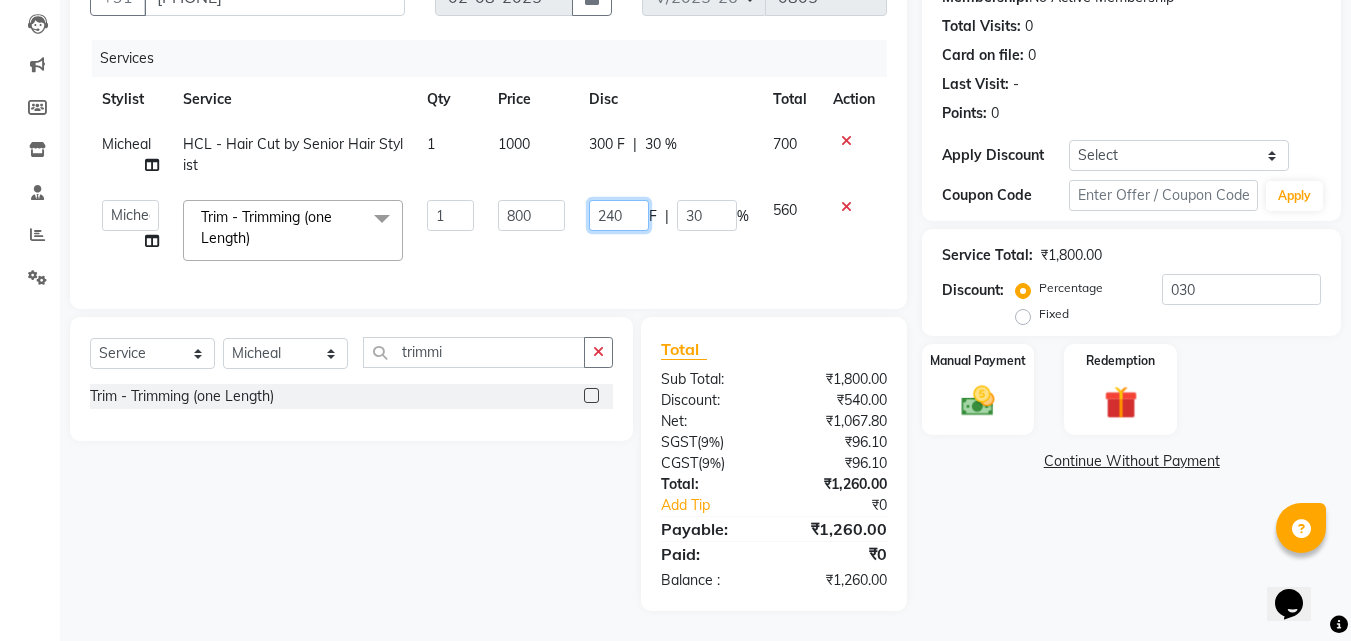 click on "240" 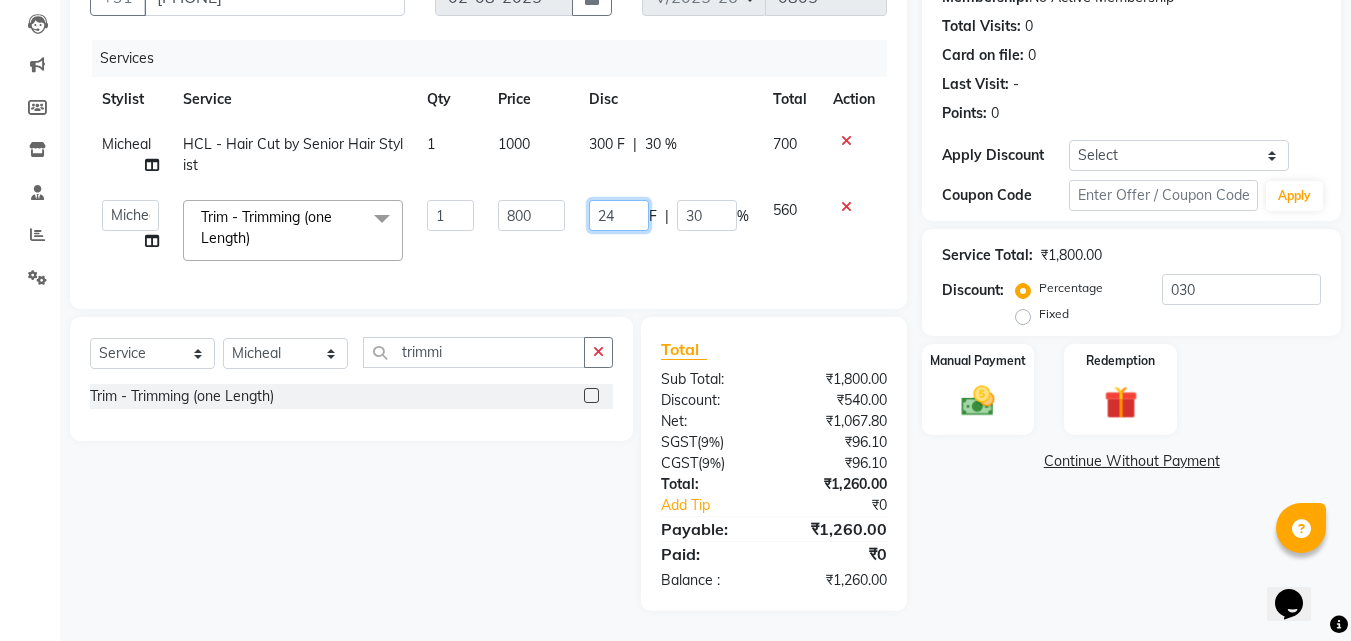 type on "2" 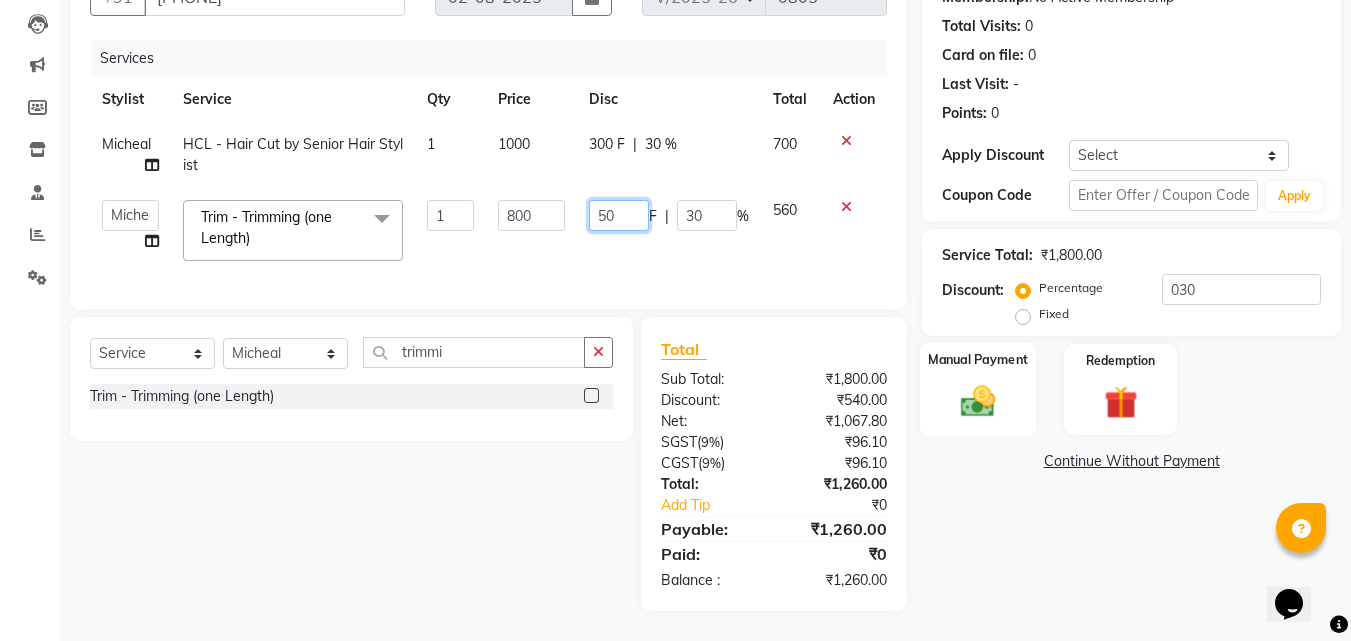 type on "500" 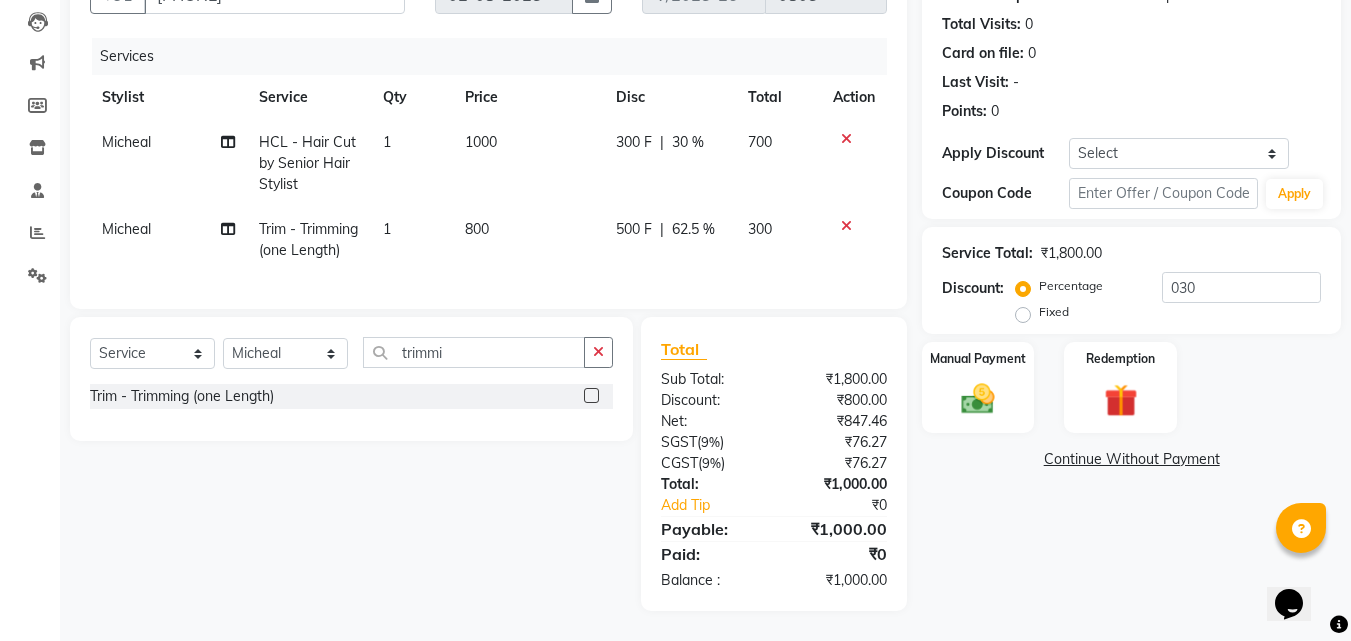 click on "Name: [PERSON]  Membership:  No Active Membership  Total Visits:  0 Card on file:  0 Last Visit:   - Points:   0  Apply Discount Select Coupon → Wrong Job Card  Coupon → Complimentary Coupon → Correction  Coupon → First Wash  Coupon → Free Of Cost - Foc  Coupon → Staff Service  Coupon → Service Not Done  Coupon → Double Job Card  Coupon → Pending Payment  Coupon Code Apply Service Total:  ₹1,800.00  Discount:  Percentage   Fixed  030 Manual Payment Redemption  Continue Without Payment" 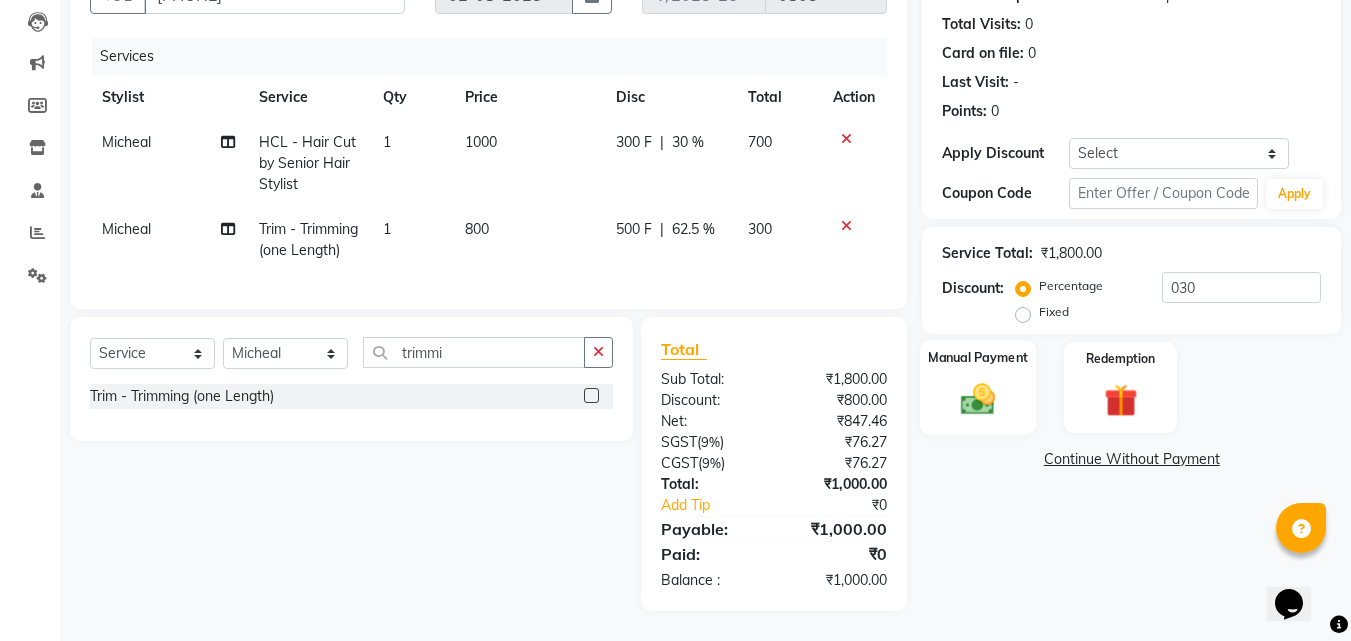 click on "Manual Payment" 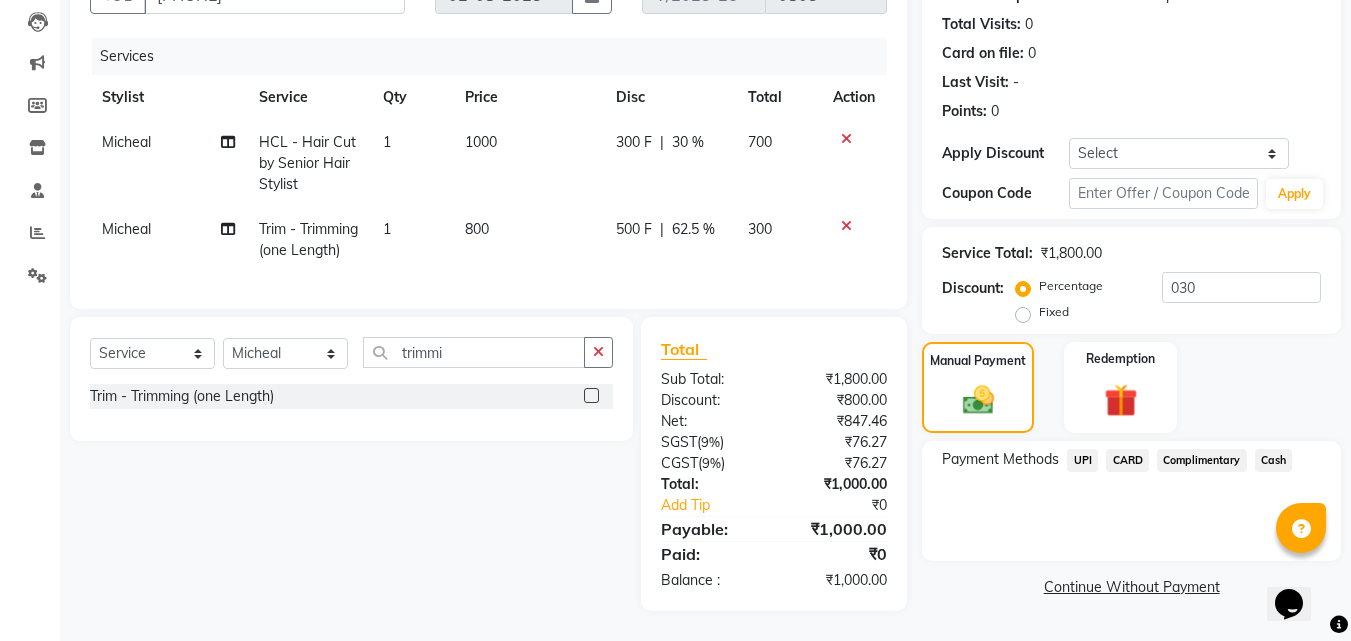 click on "Cash" 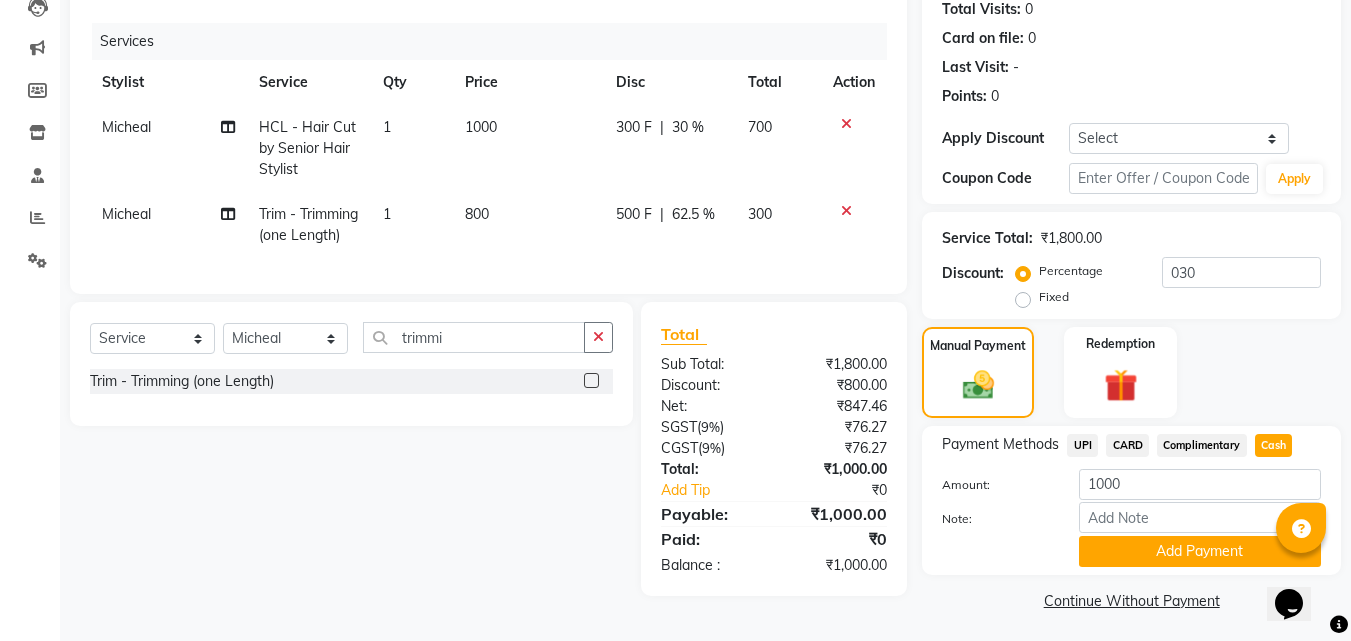 scroll, scrollTop: 230, scrollLeft: 0, axis: vertical 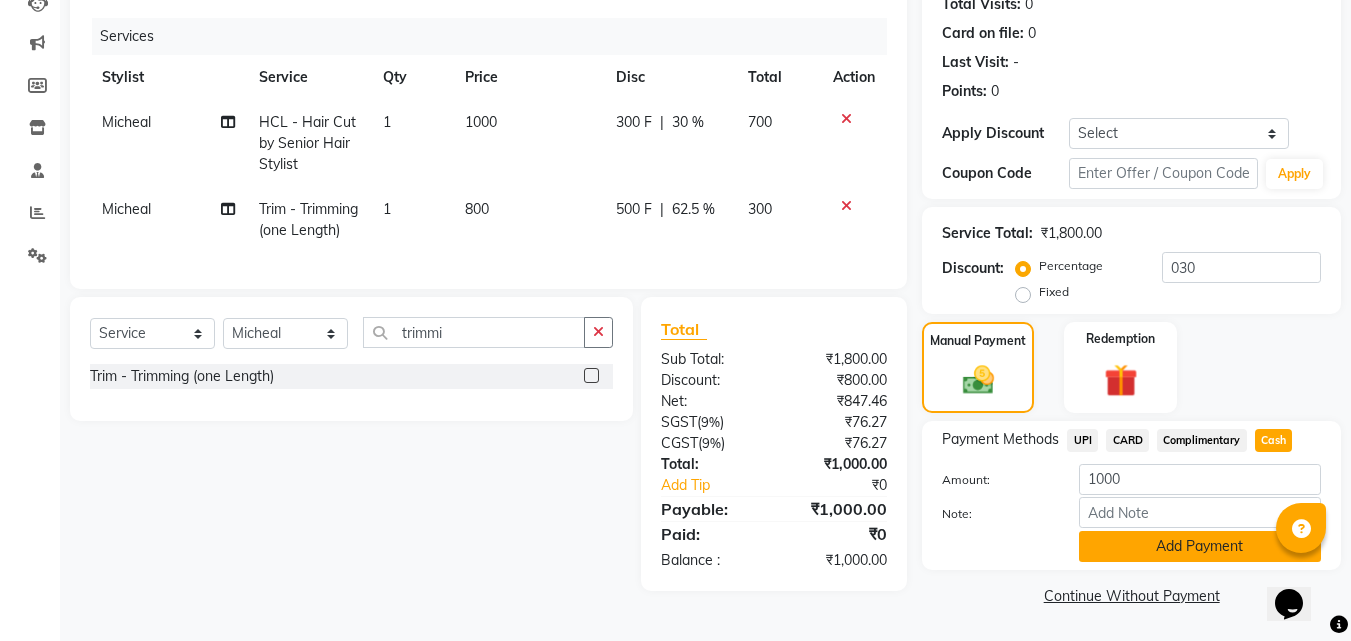 click on "Add Payment" 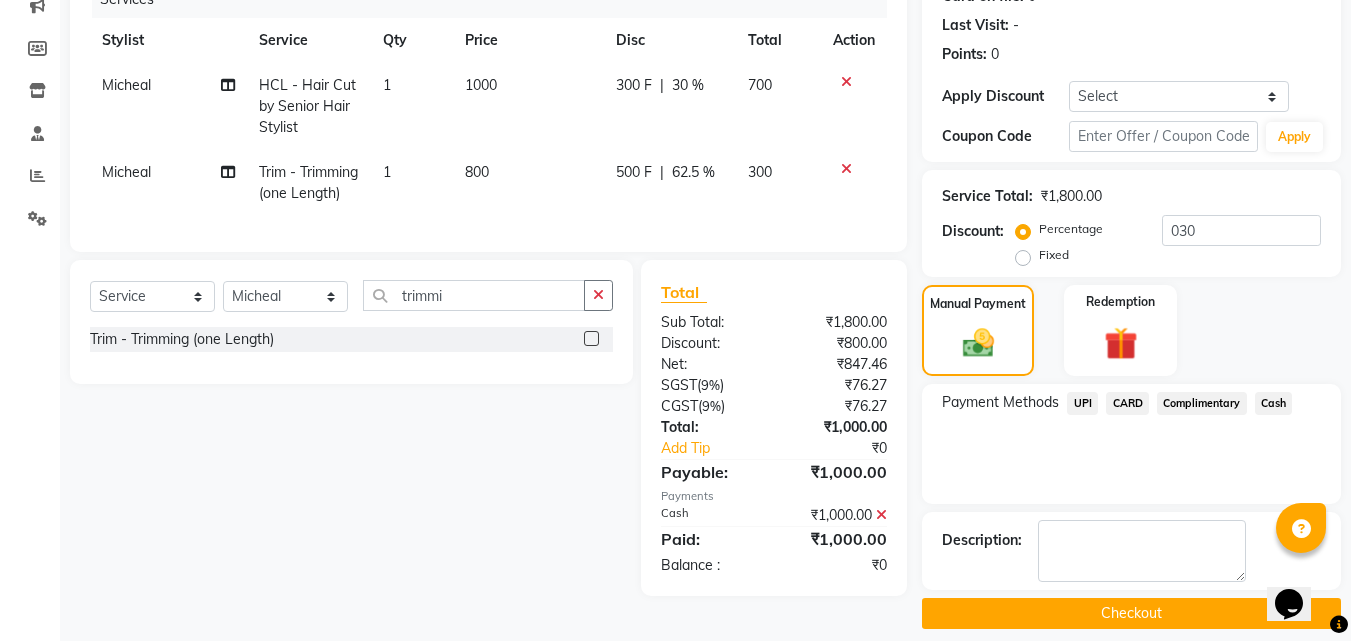 scroll, scrollTop: 285, scrollLeft: 0, axis: vertical 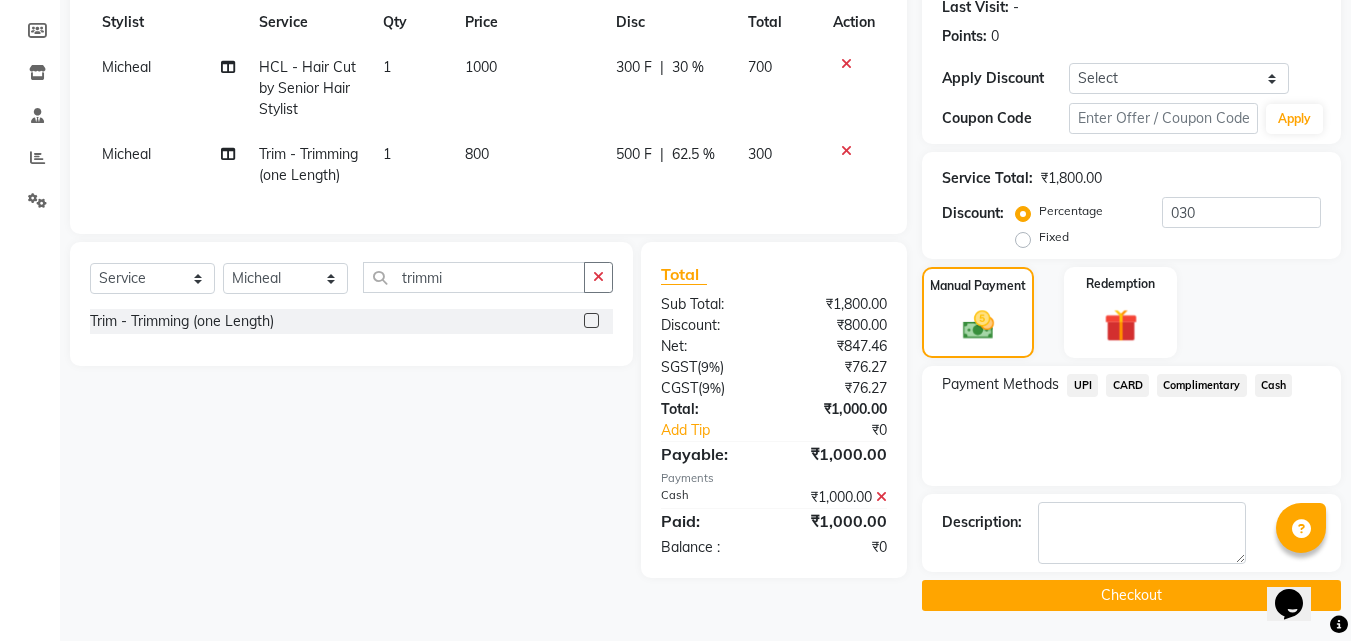 click on "Checkout" 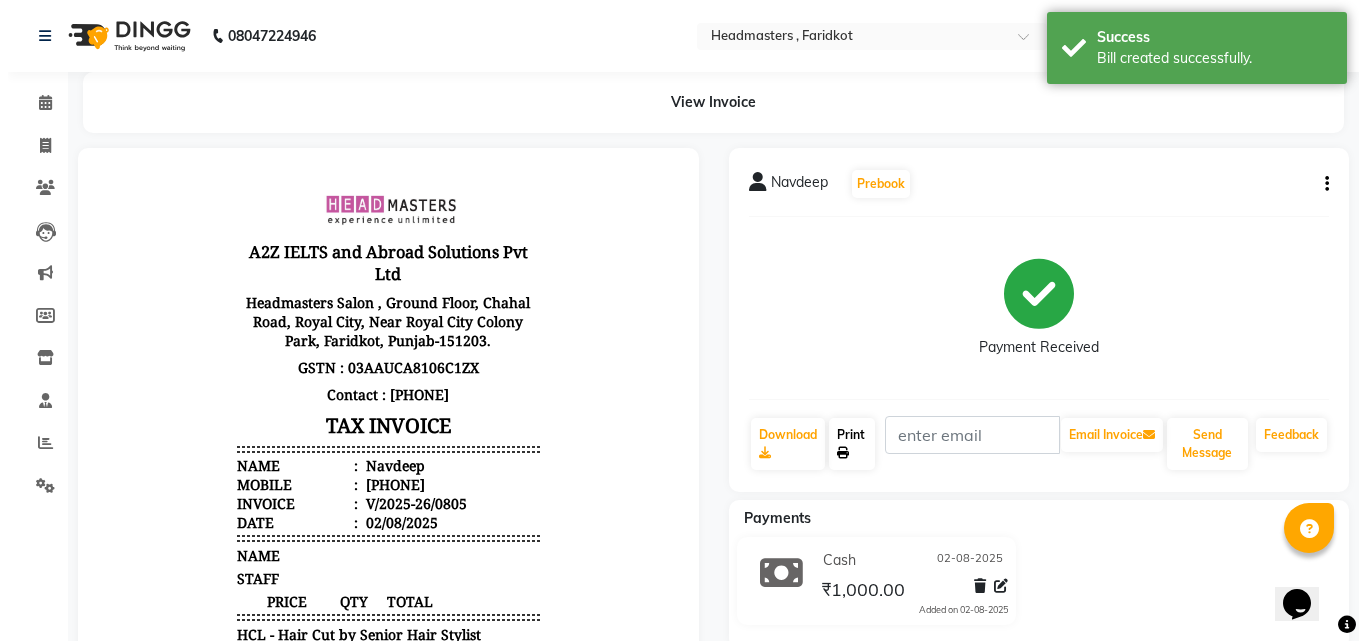 scroll, scrollTop: 0, scrollLeft: 0, axis: both 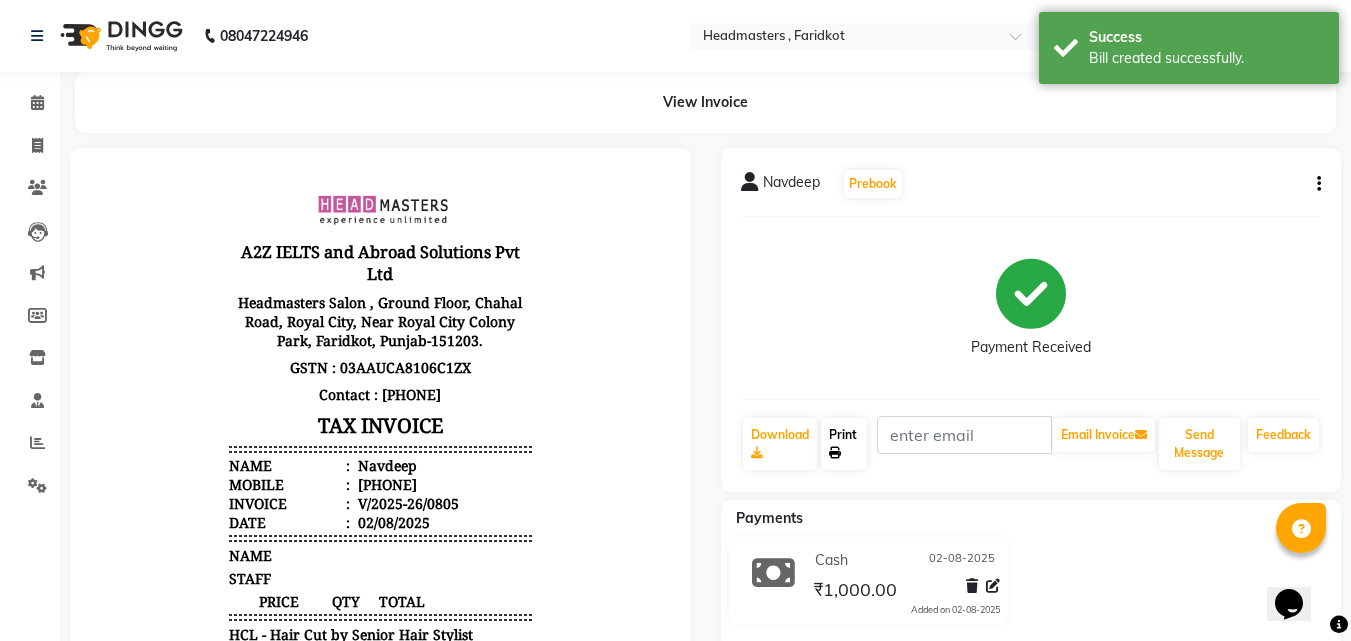 click on "Print" 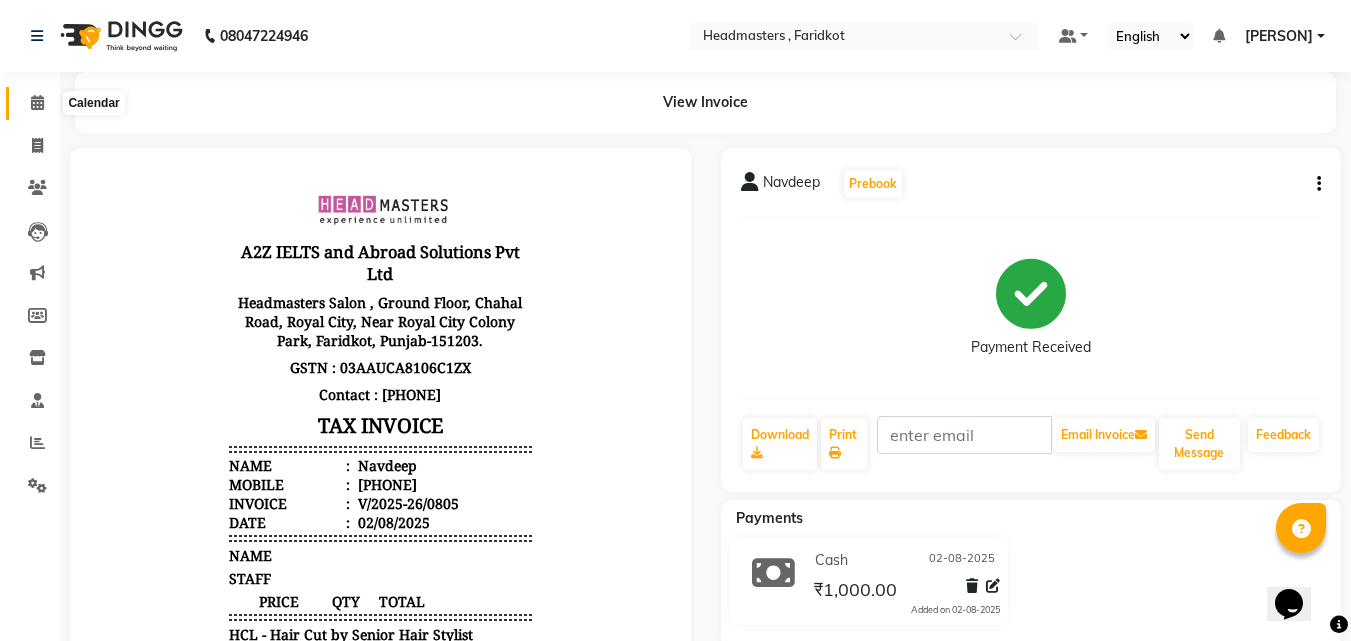 click 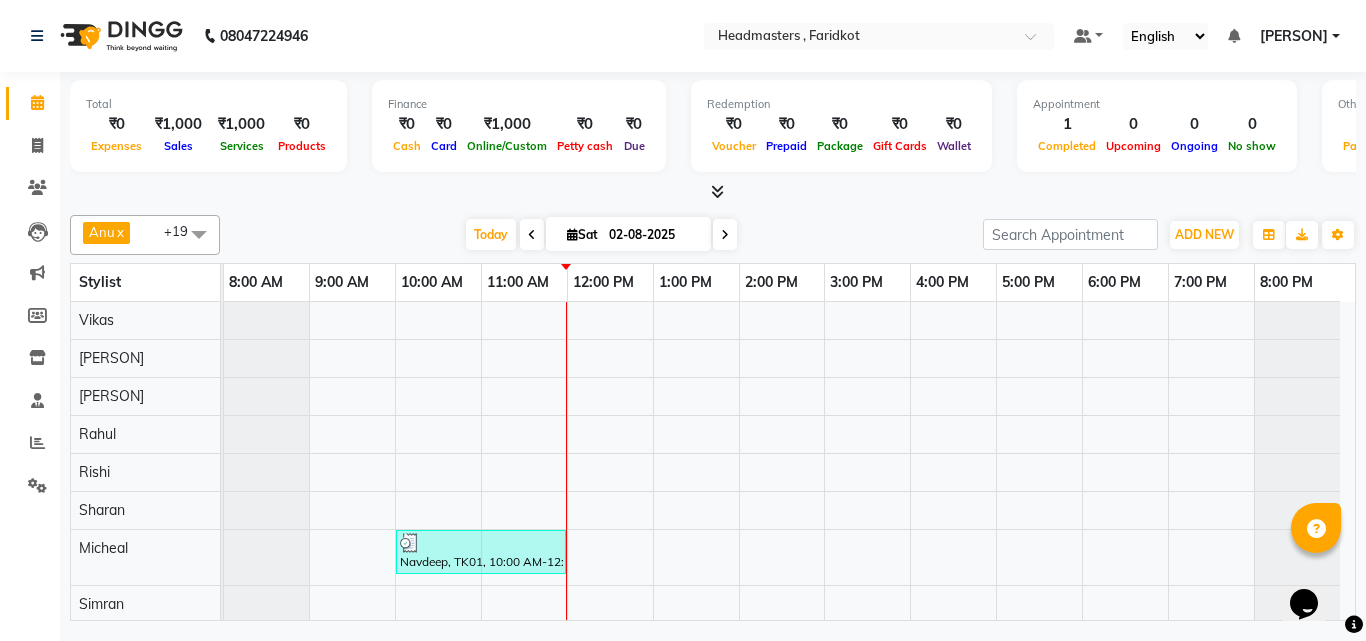 scroll, scrollTop: 225, scrollLeft: 0, axis: vertical 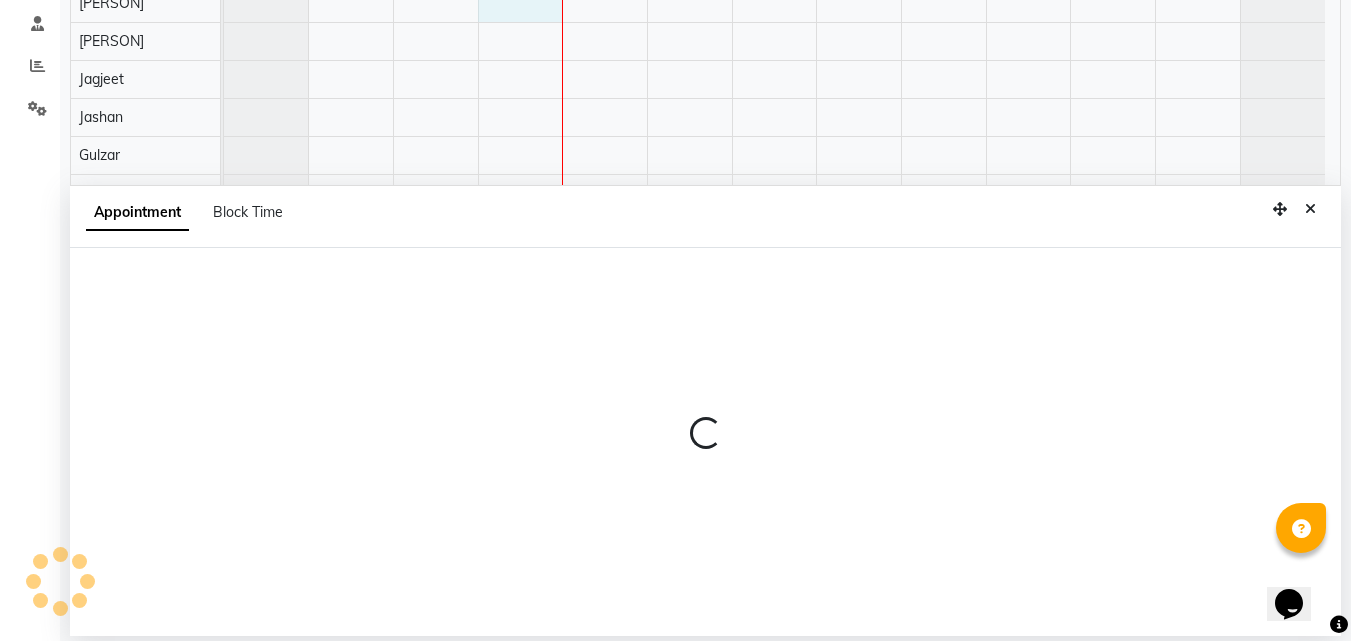 select on "76903" 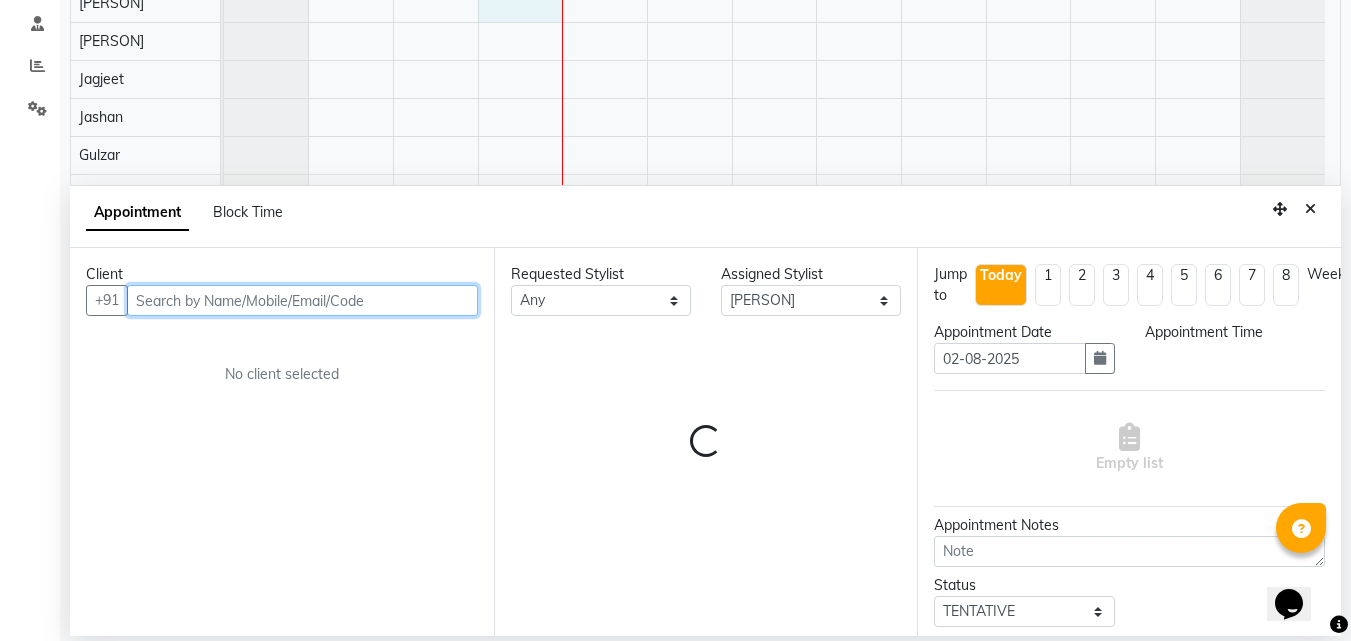 select on "660" 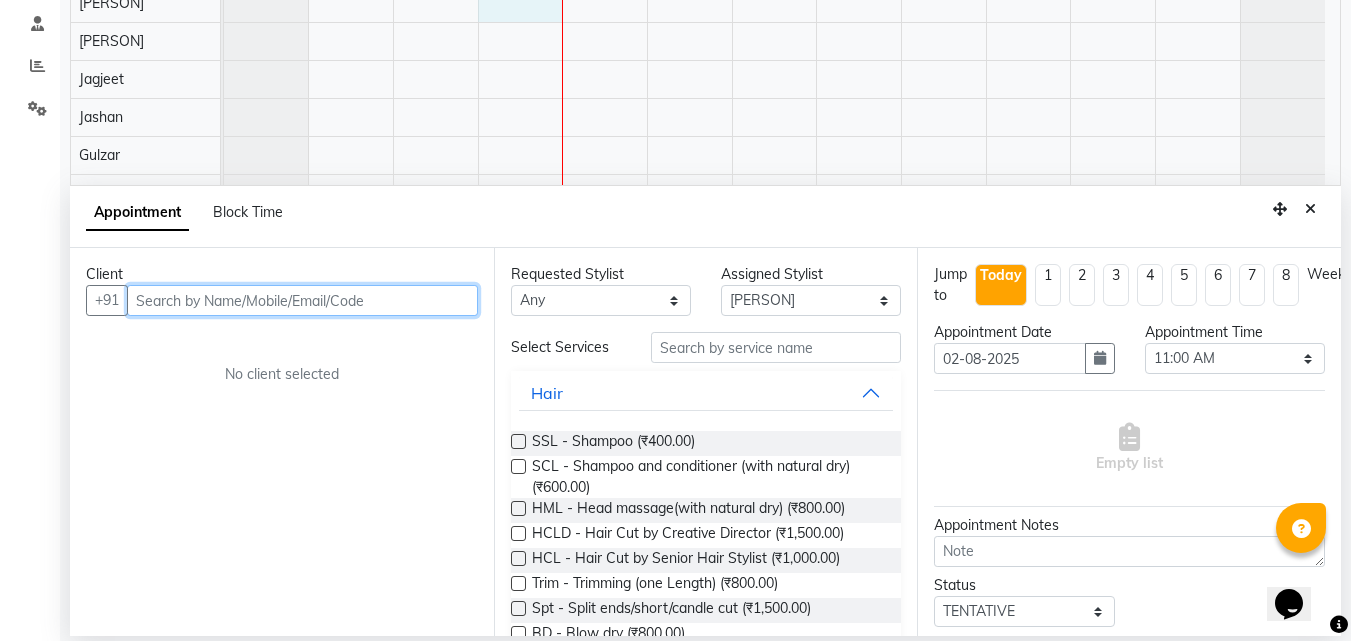click at bounding box center (302, 300) 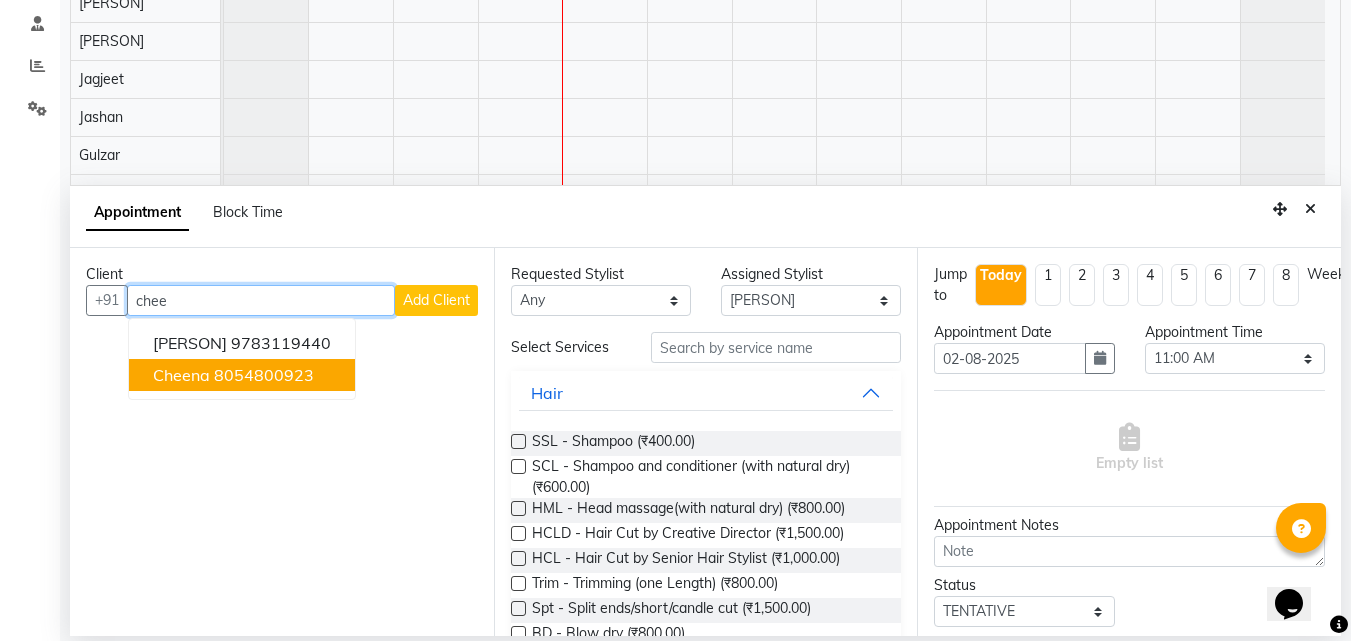 click on "8054800923" at bounding box center [264, 375] 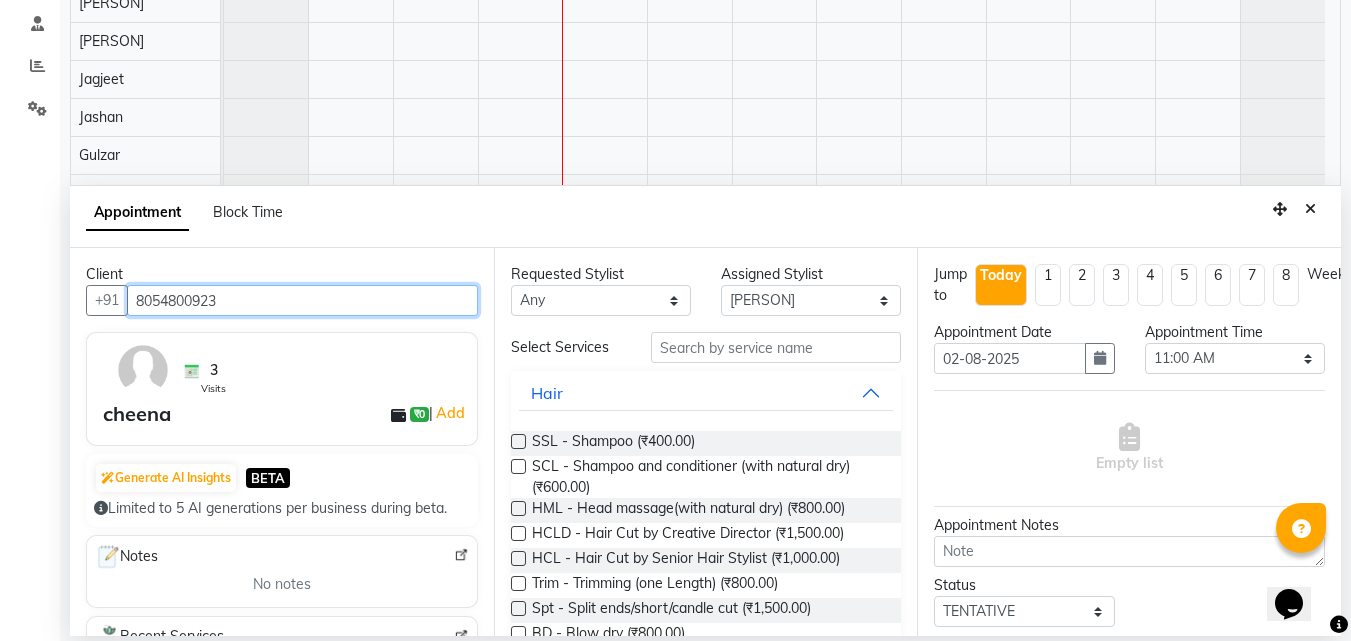 type on "8054800923" 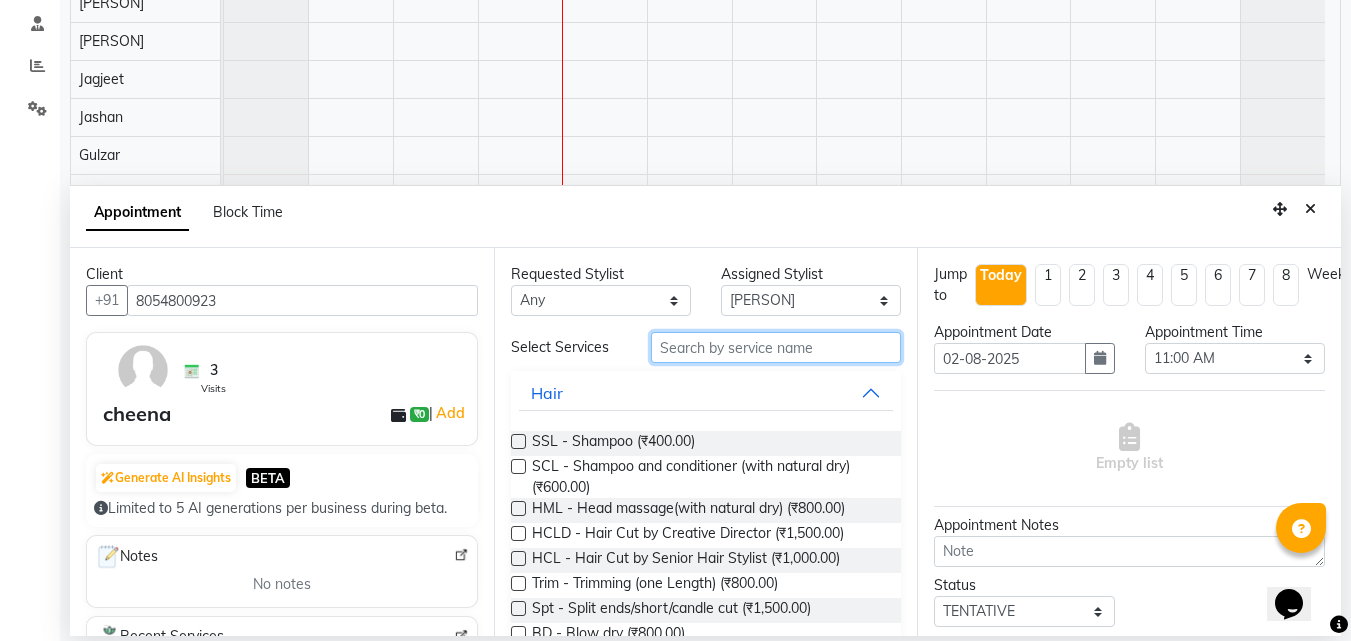 click at bounding box center (776, 347) 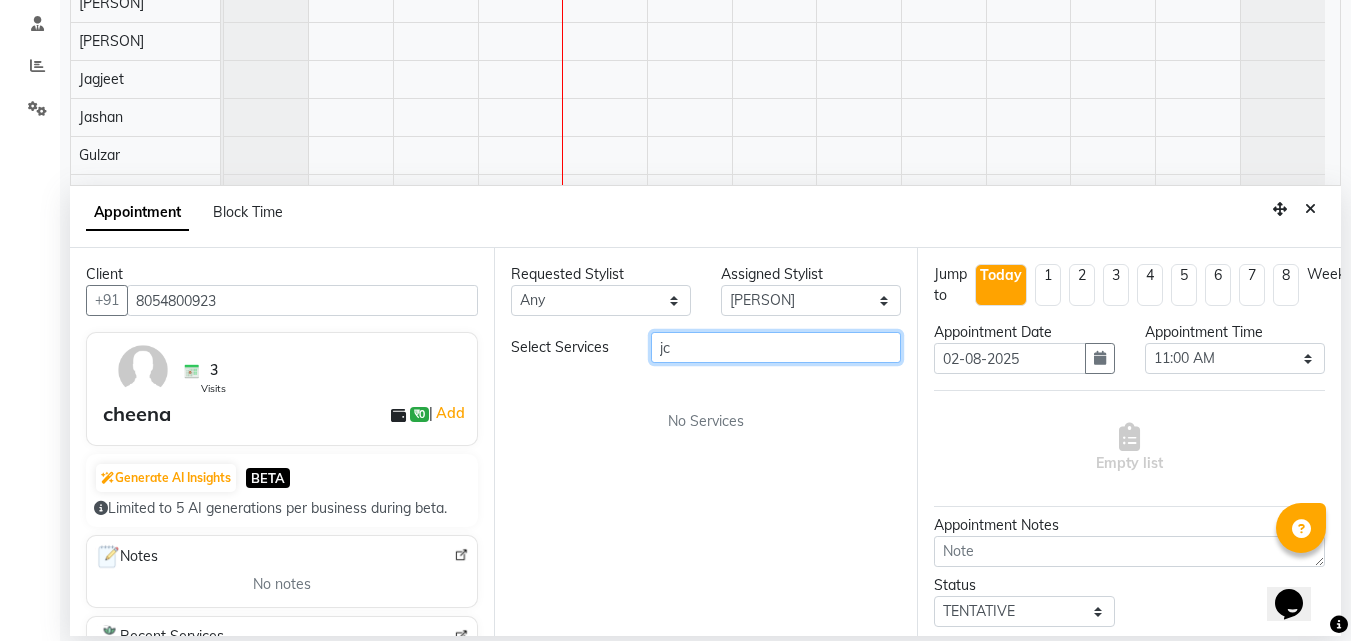 type on "j" 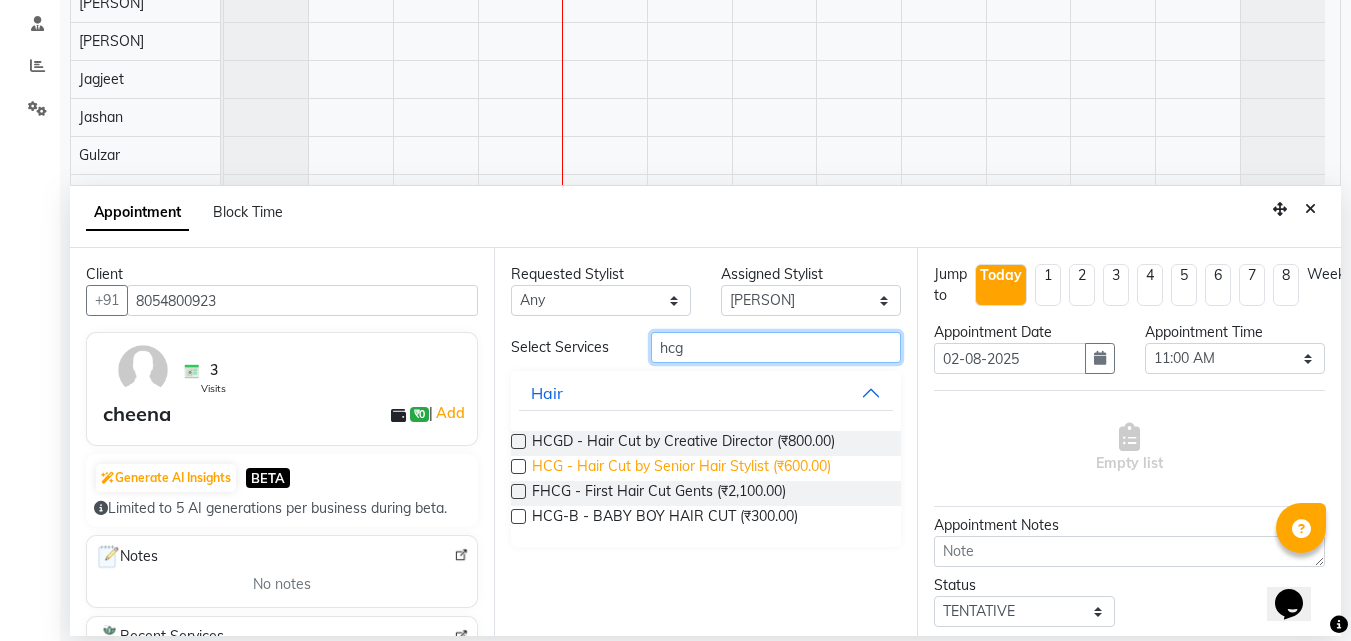 type on "hcg" 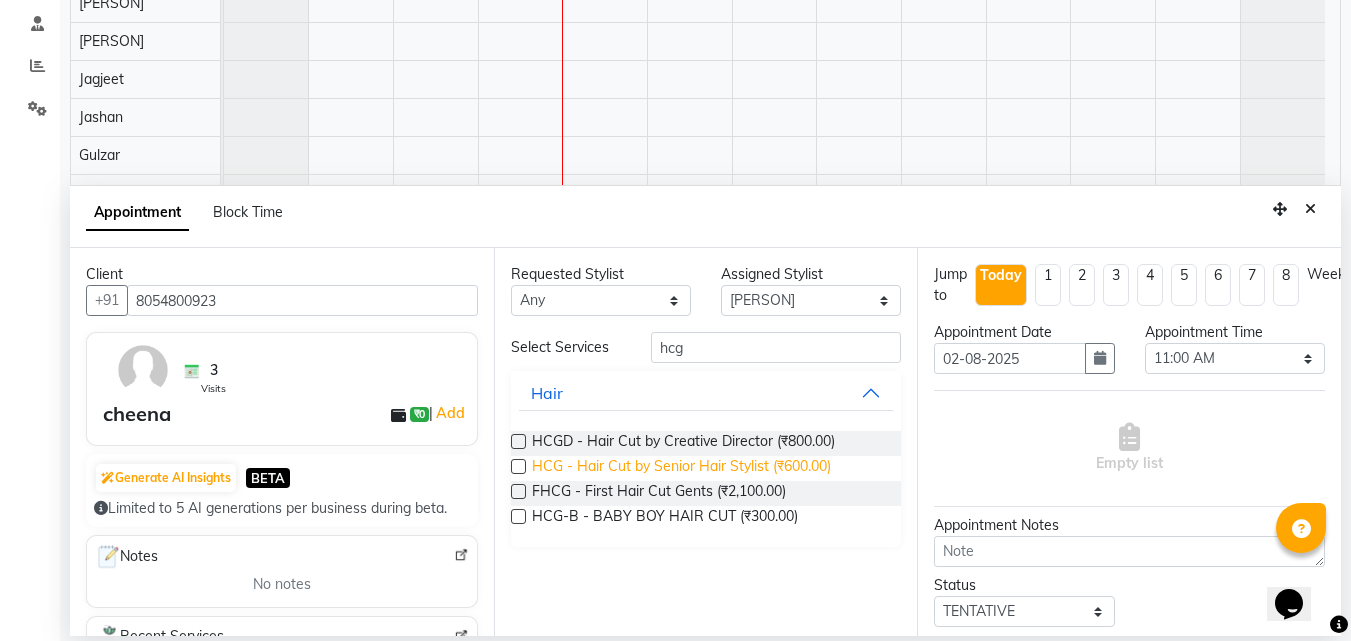 click on "HCG - Hair Cut by Senior Hair Stylist (₹600.00)" at bounding box center (681, 468) 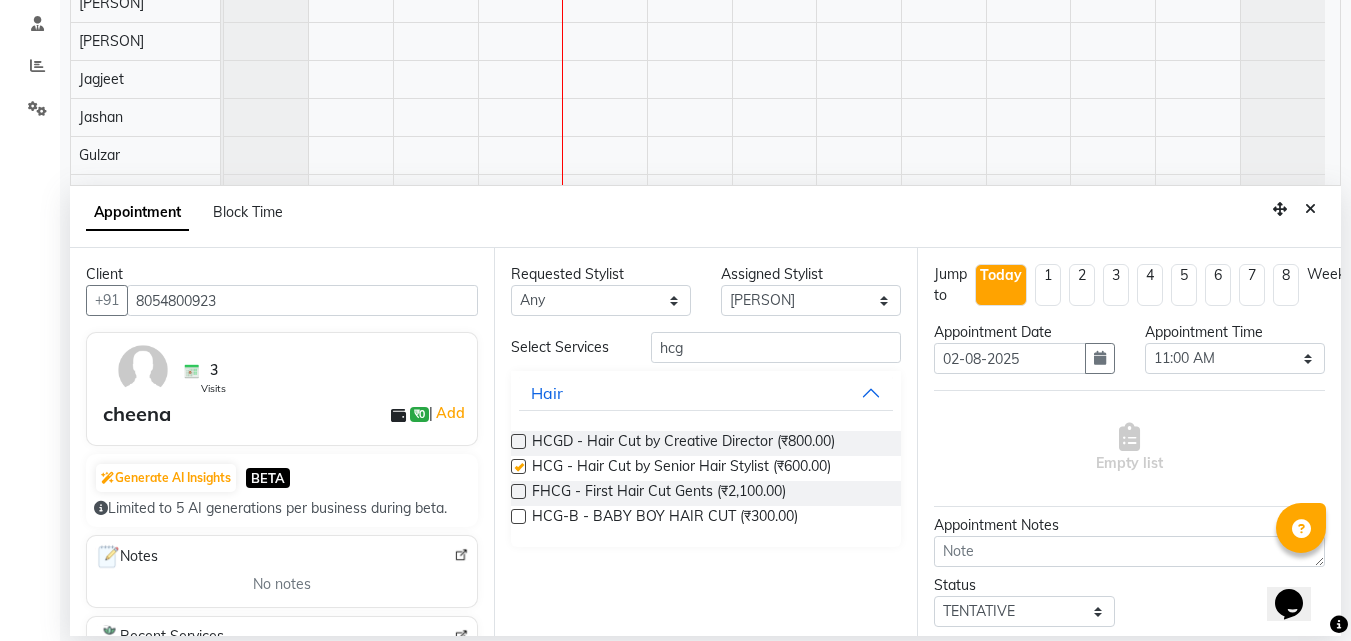 checkbox on "false" 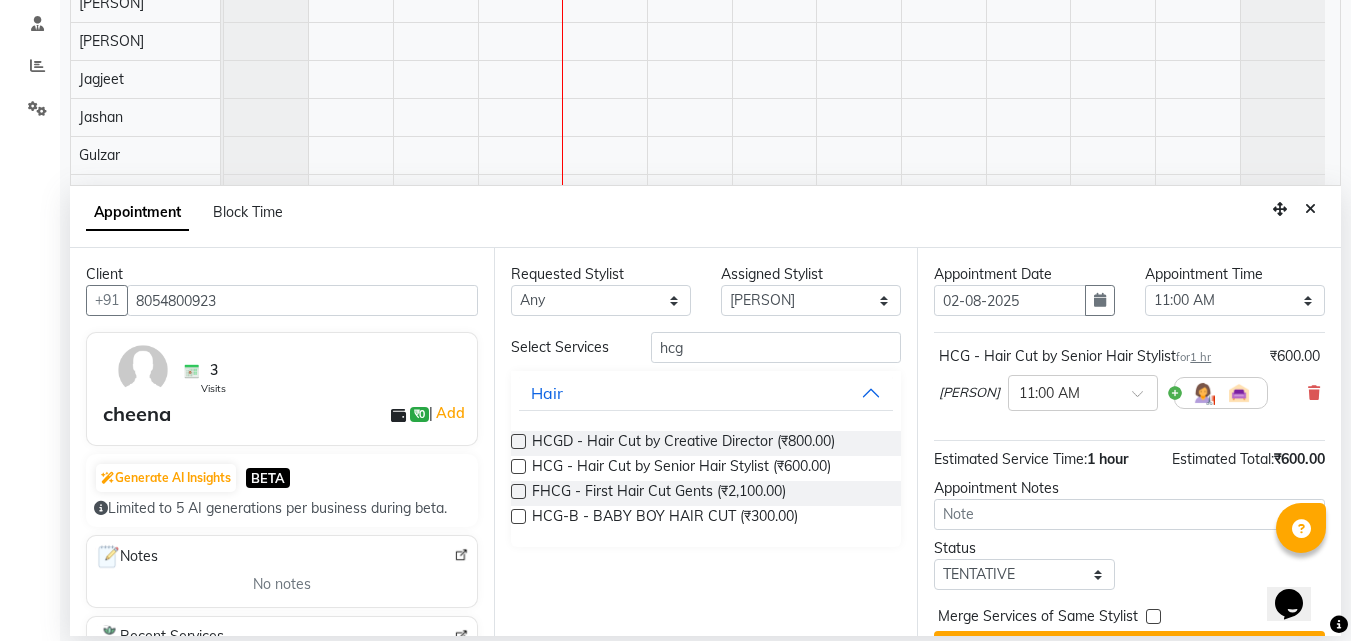 scroll, scrollTop: 120, scrollLeft: 0, axis: vertical 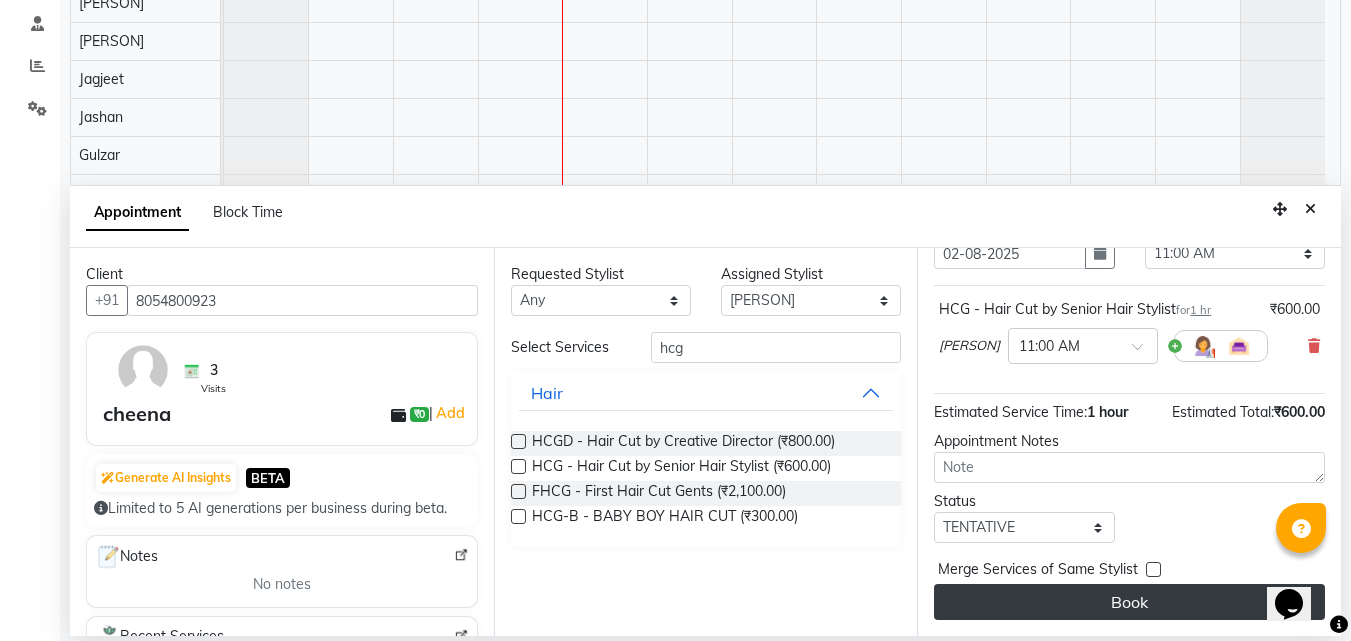 click on "Book" at bounding box center (1129, 602) 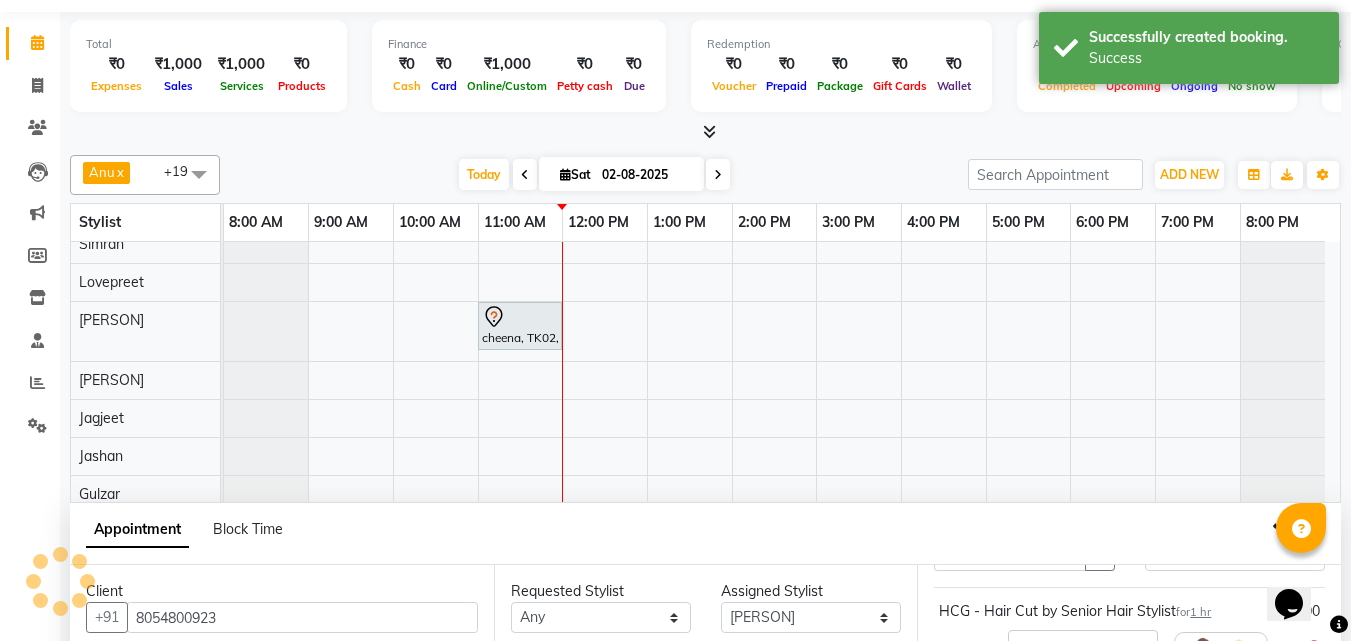scroll, scrollTop: 0, scrollLeft: 0, axis: both 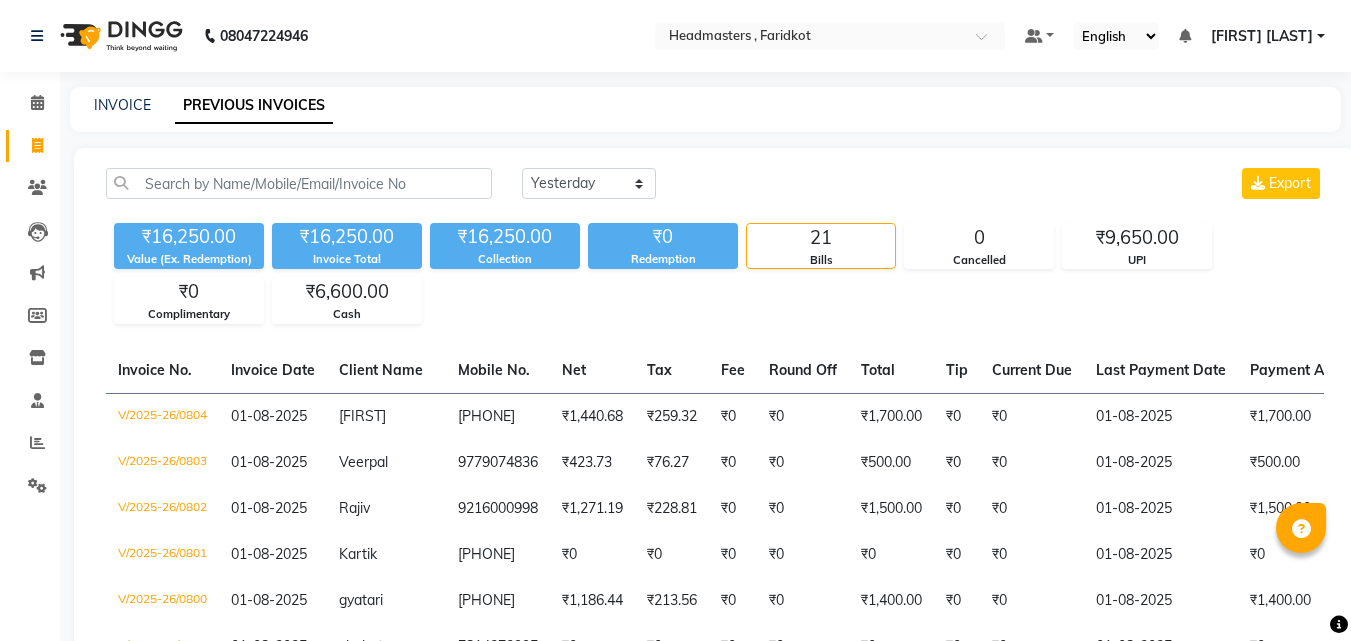 select on "yesterday" 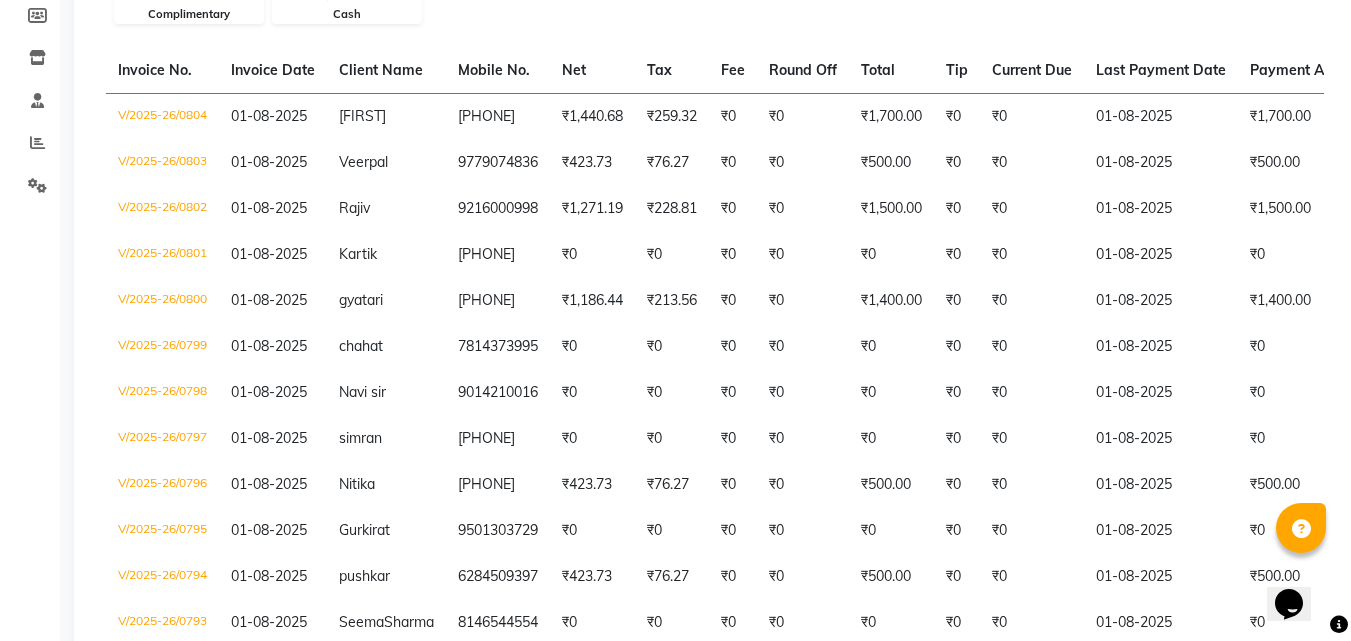 scroll, scrollTop: 0, scrollLeft: 0, axis: both 